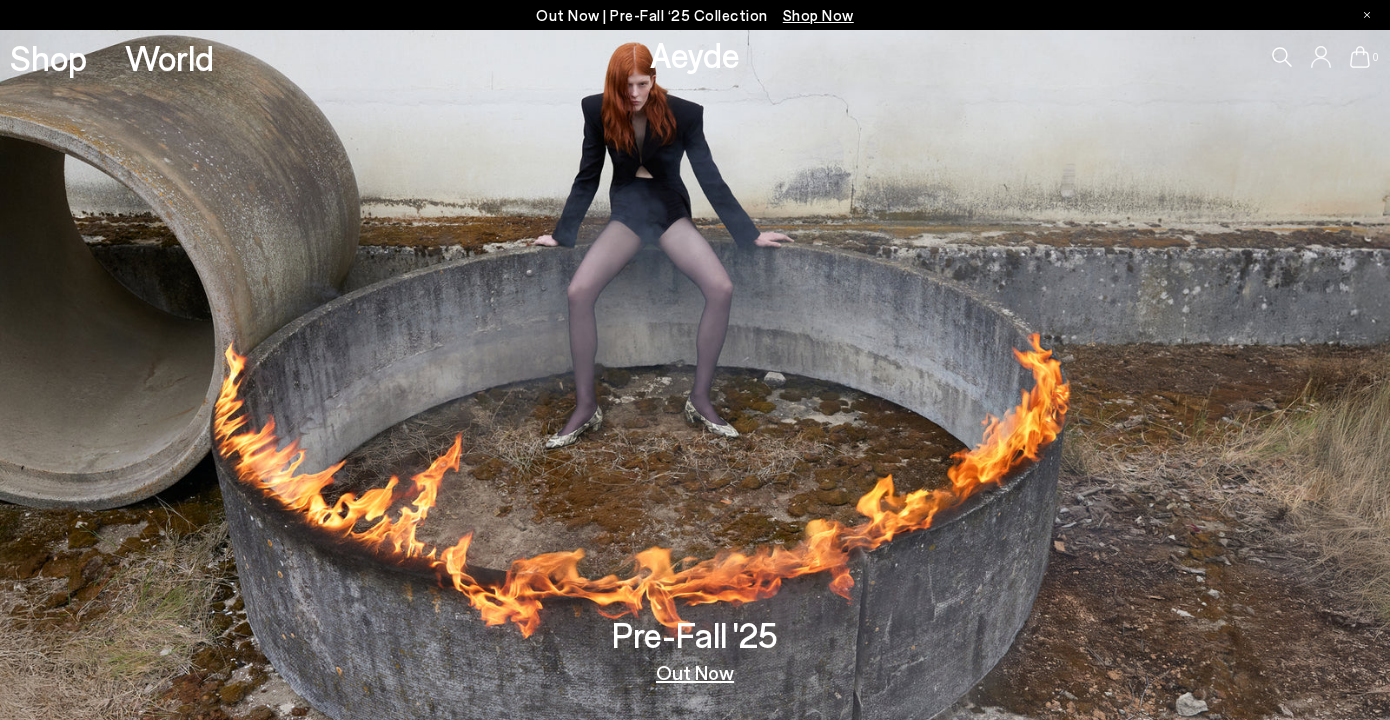 scroll, scrollTop: 0, scrollLeft: 0, axis: both 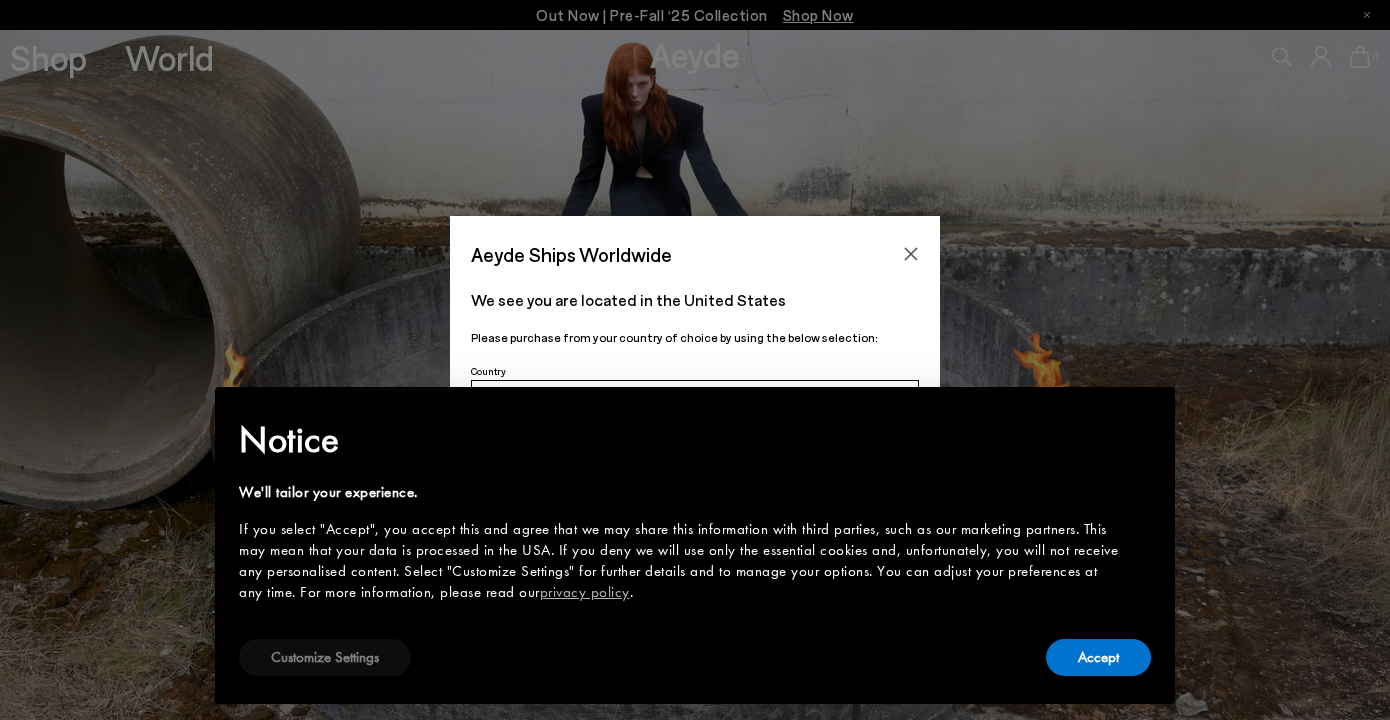 click on "Customize Settings" at bounding box center [325, 657] 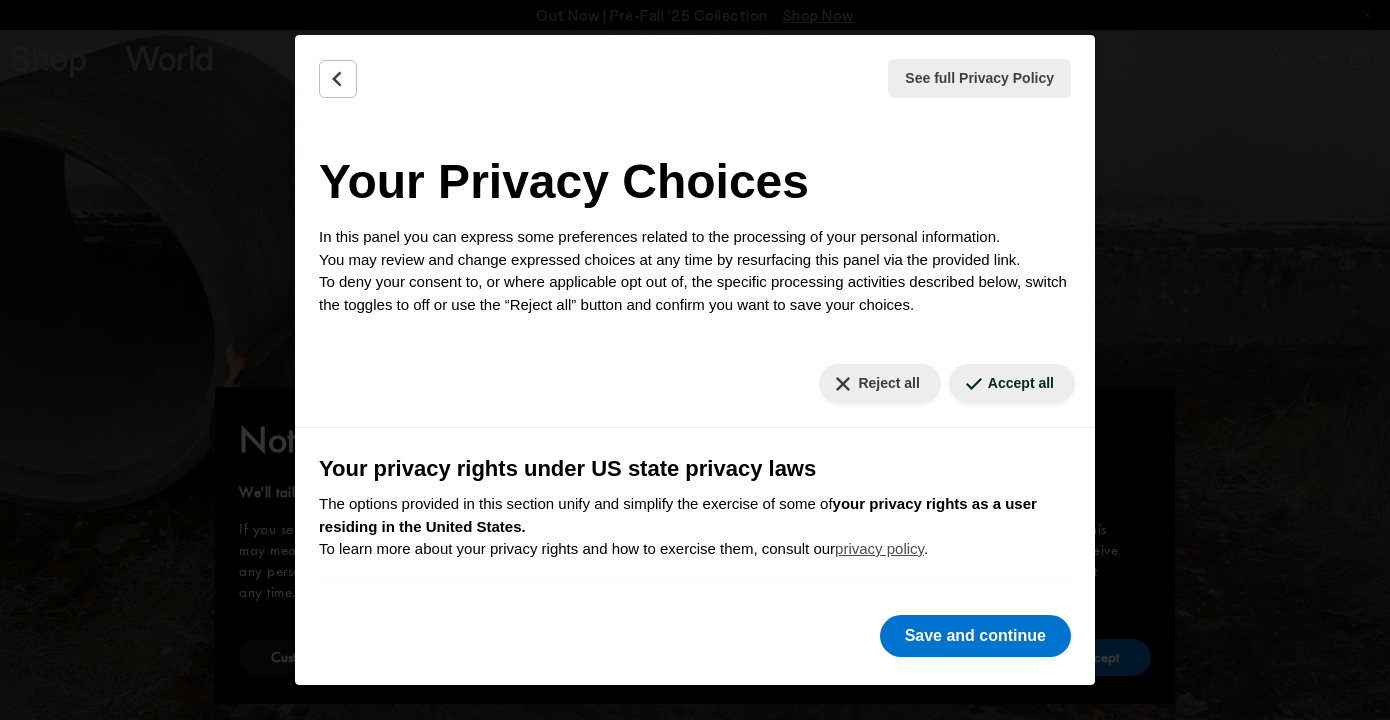 click on "Reject all Accept all" at bounding box center (695, 384) 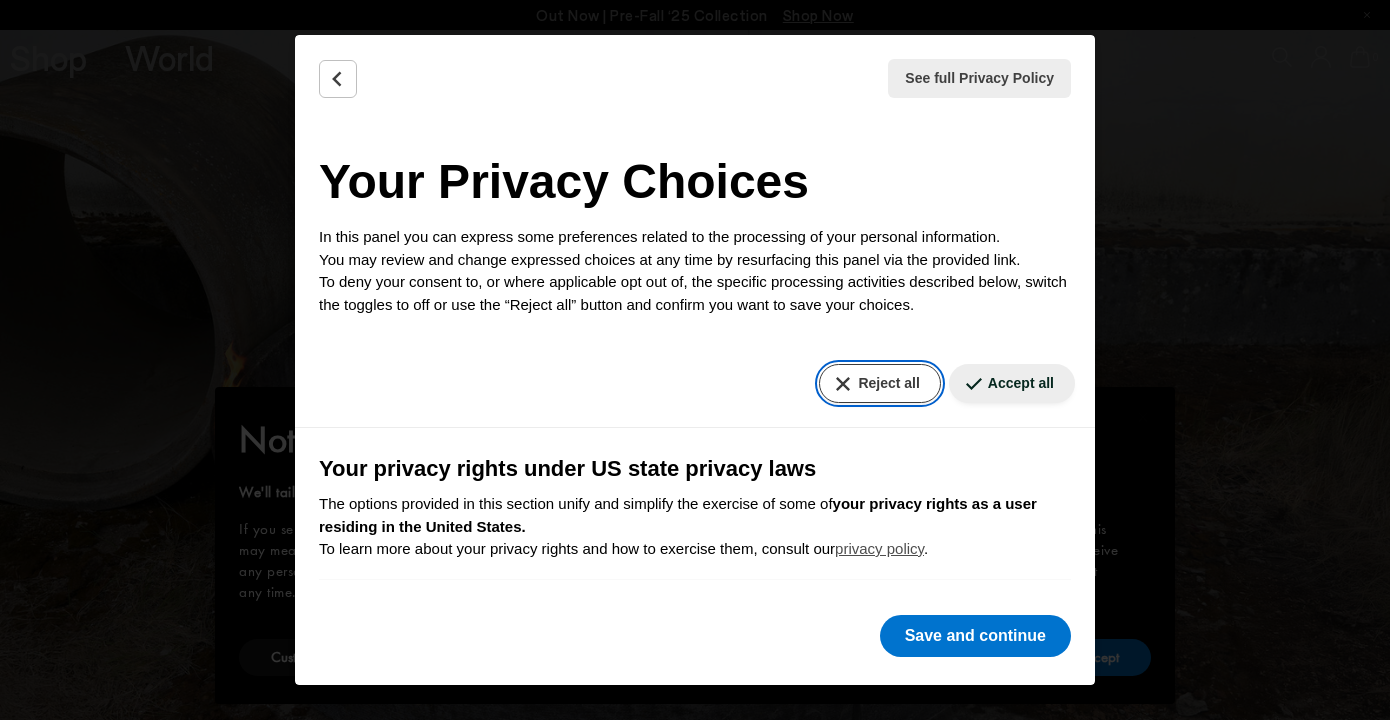 click on "Reject all" at bounding box center [879, 383] 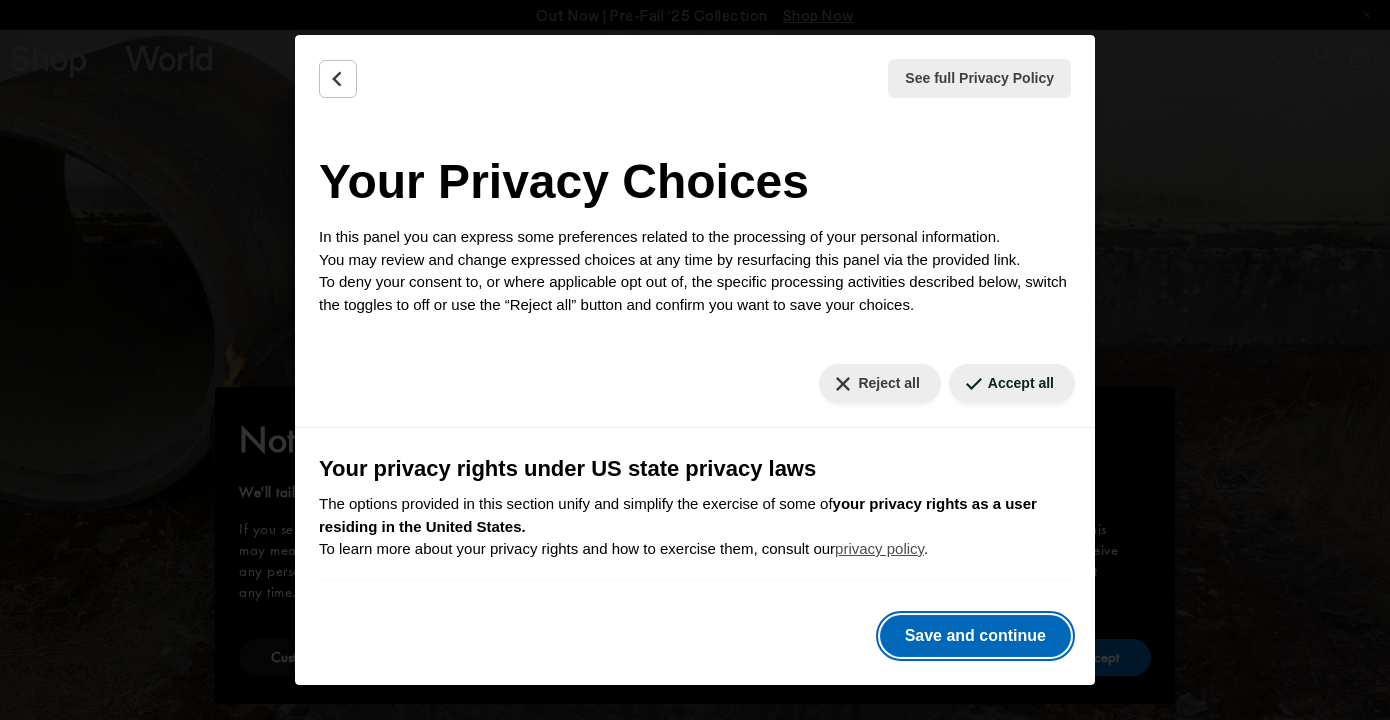 click on "Save and continue" at bounding box center [975, 636] 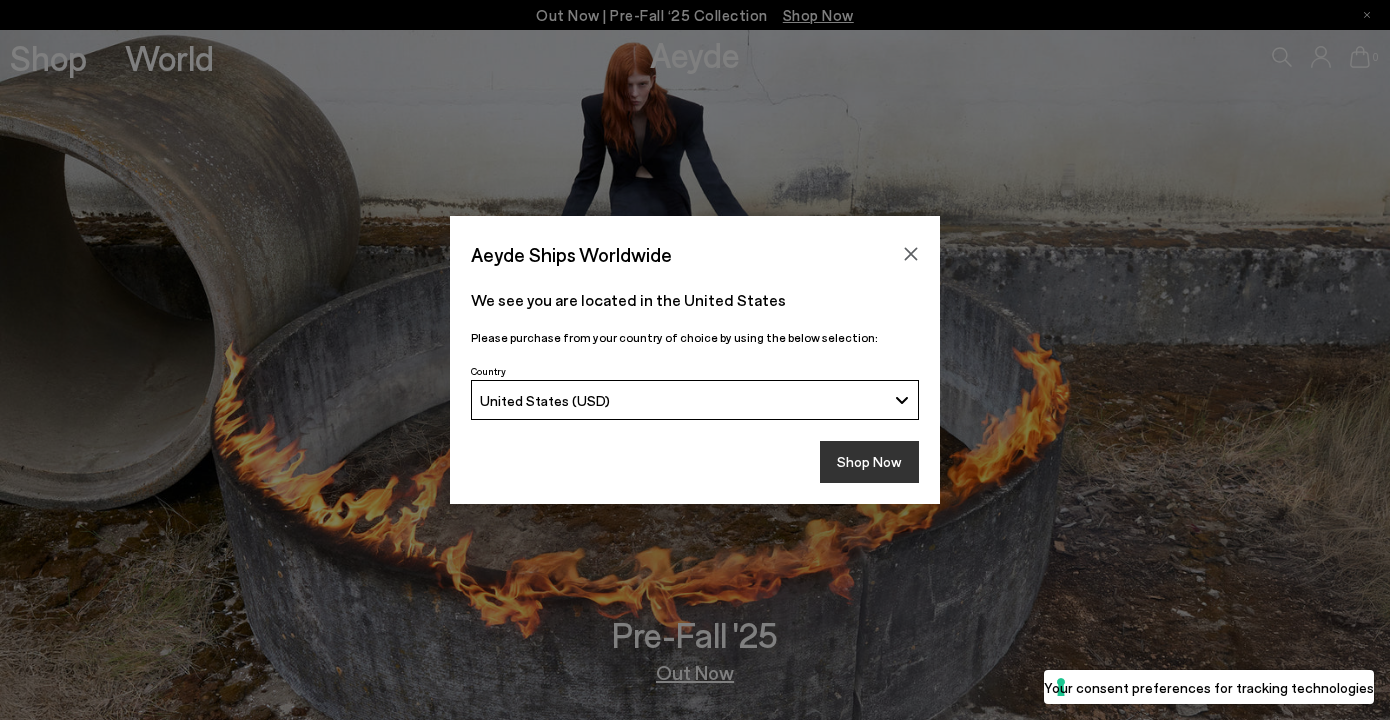 click on "Shop Now" at bounding box center (869, 462) 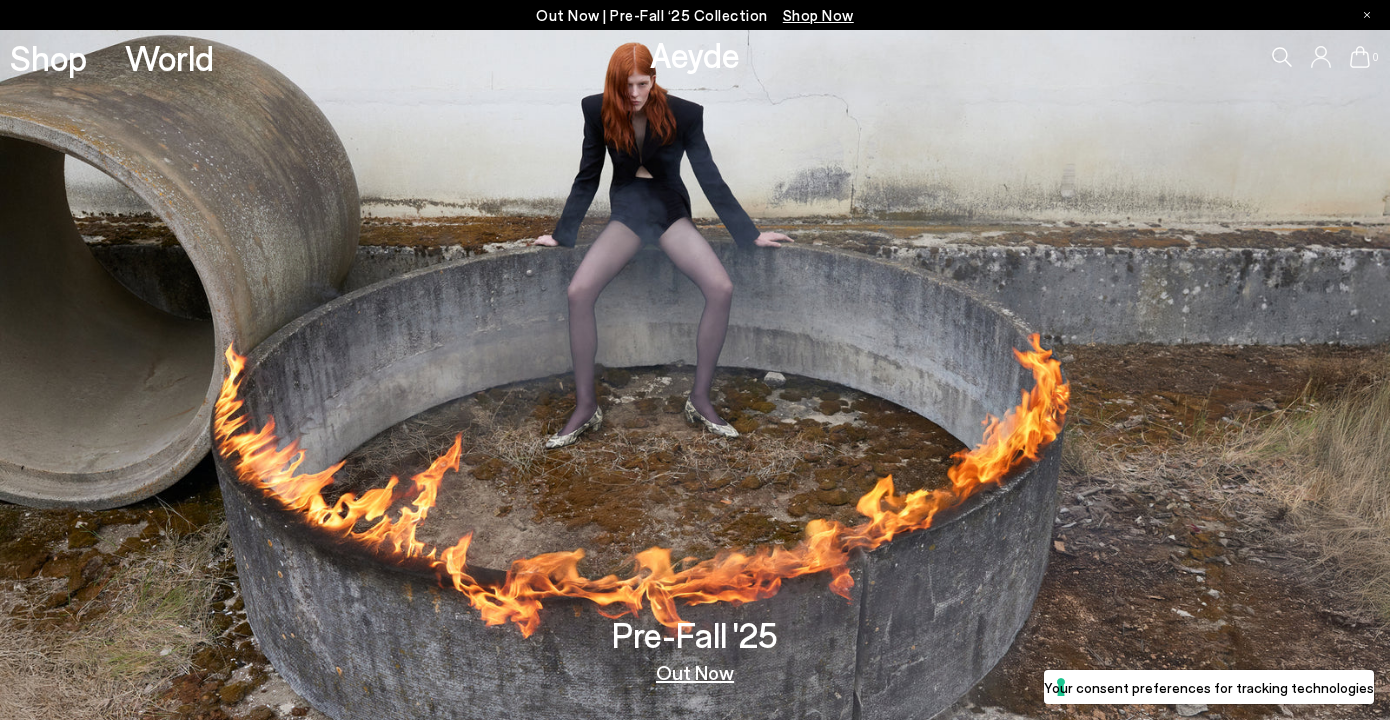 scroll, scrollTop: 0, scrollLeft: 0, axis: both 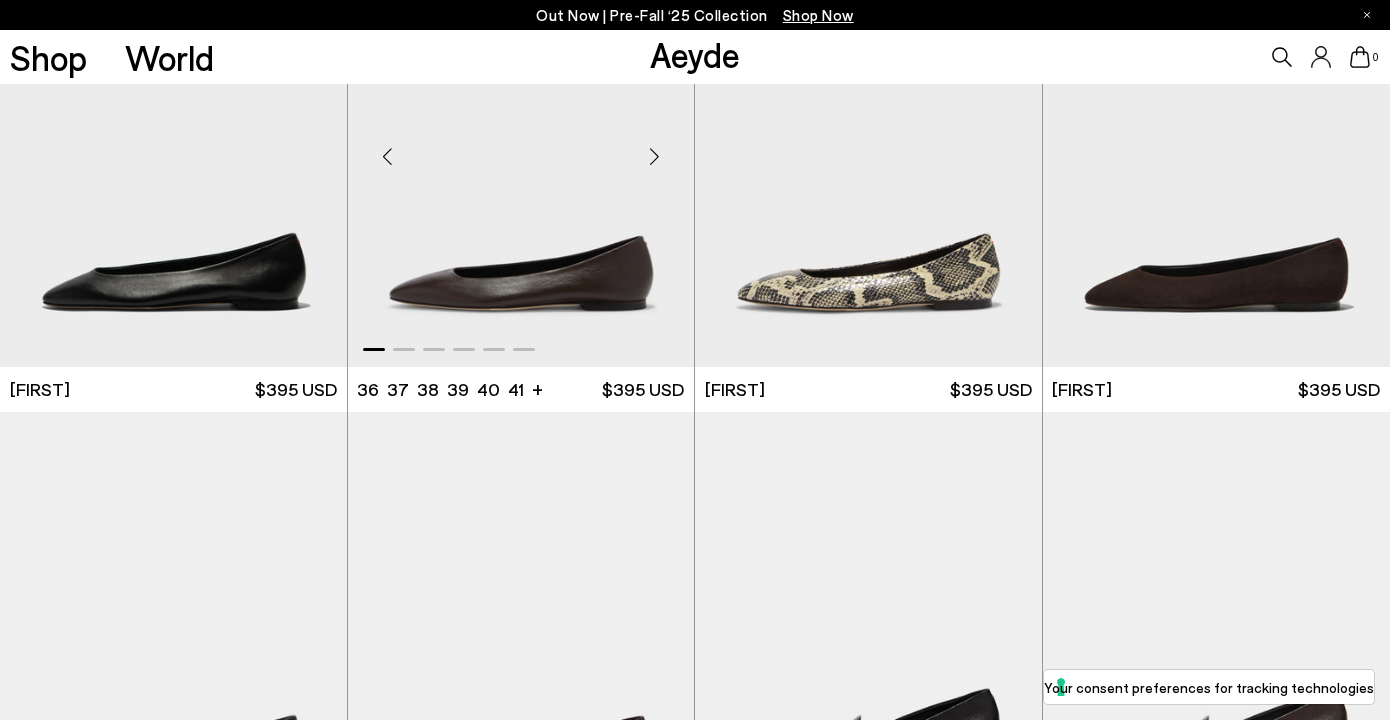 click at bounding box center (654, 157) 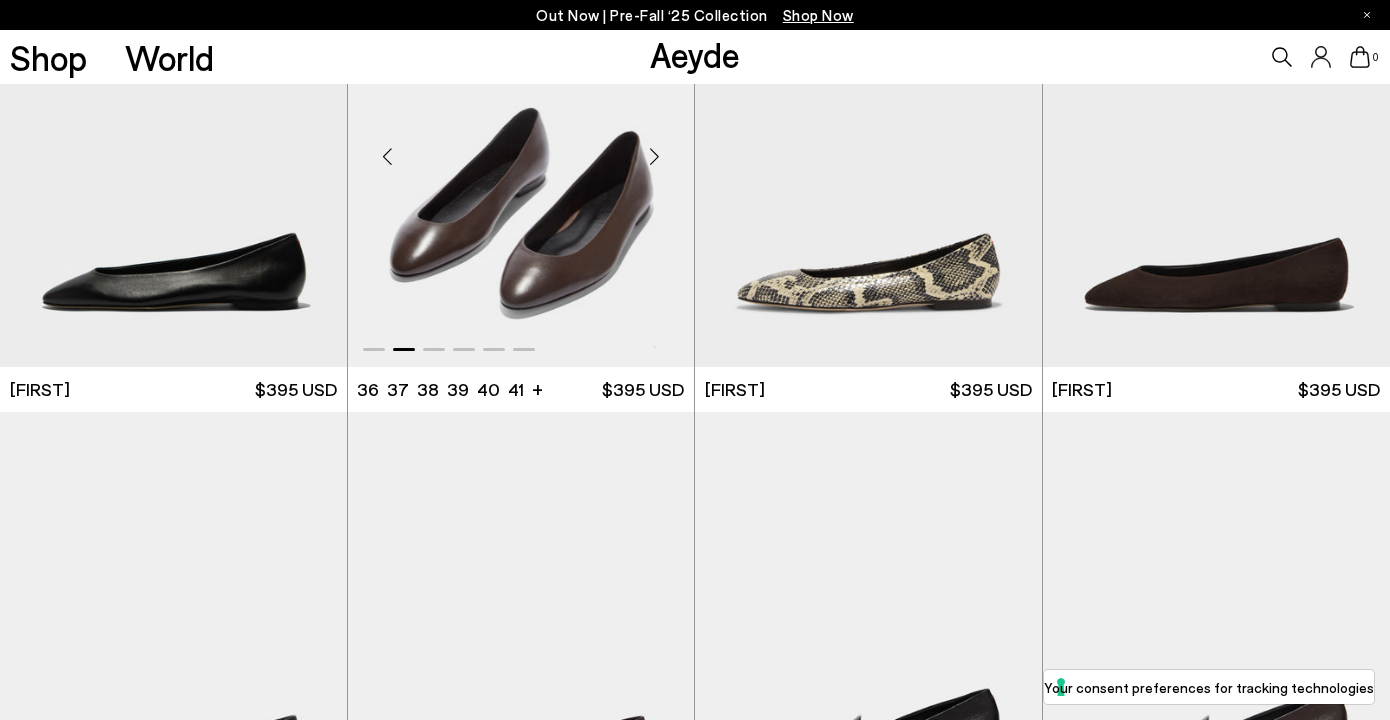 click at bounding box center [654, 157] 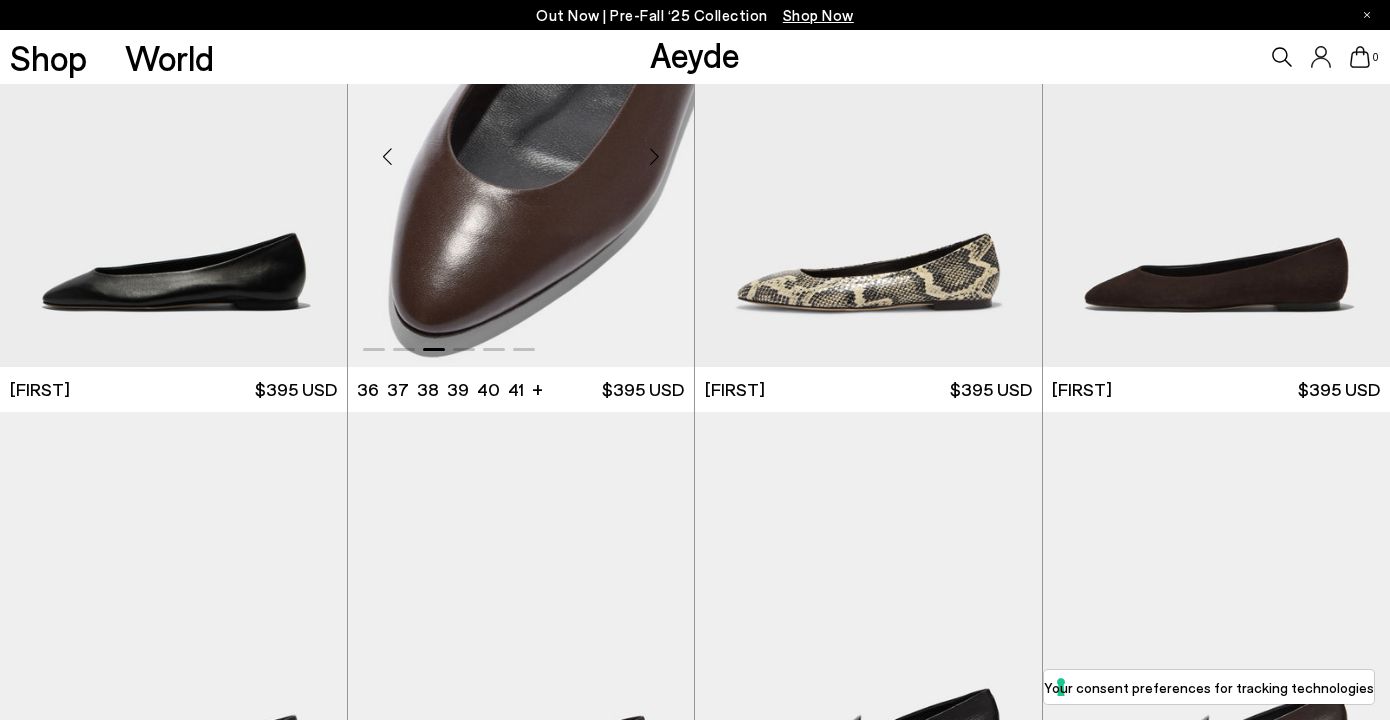 click at bounding box center [654, 157] 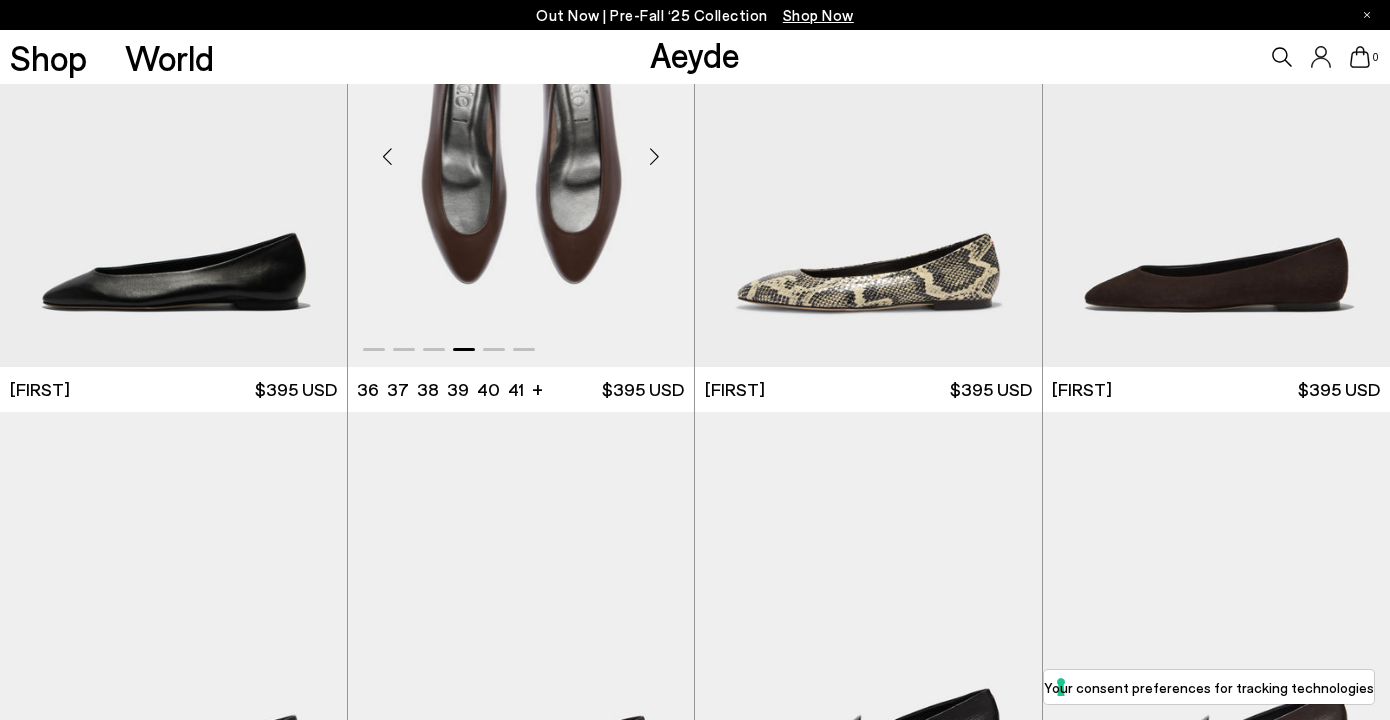 click at bounding box center [654, 157] 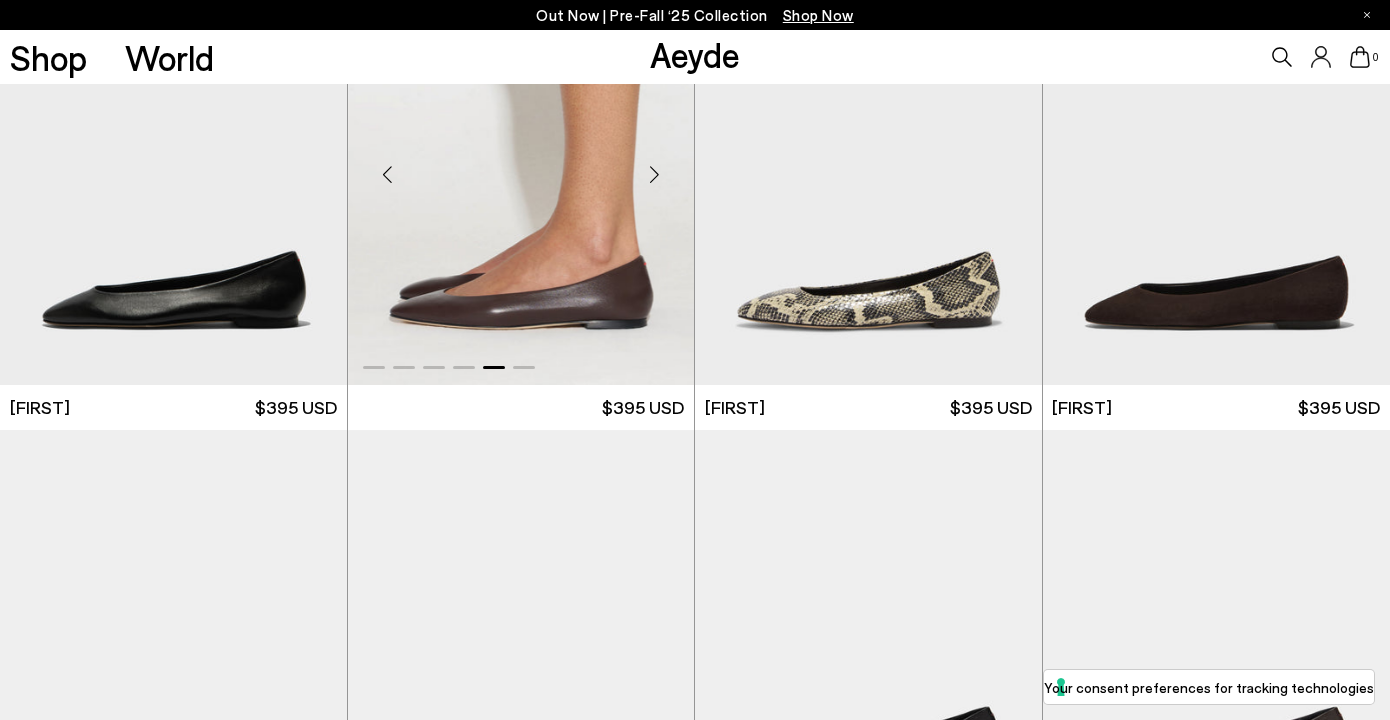 scroll, scrollTop: 602, scrollLeft: 0, axis: vertical 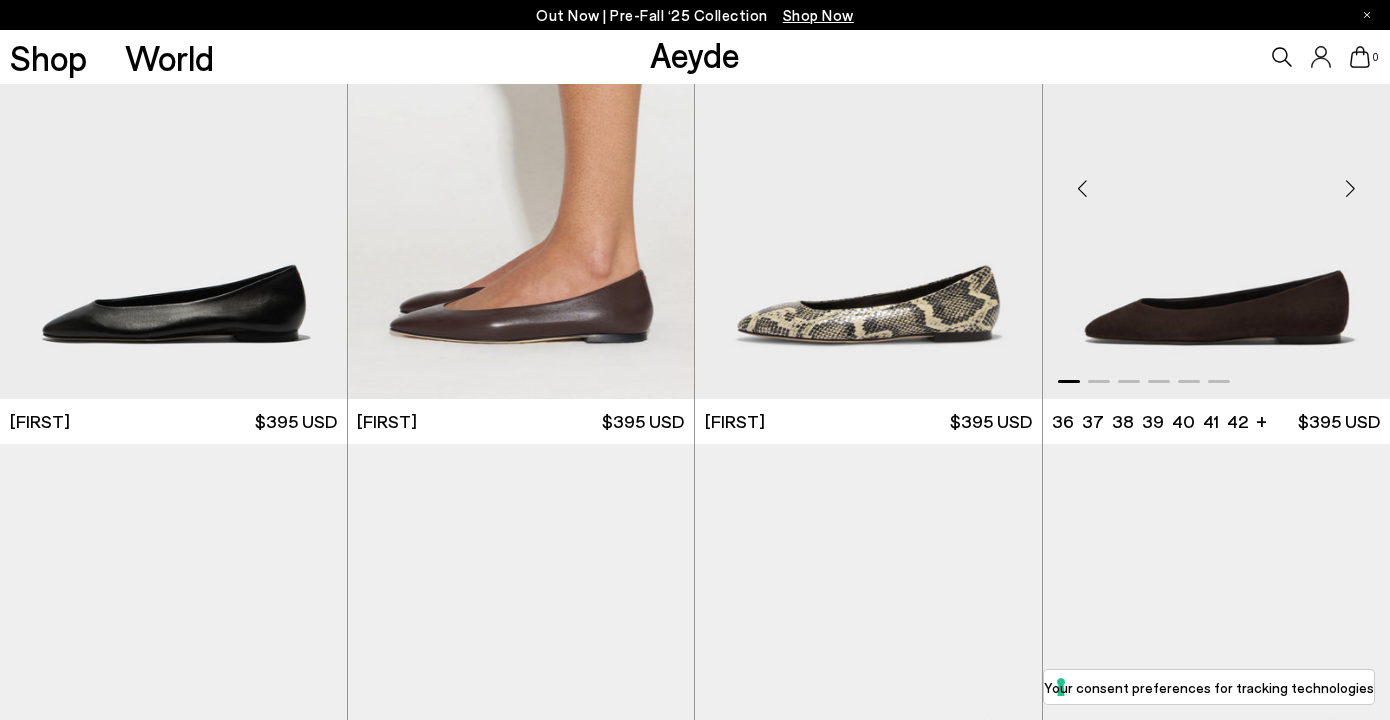 click at bounding box center [1350, 189] 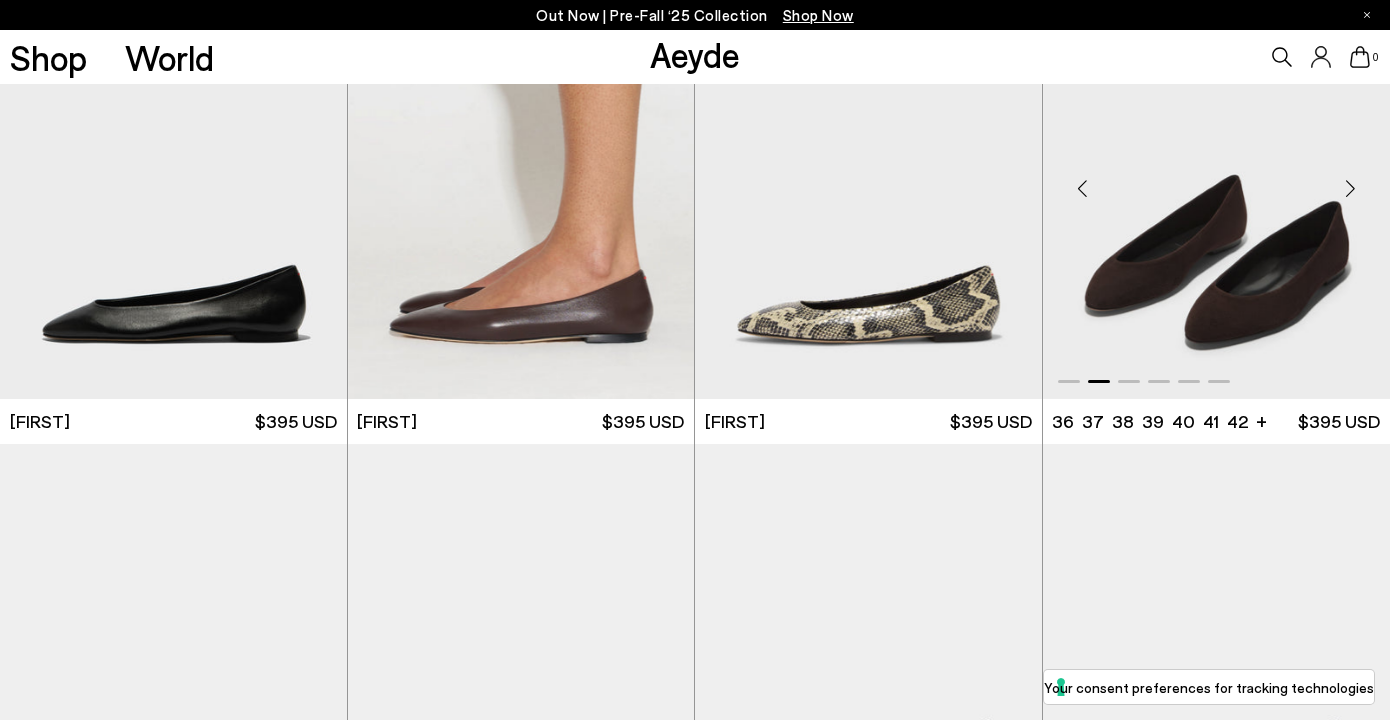 click at bounding box center [1350, 189] 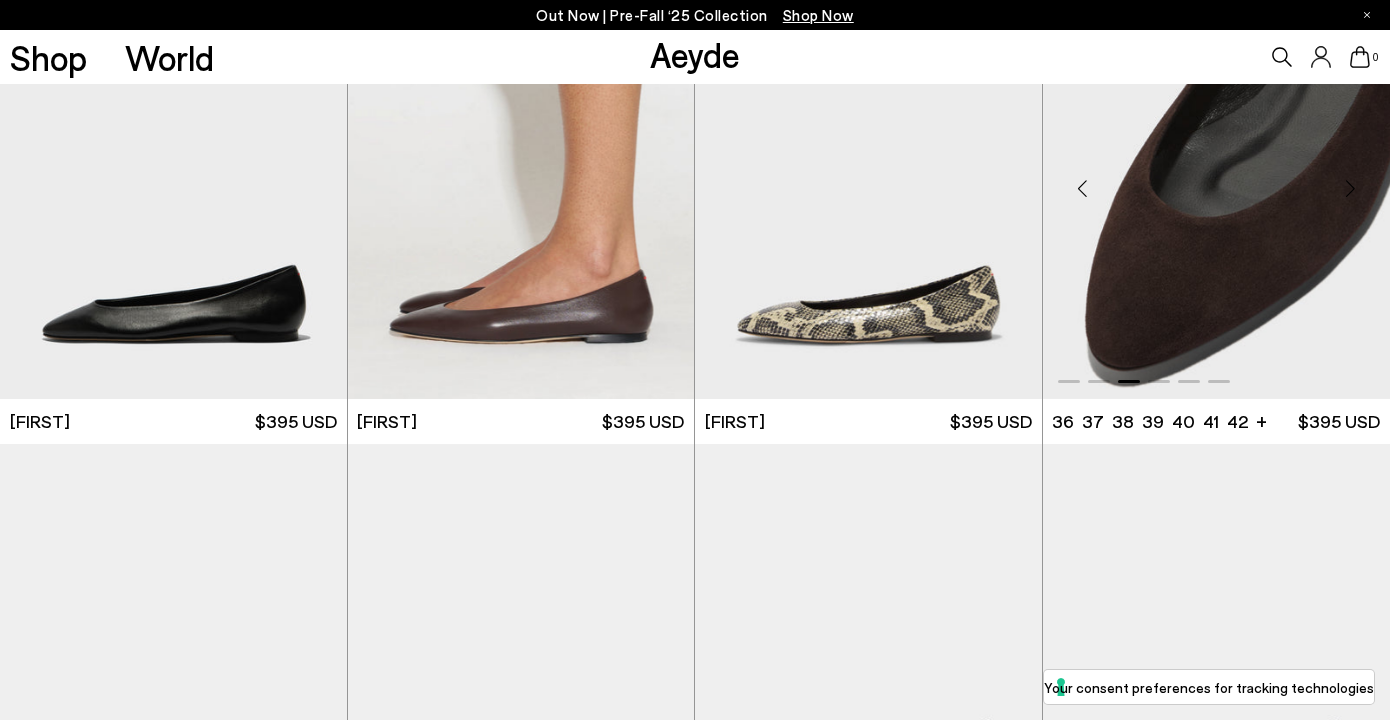 click at bounding box center [1350, 189] 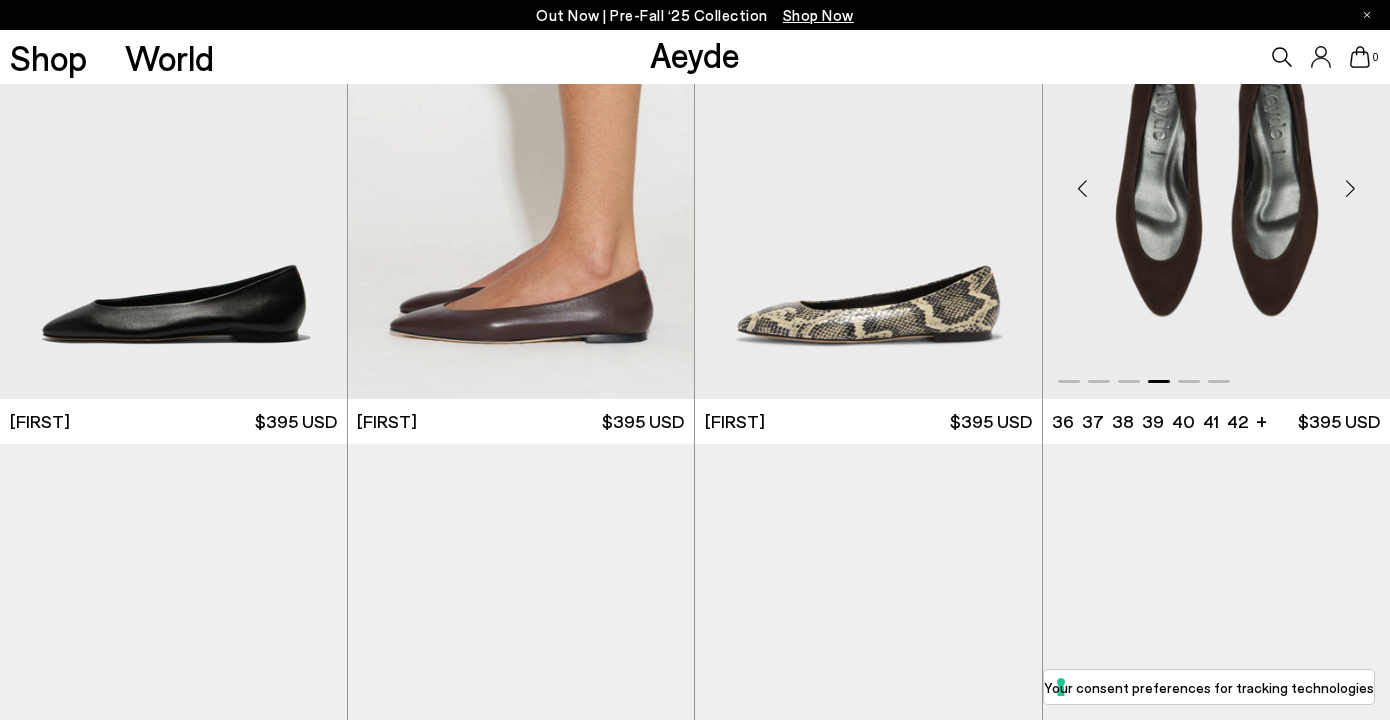 click at bounding box center (1350, 189) 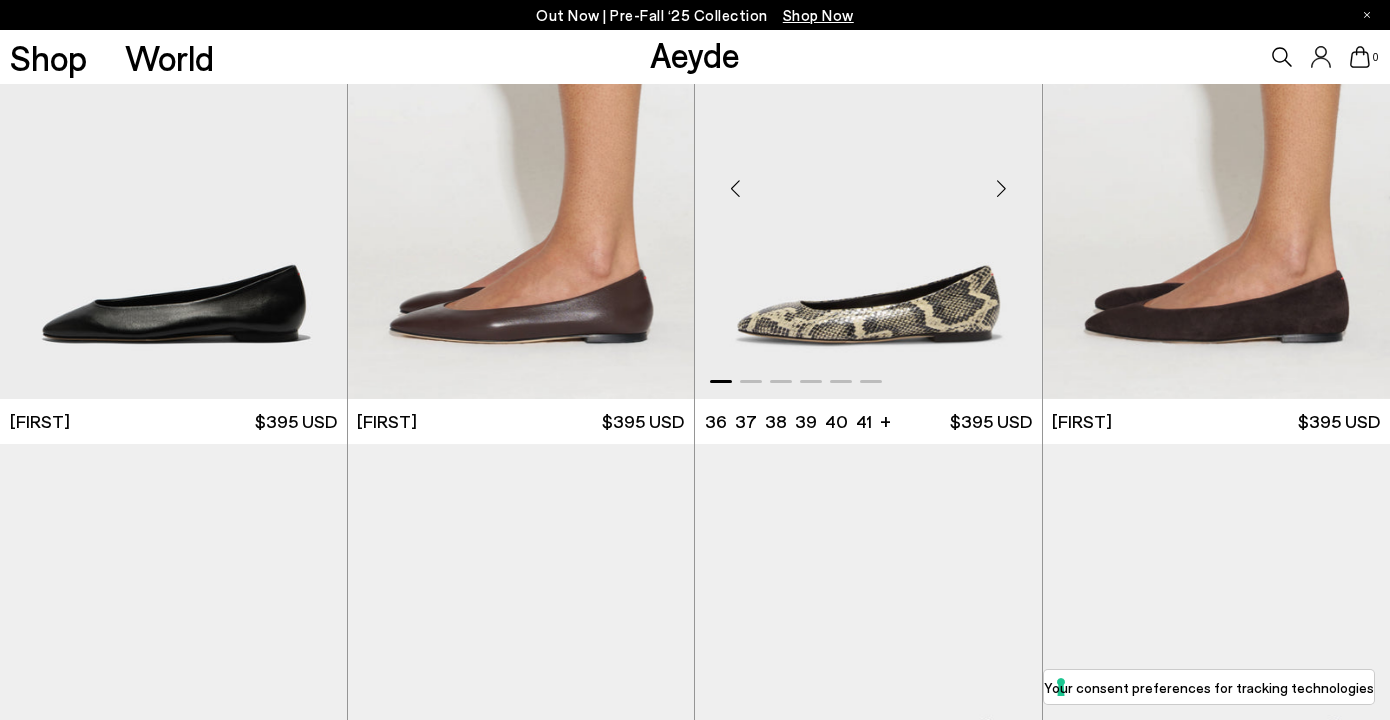 scroll, scrollTop: 1516, scrollLeft: 0, axis: vertical 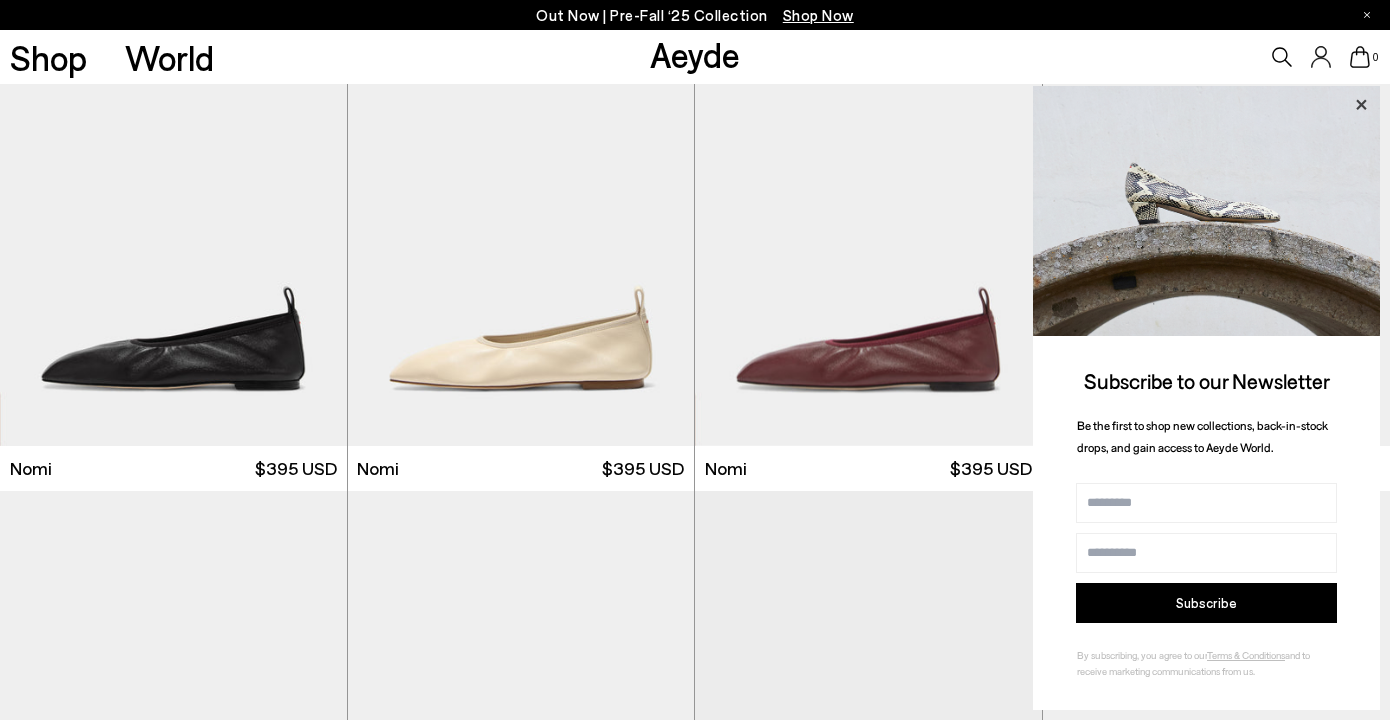 click 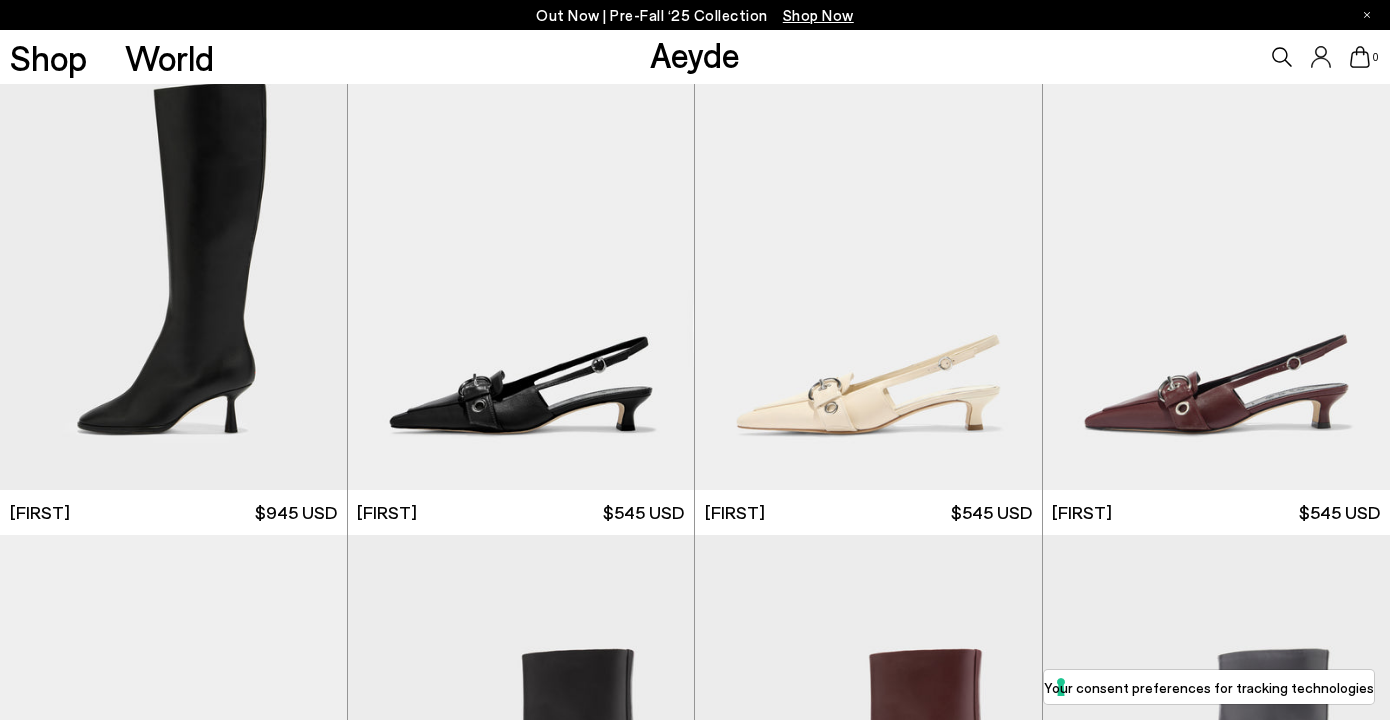 scroll, scrollTop: 3900, scrollLeft: 0, axis: vertical 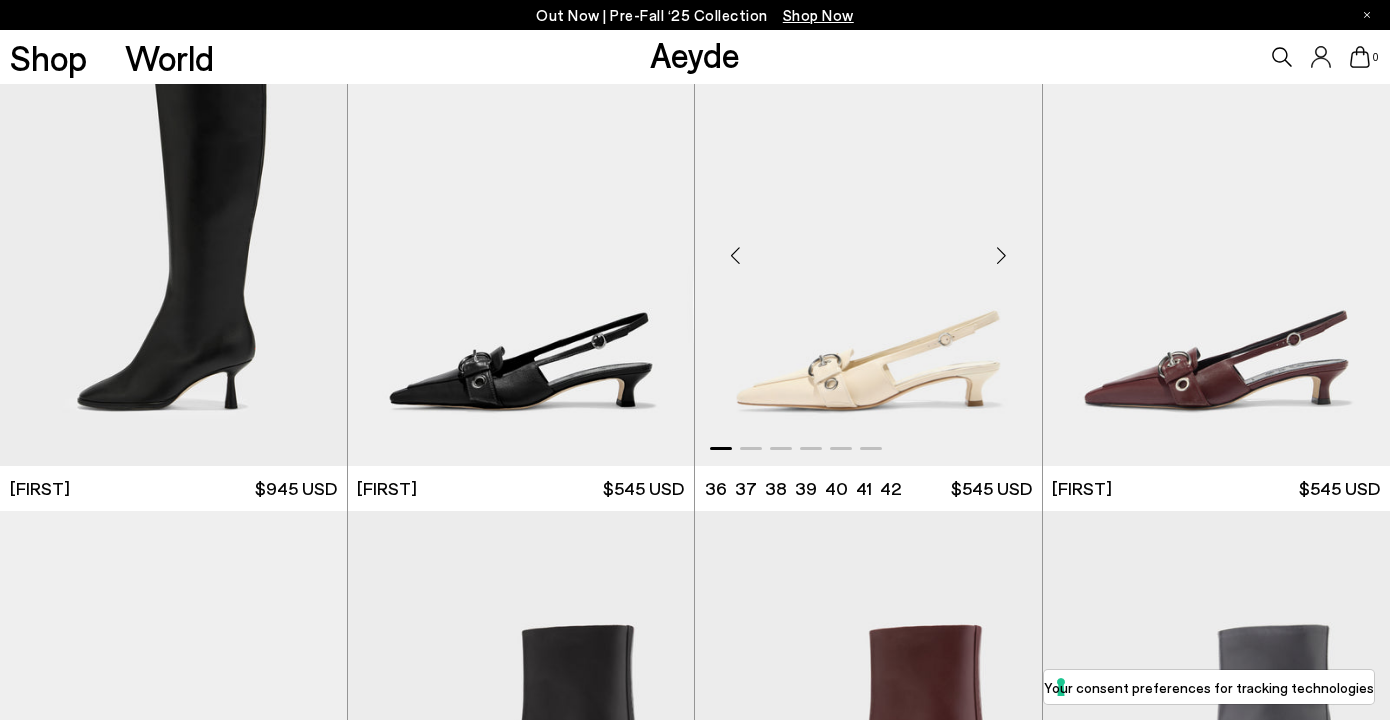 click at bounding box center [1002, 256] 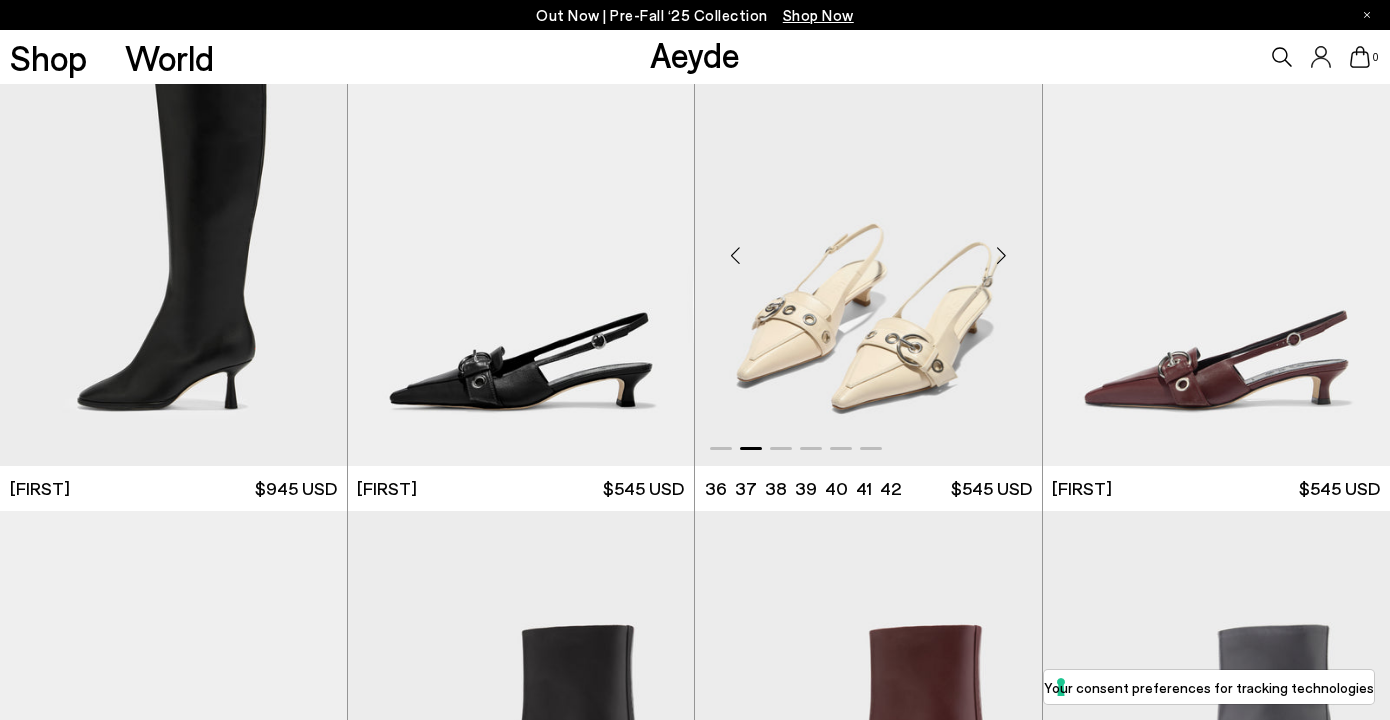 click at bounding box center [1002, 256] 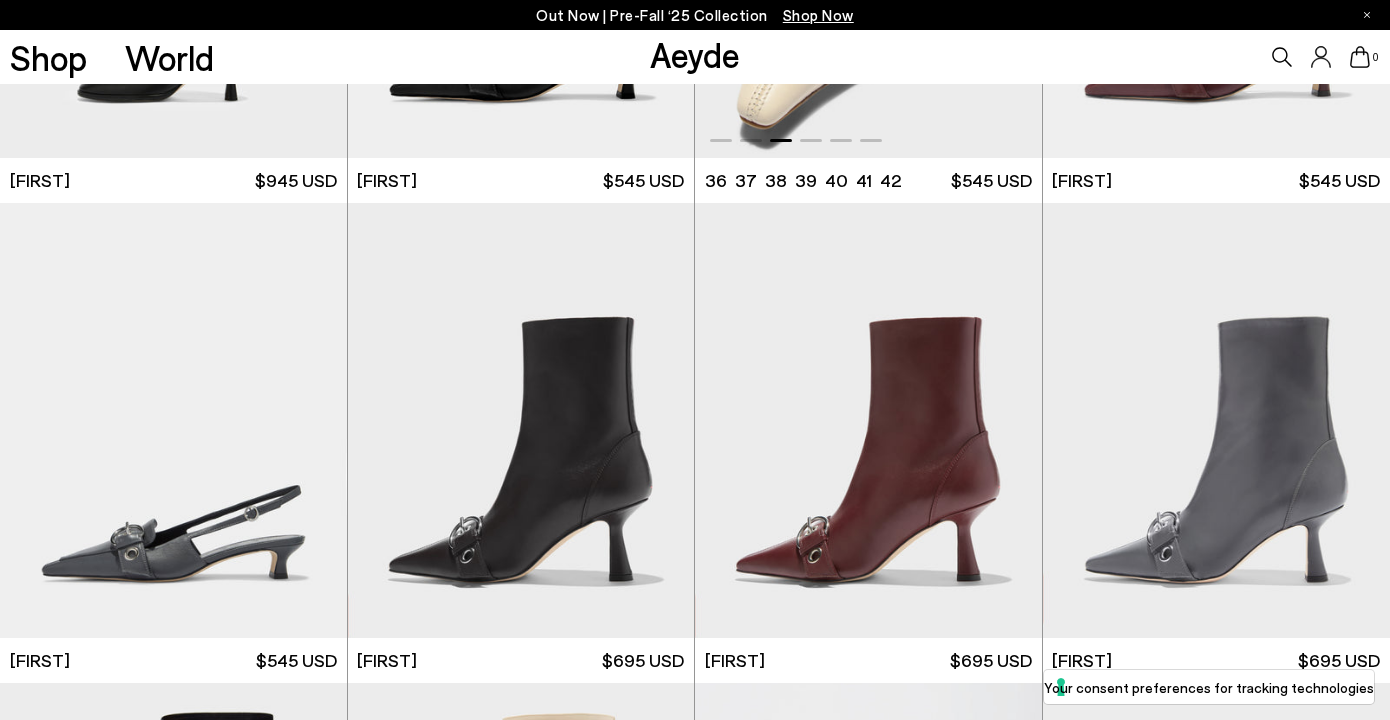 scroll, scrollTop: 4333, scrollLeft: 0, axis: vertical 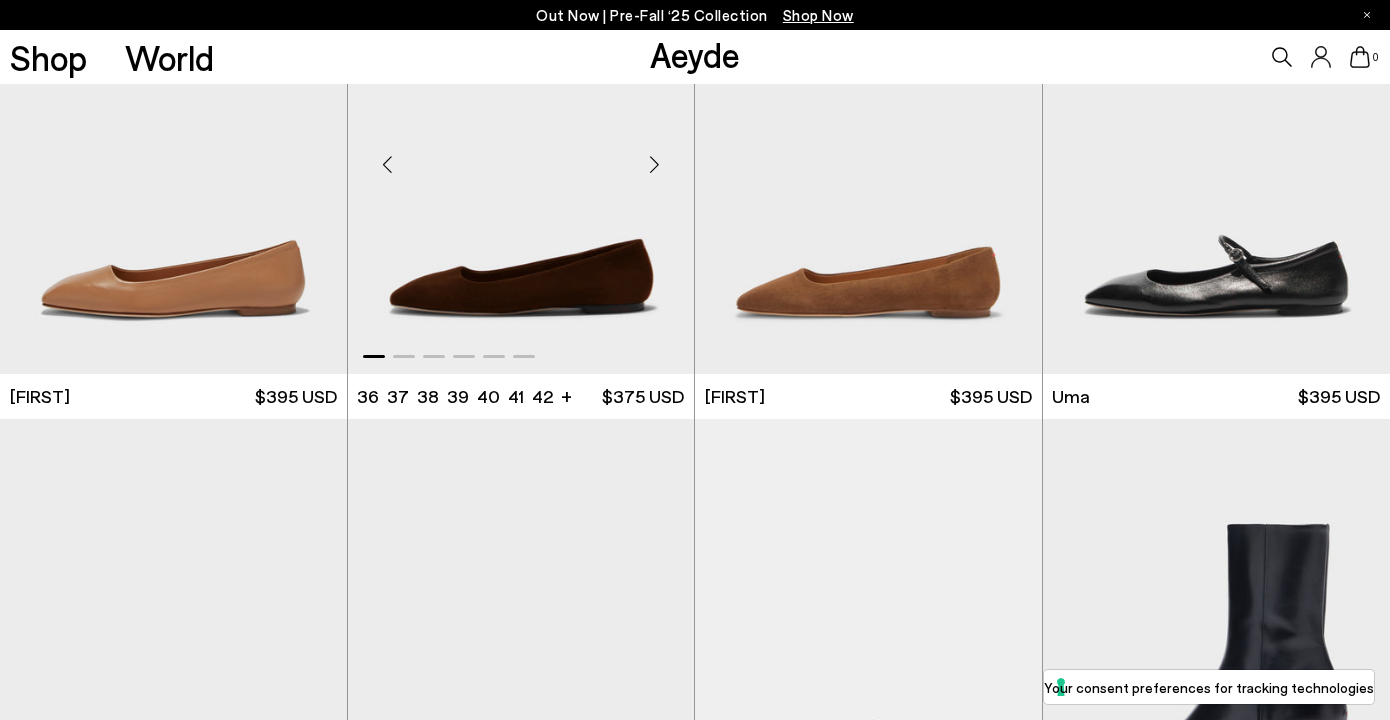 click at bounding box center [654, 164] 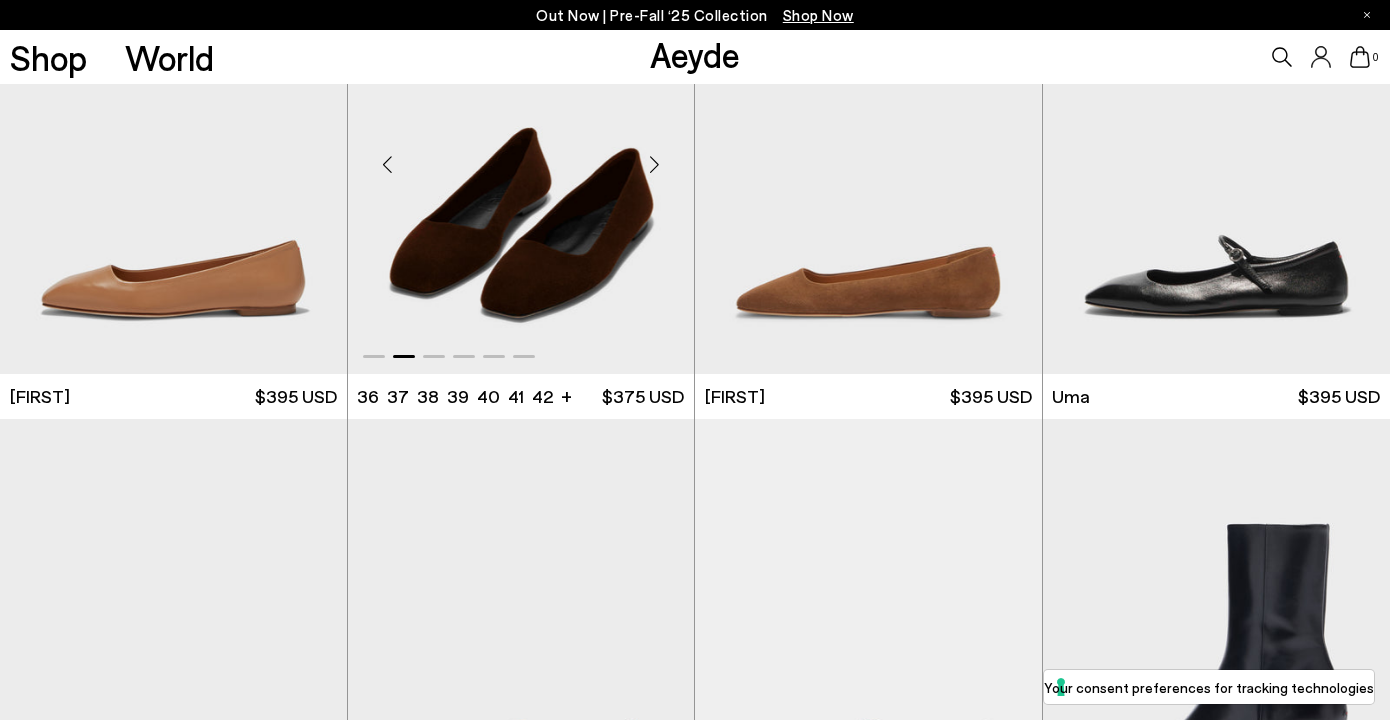 click at bounding box center [654, 164] 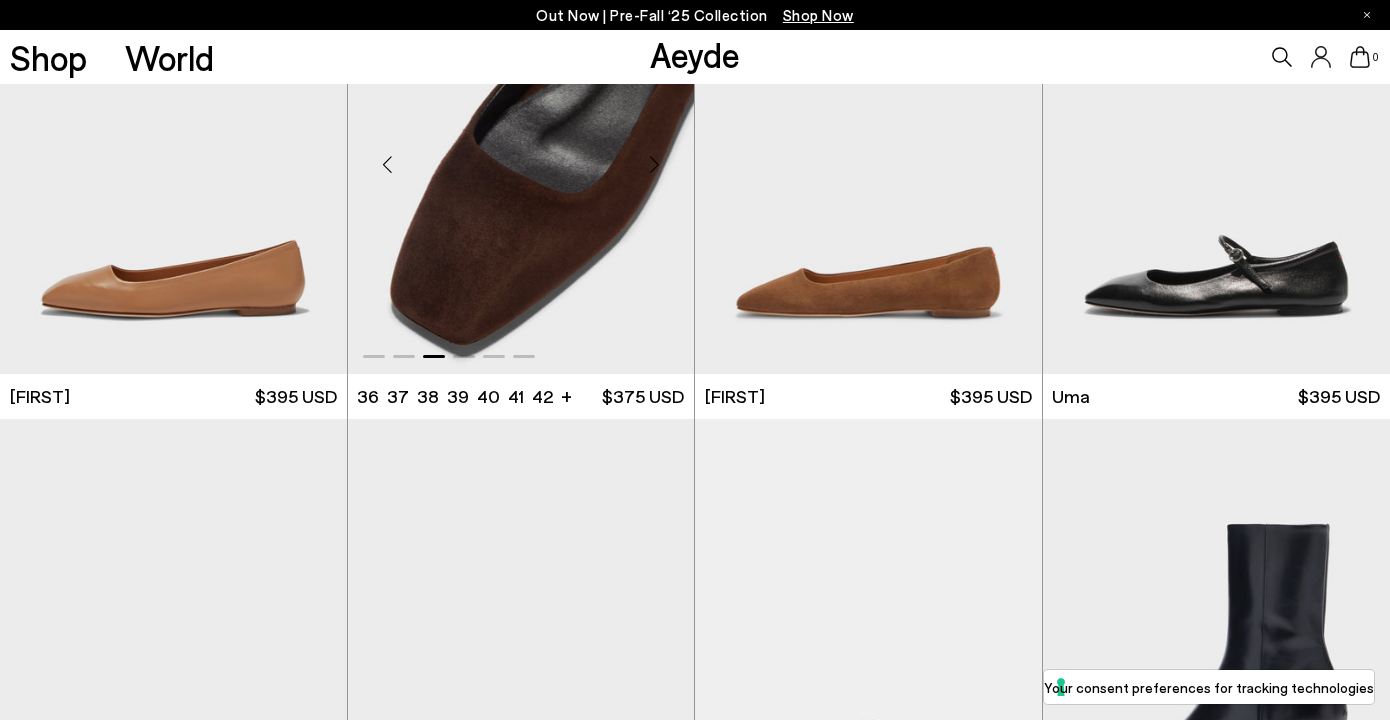 click at bounding box center (654, 164) 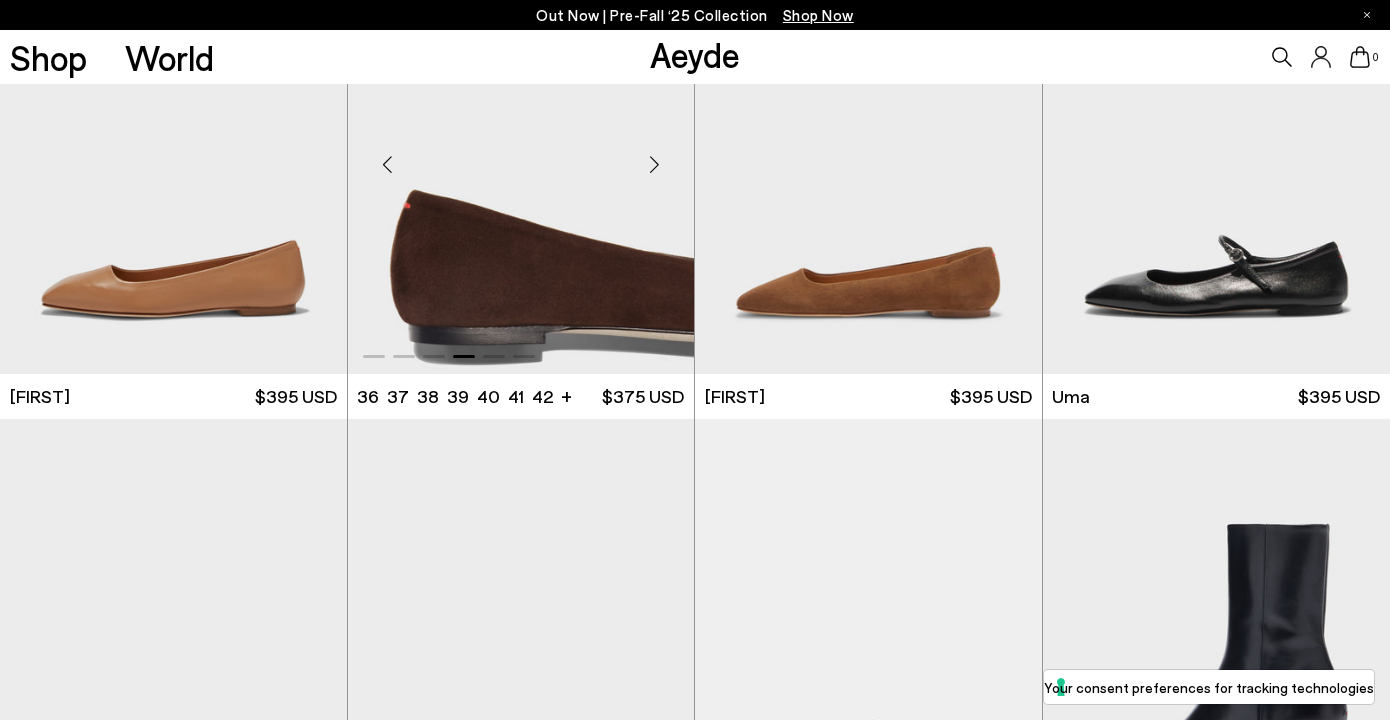 click at bounding box center (654, 164) 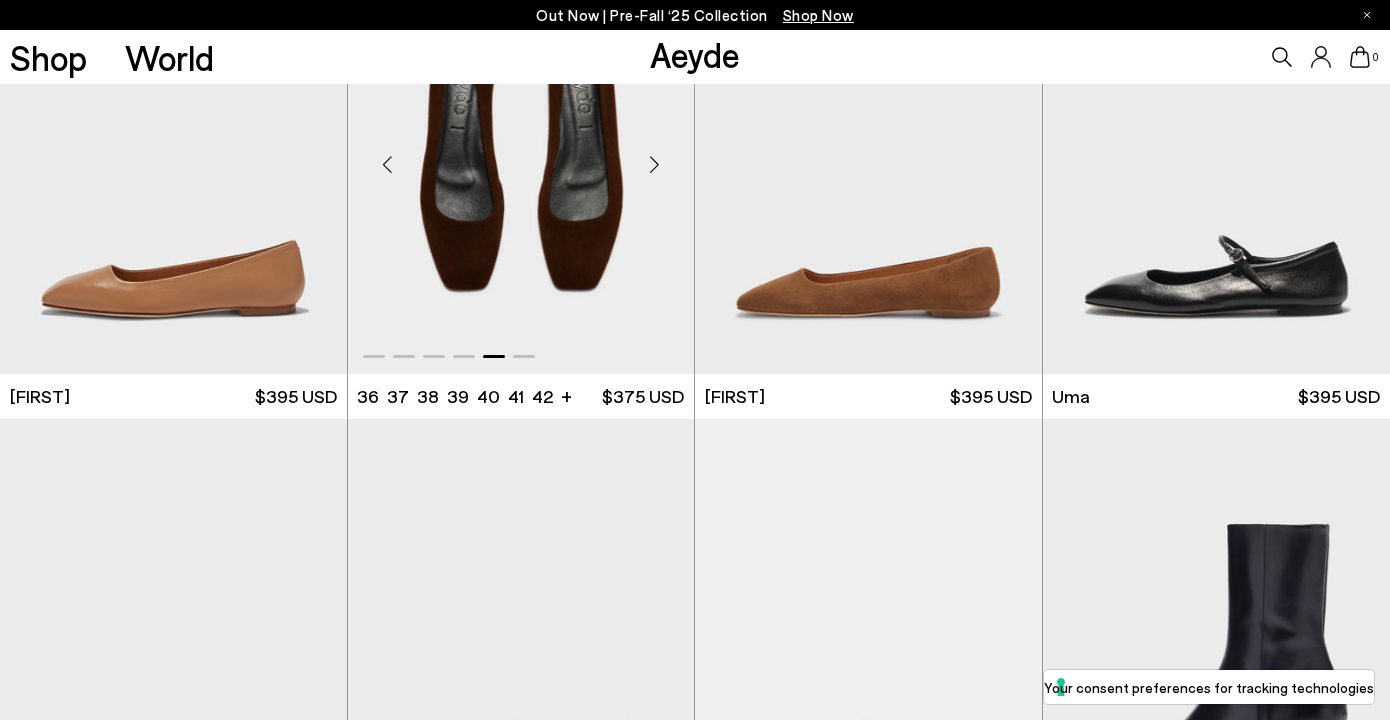 click at bounding box center (654, 164) 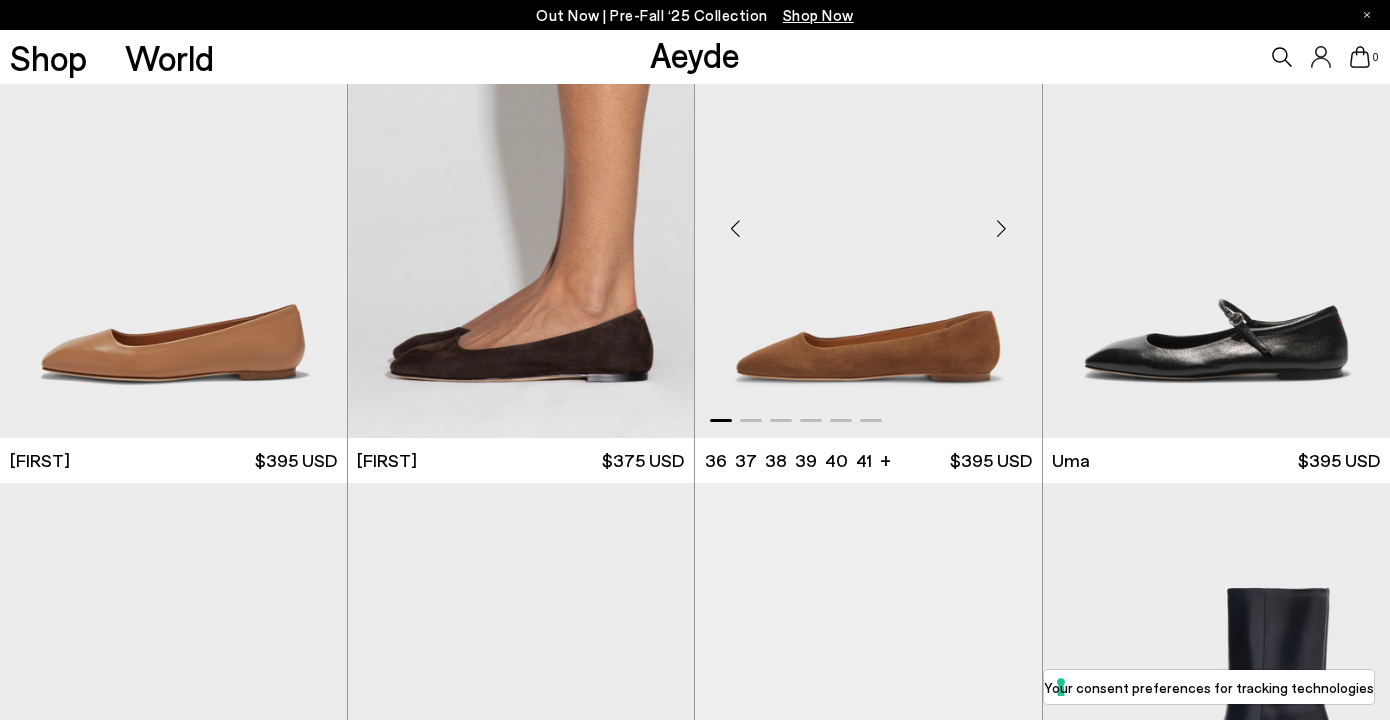 scroll, scrollTop: 6748, scrollLeft: 0, axis: vertical 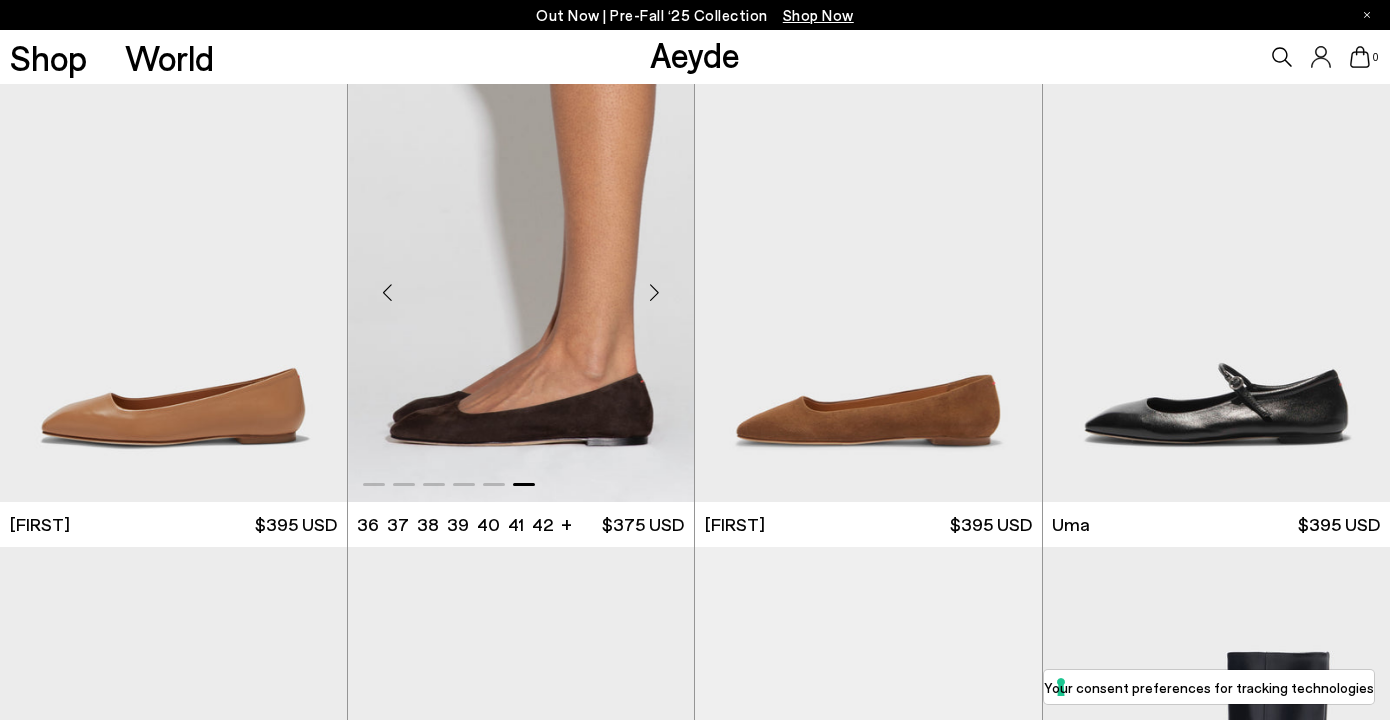 click at bounding box center [654, 292] 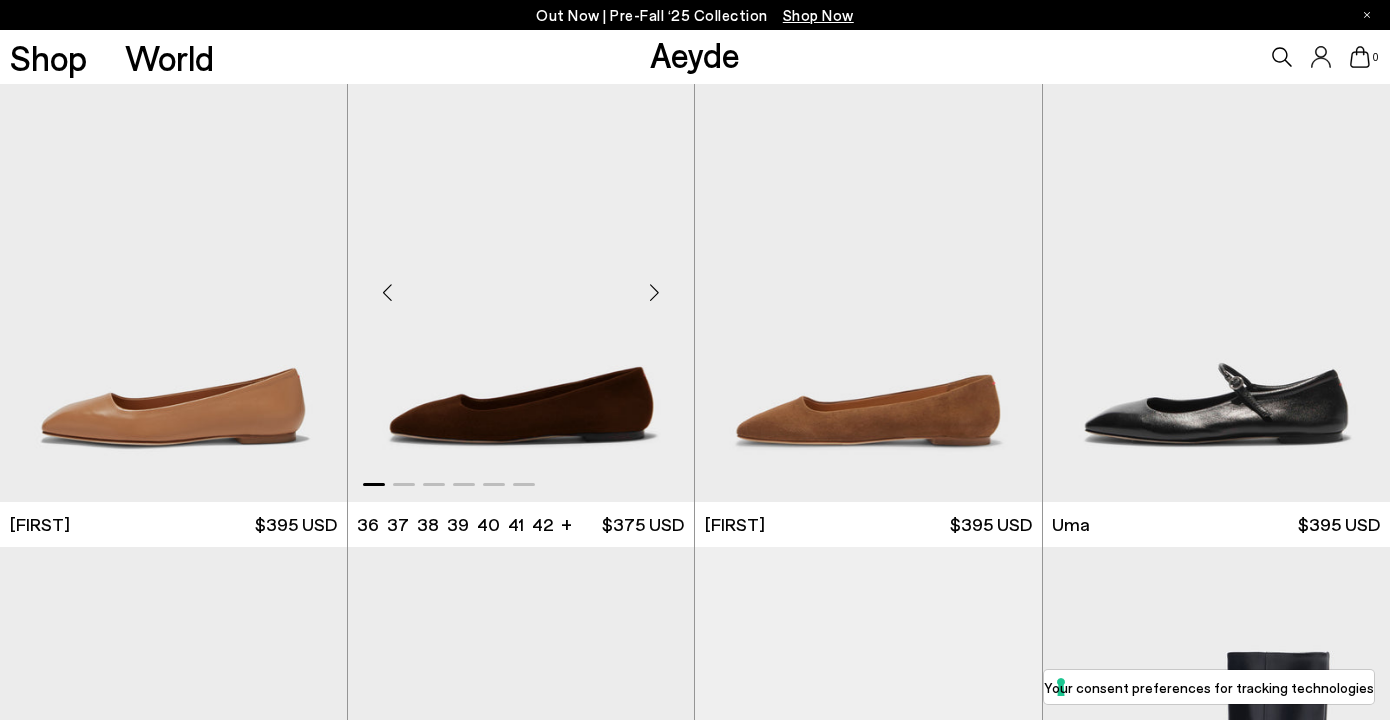 click at bounding box center (654, 292) 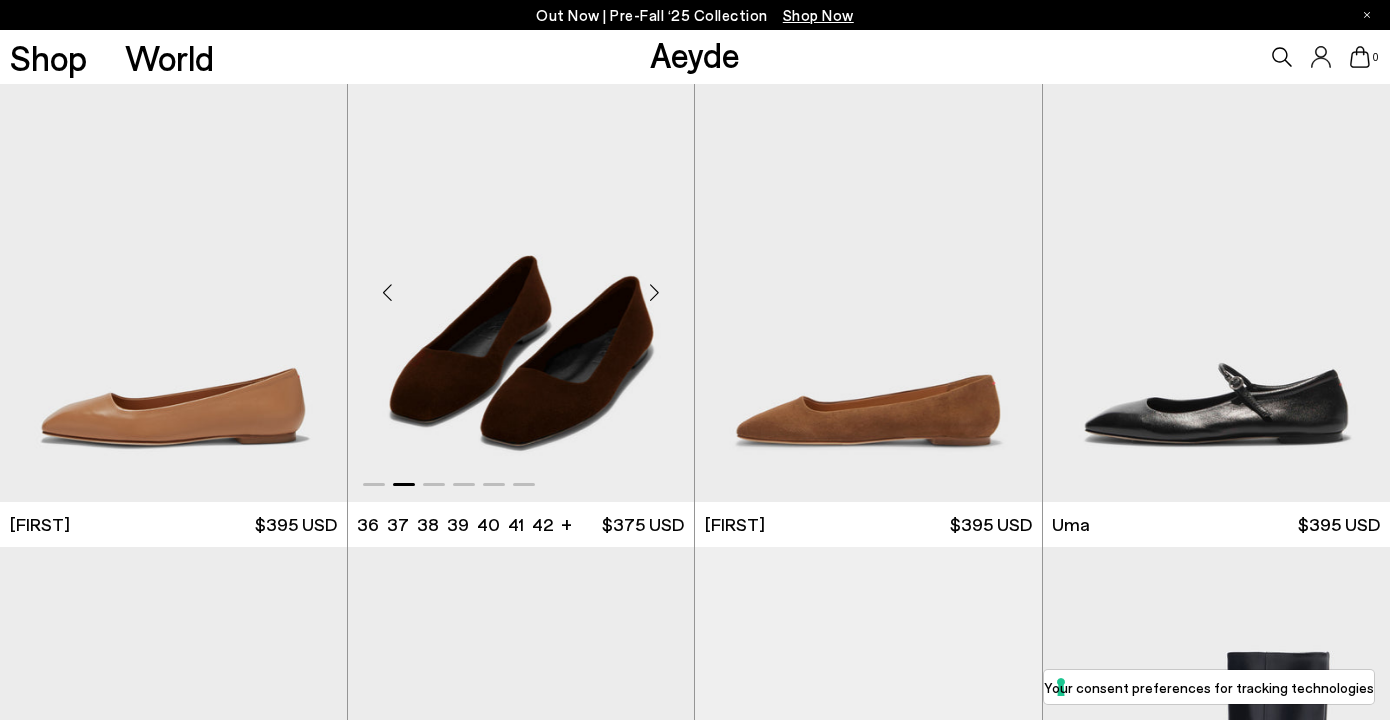 click at bounding box center [654, 292] 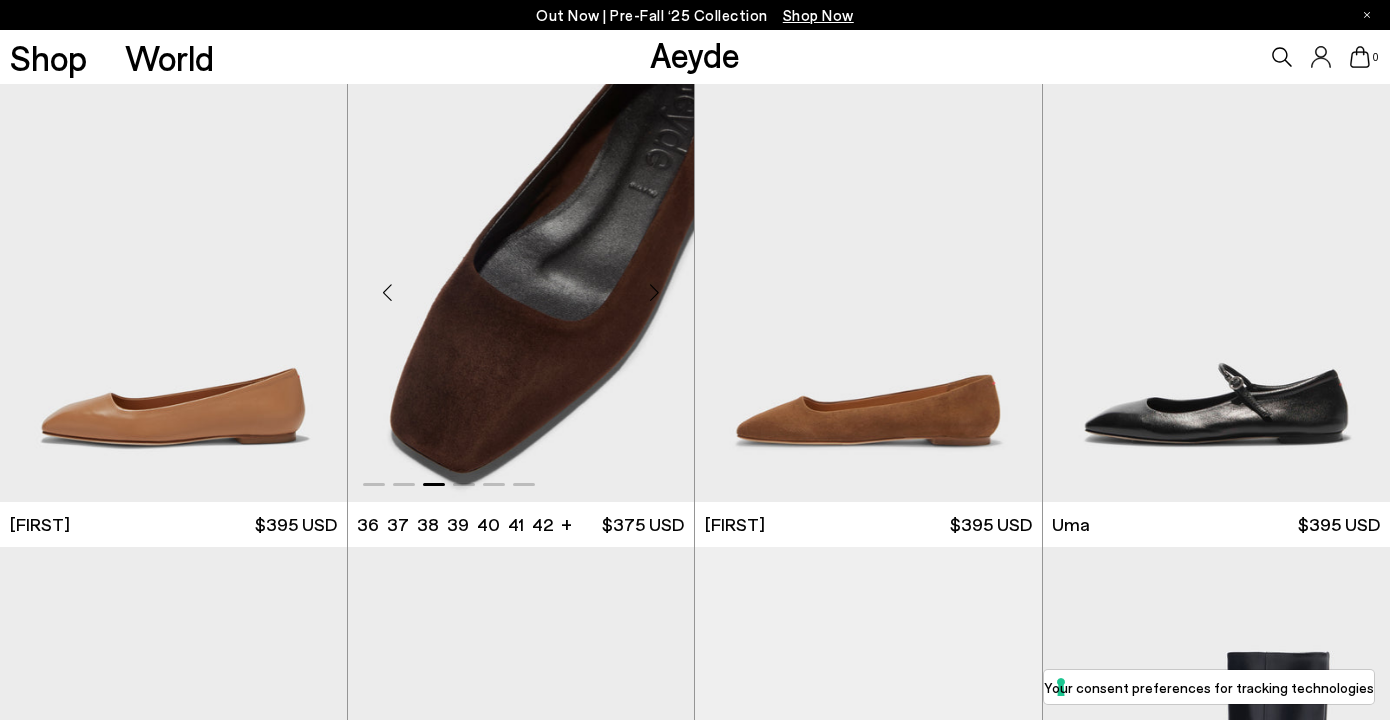 click at bounding box center [654, 292] 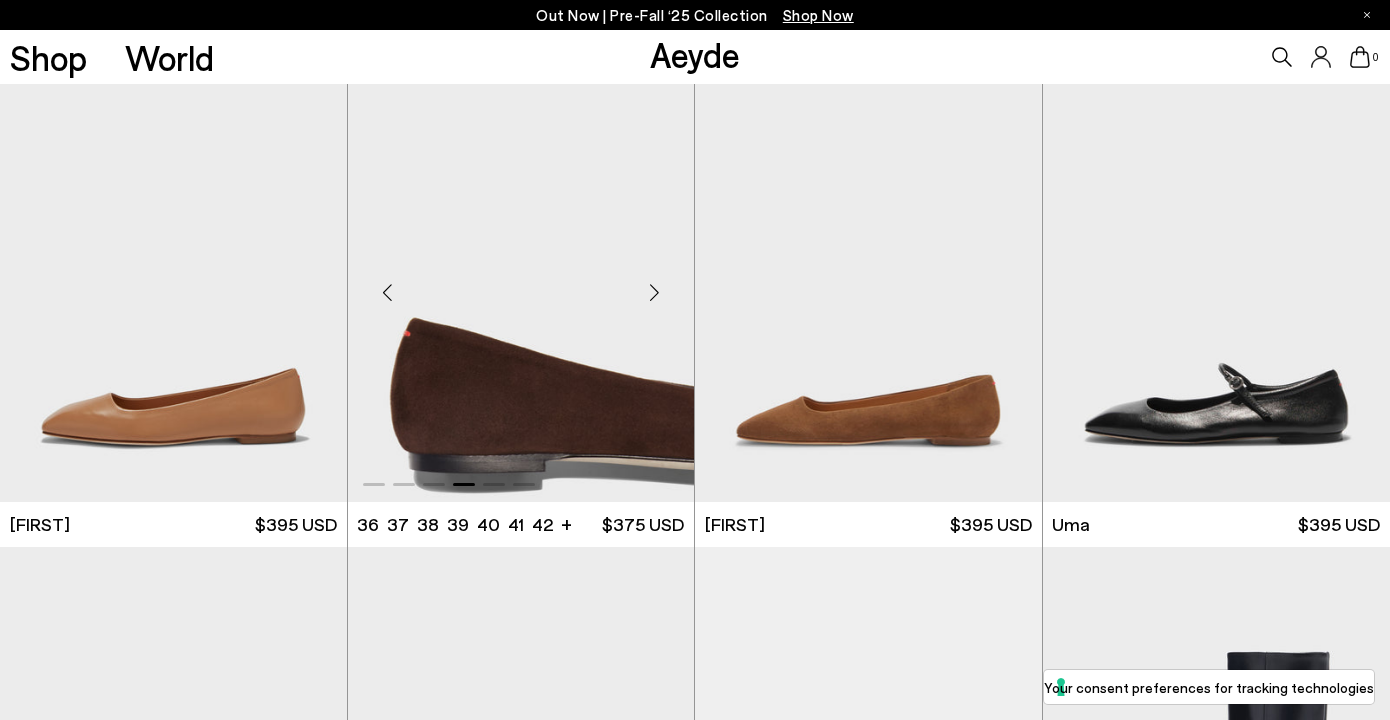 click at bounding box center [654, 292] 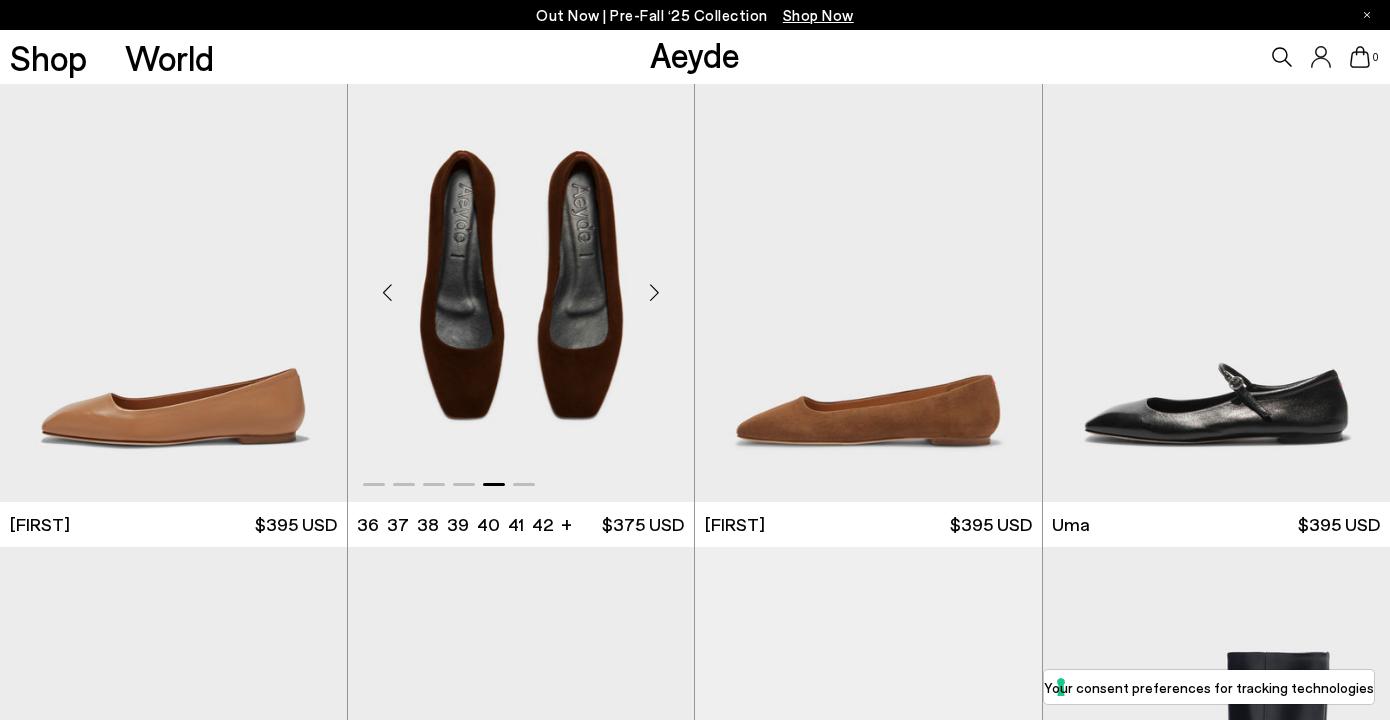 click at bounding box center (654, 292) 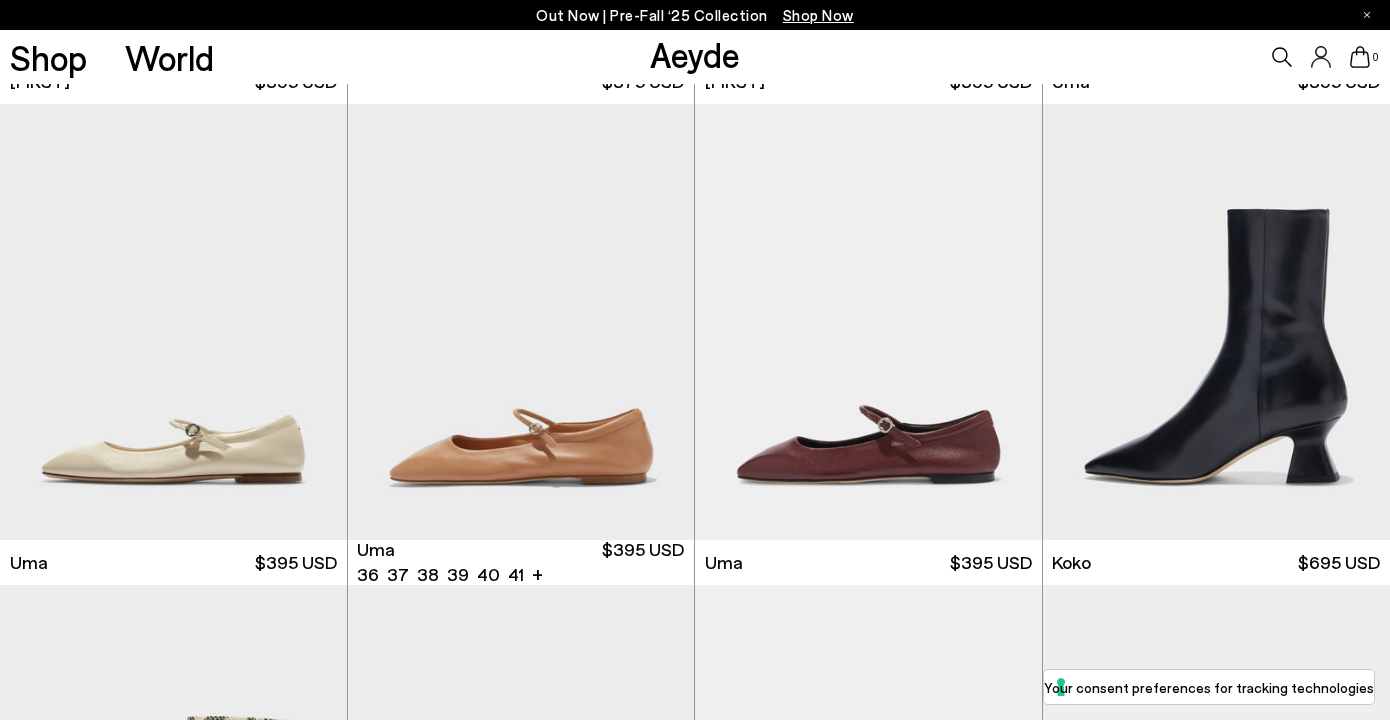 scroll, scrollTop: 7231, scrollLeft: 0, axis: vertical 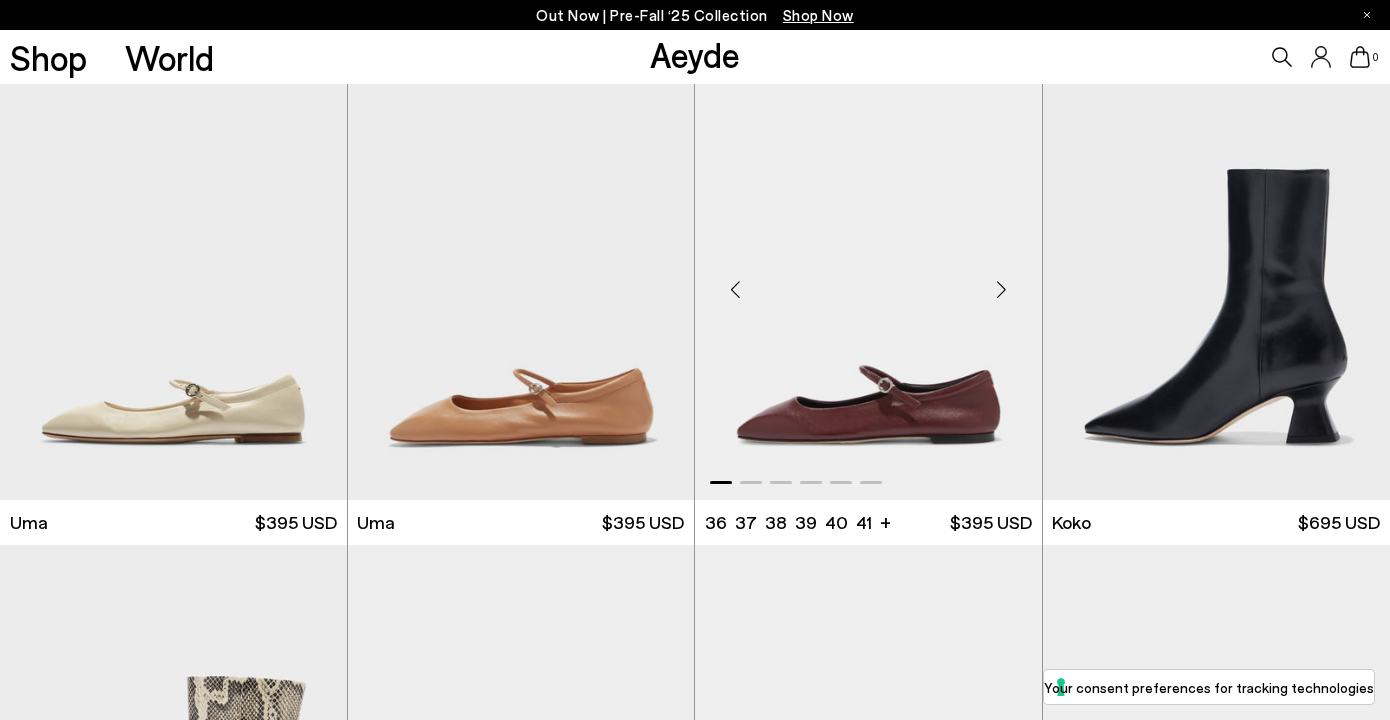 click at bounding box center (1002, 290) 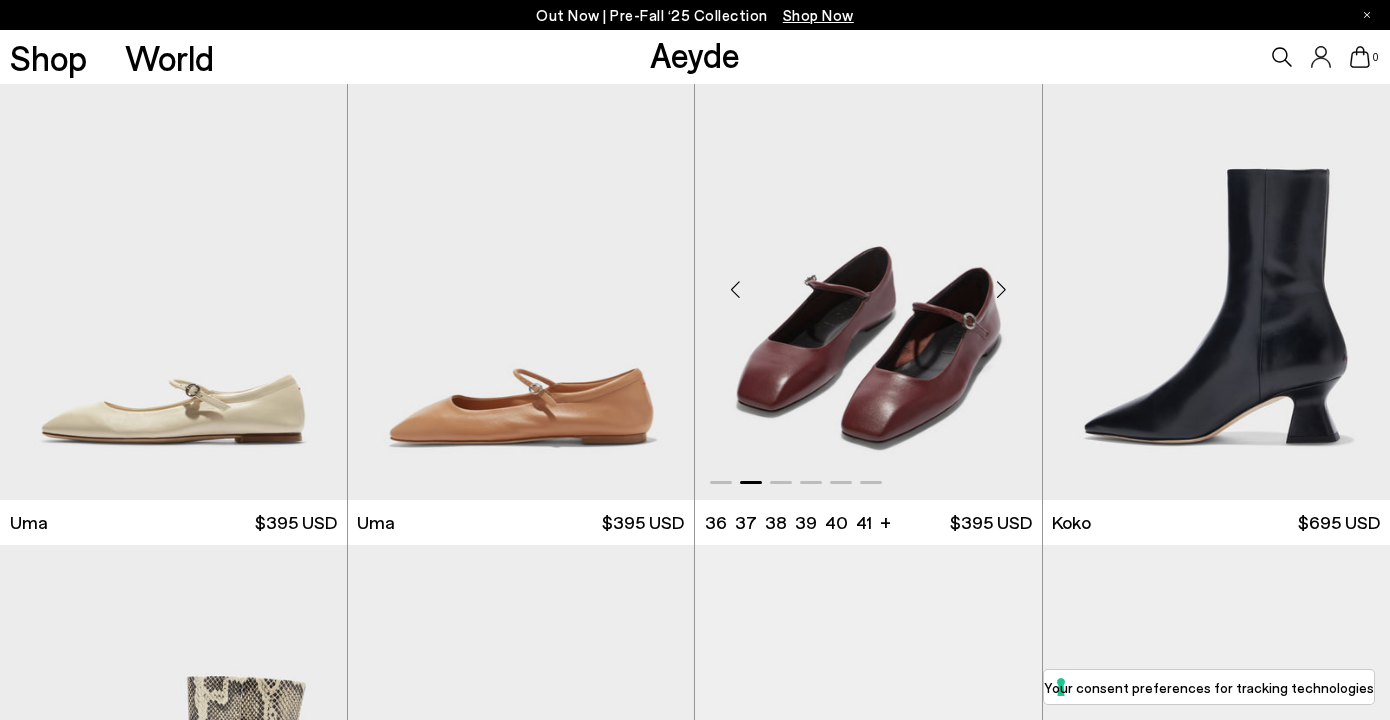 click at bounding box center (1002, 290) 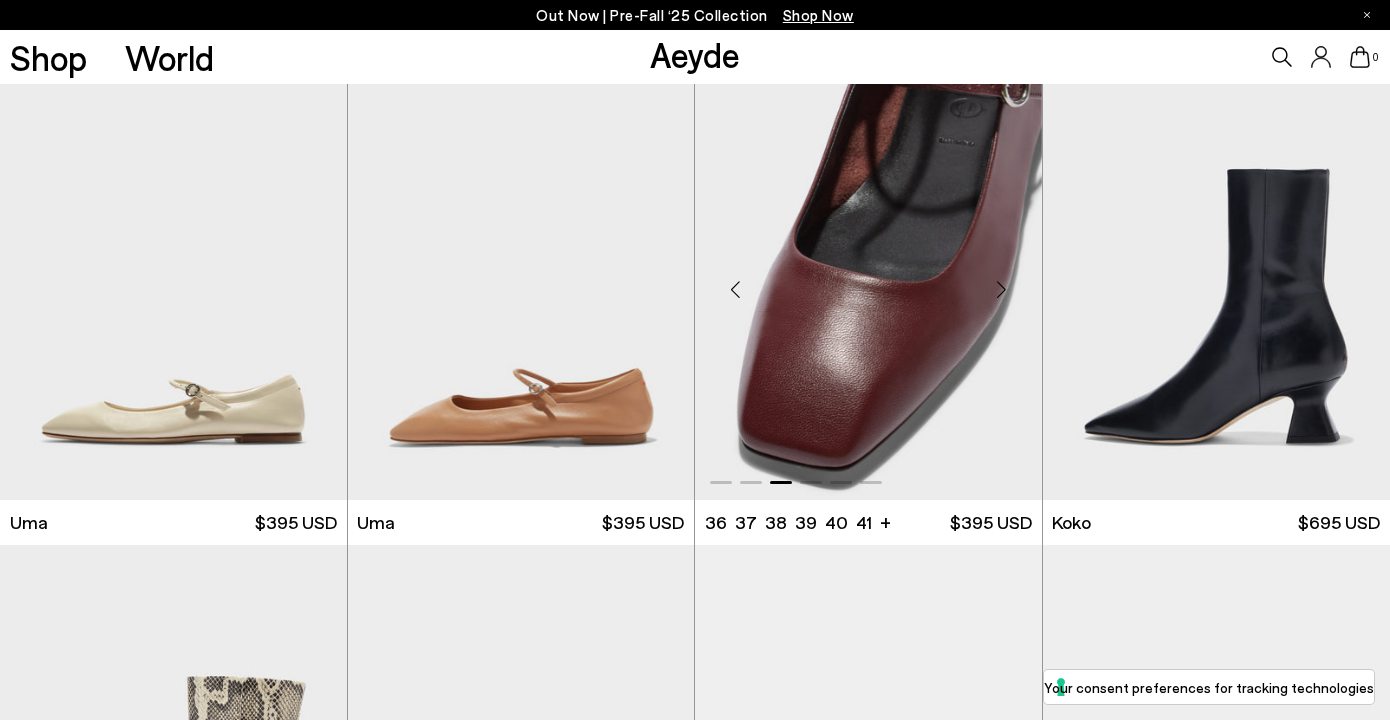click at bounding box center (1002, 290) 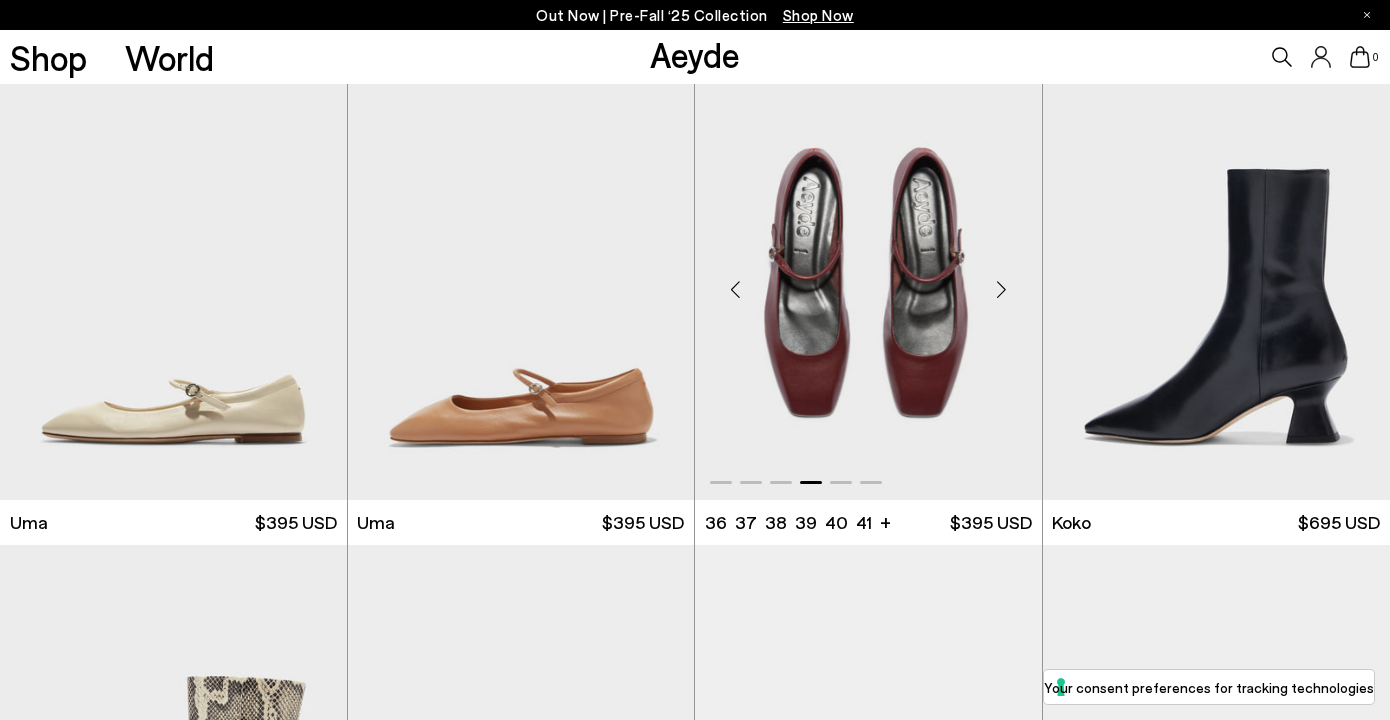 click at bounding box center (1002, 290) 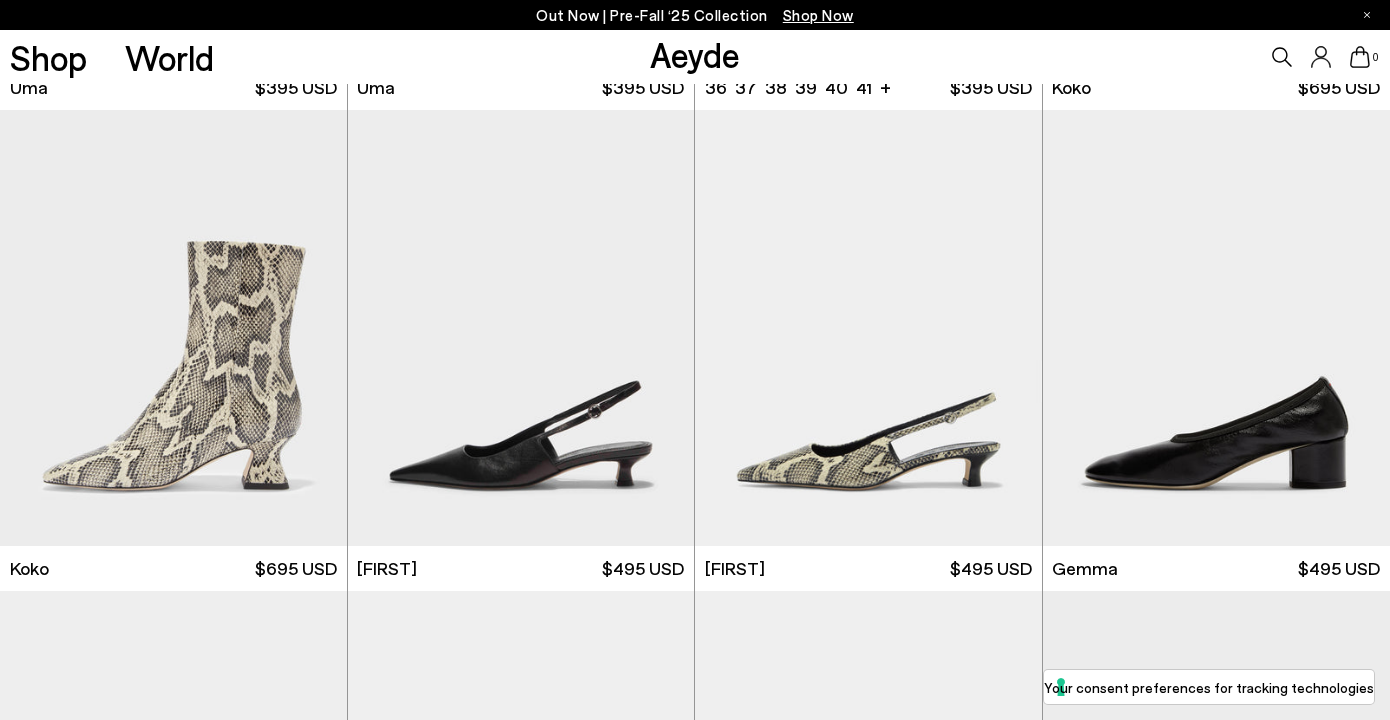 scroll, scrollTop: 7754, scrollLeft: 0, axis: vertical 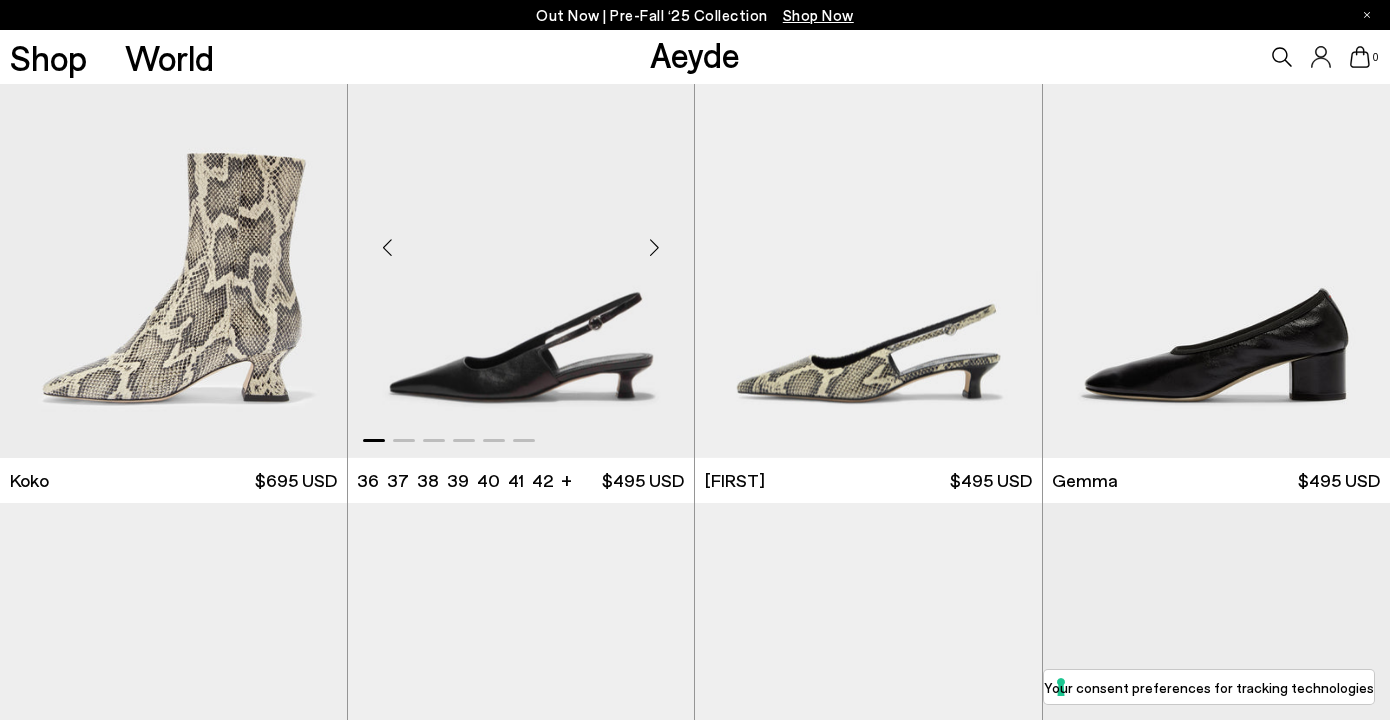 click at bounding box center (654, 248) 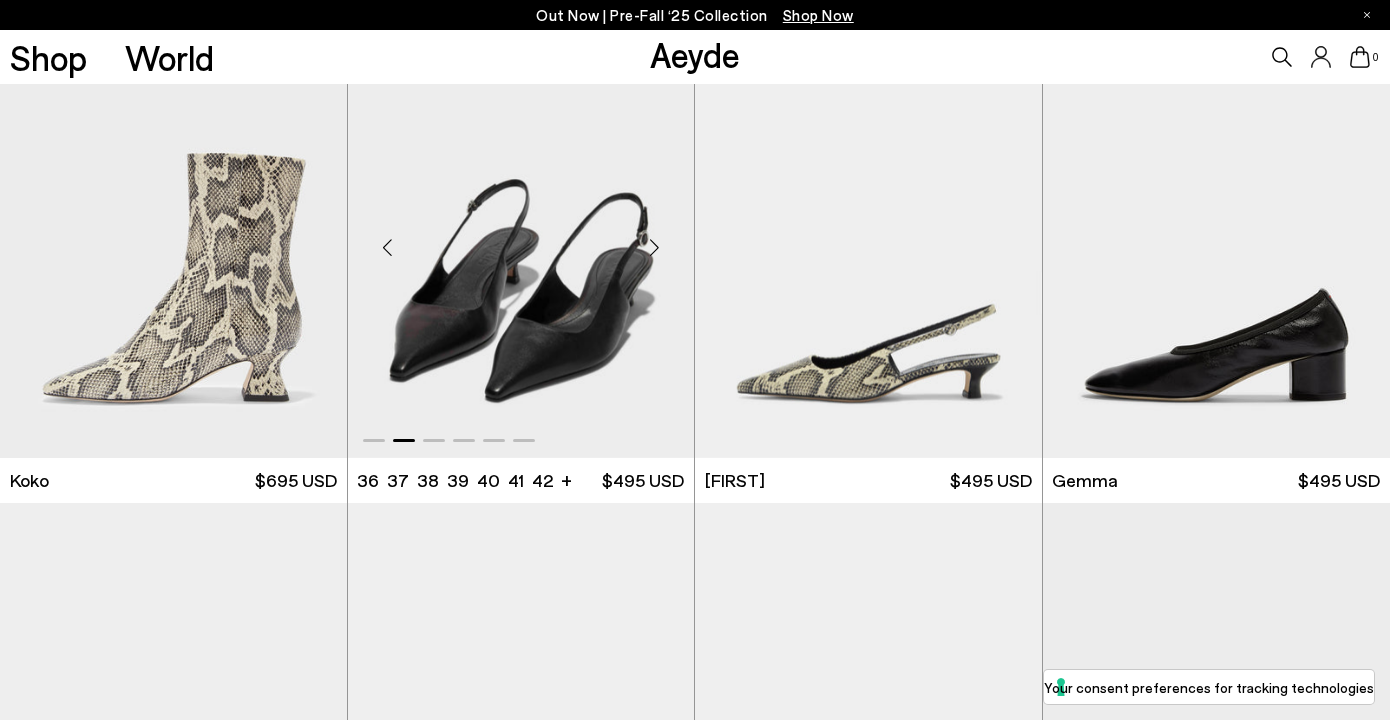 click at bounding box center (654, 248) 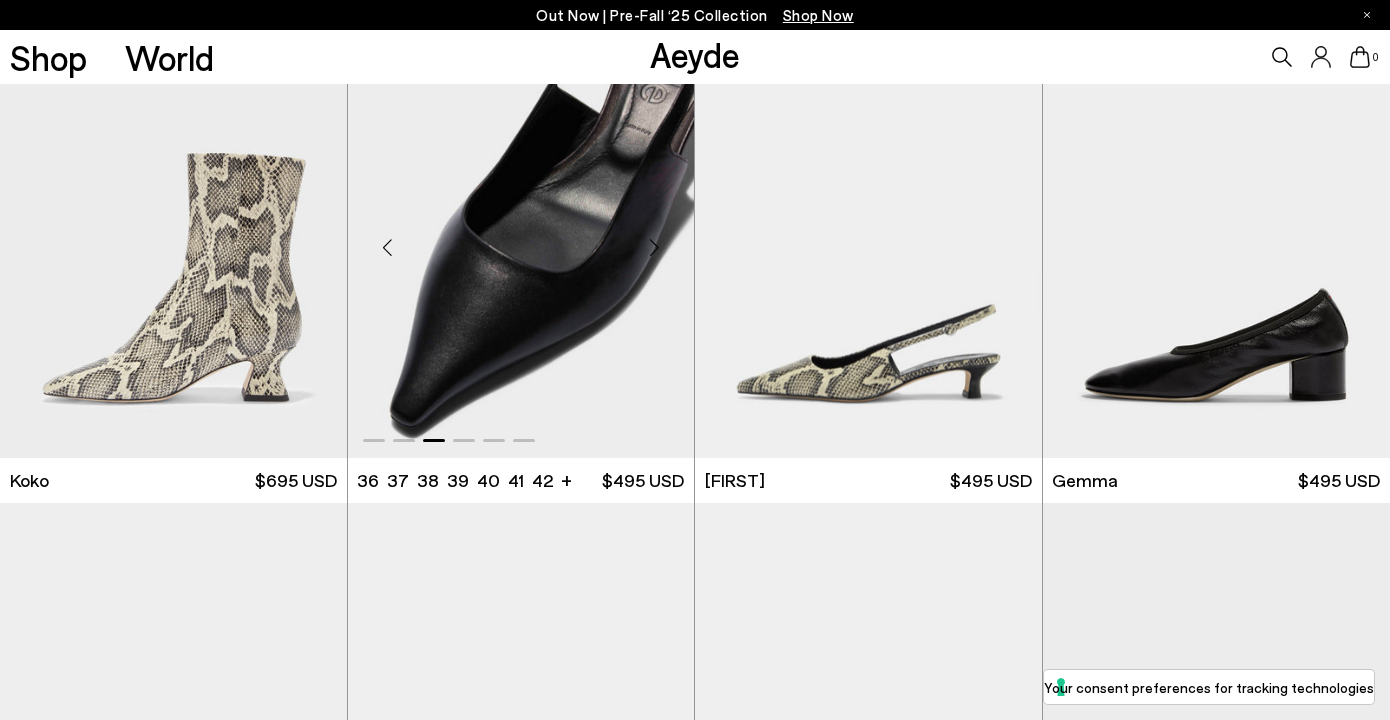 click at bounding box center (654, 248) 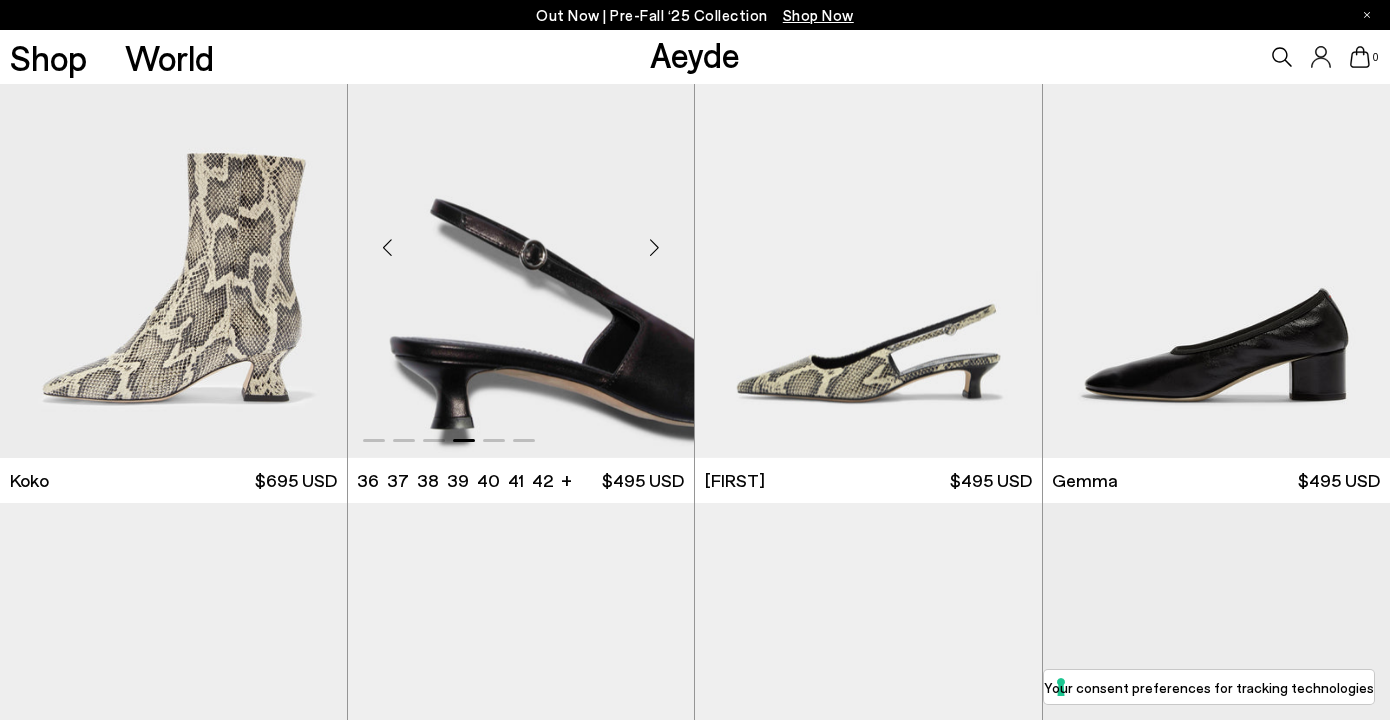 click at bounding box center [654, 248] 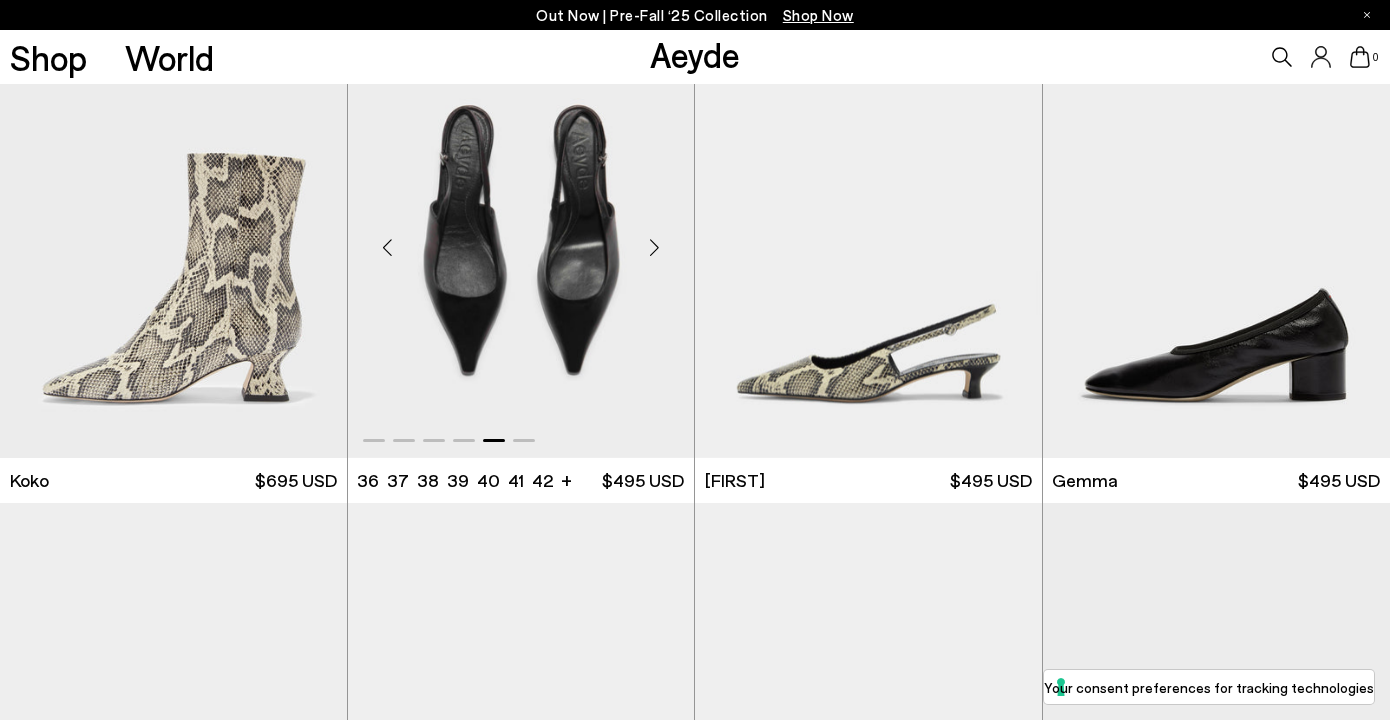 click at bounding box center (654, 248) 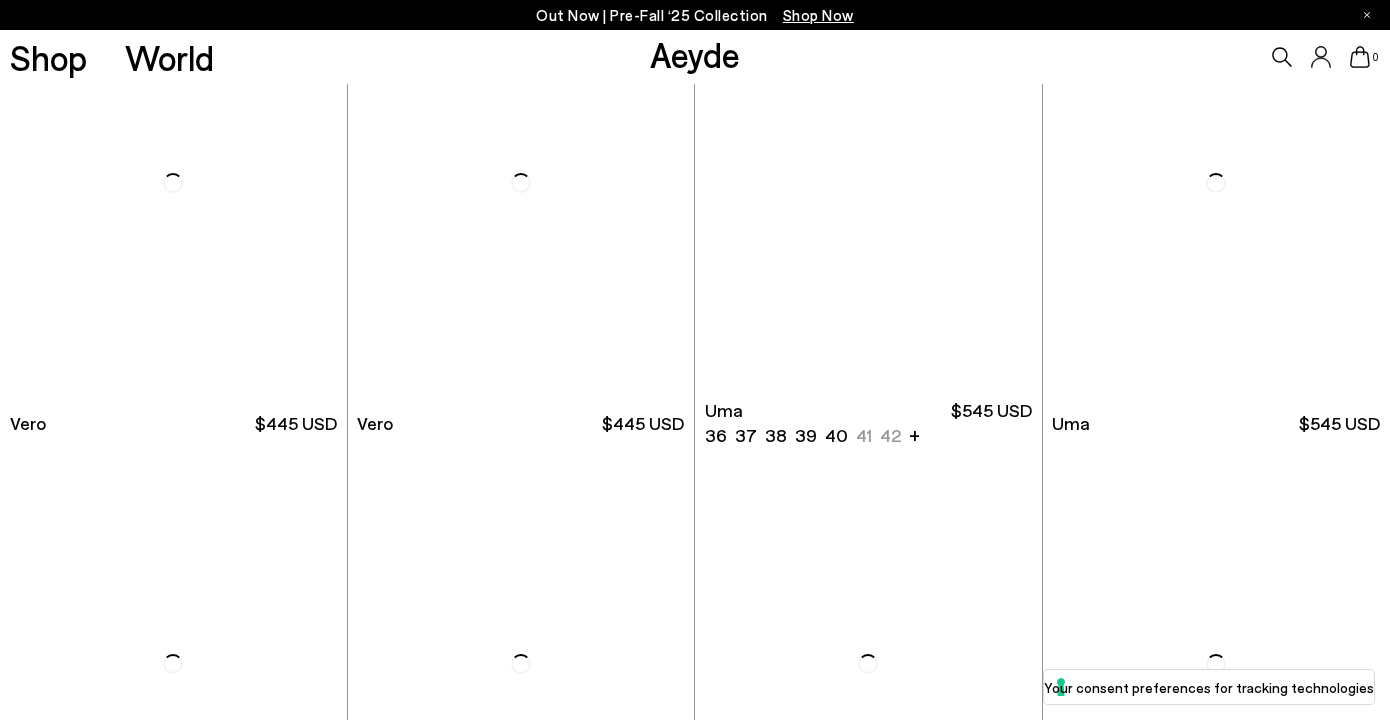 scroll, scrollTop: 12138, scrollLeft: 0, axis: vertical 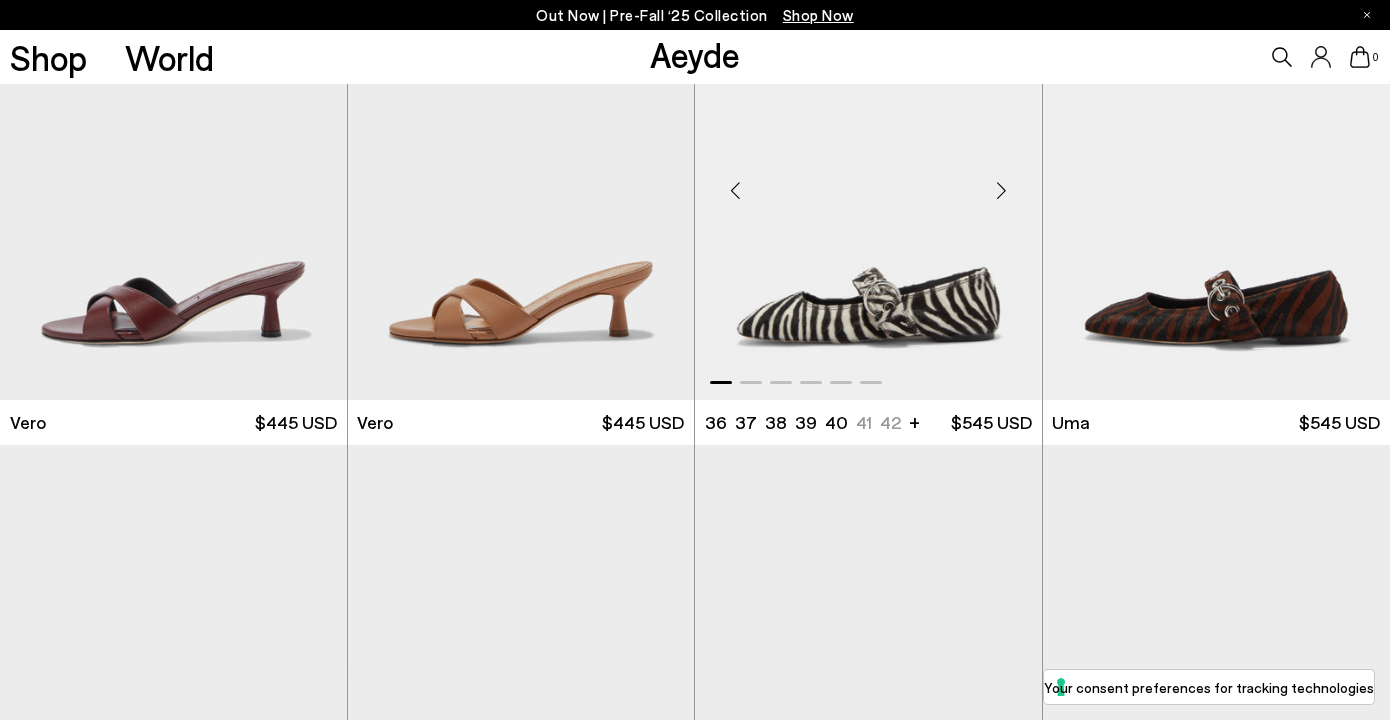 click at bounding box center (1002, 190) 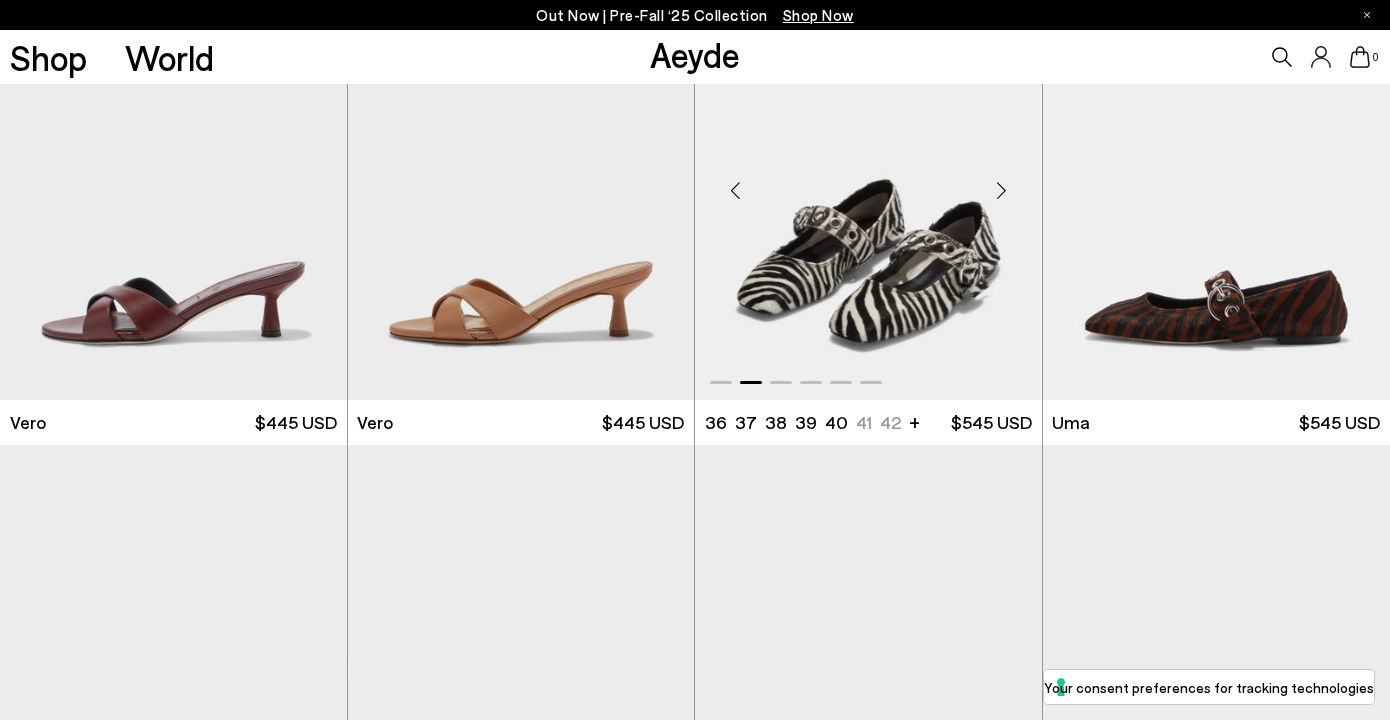 click at bounding box center (1002, 190) 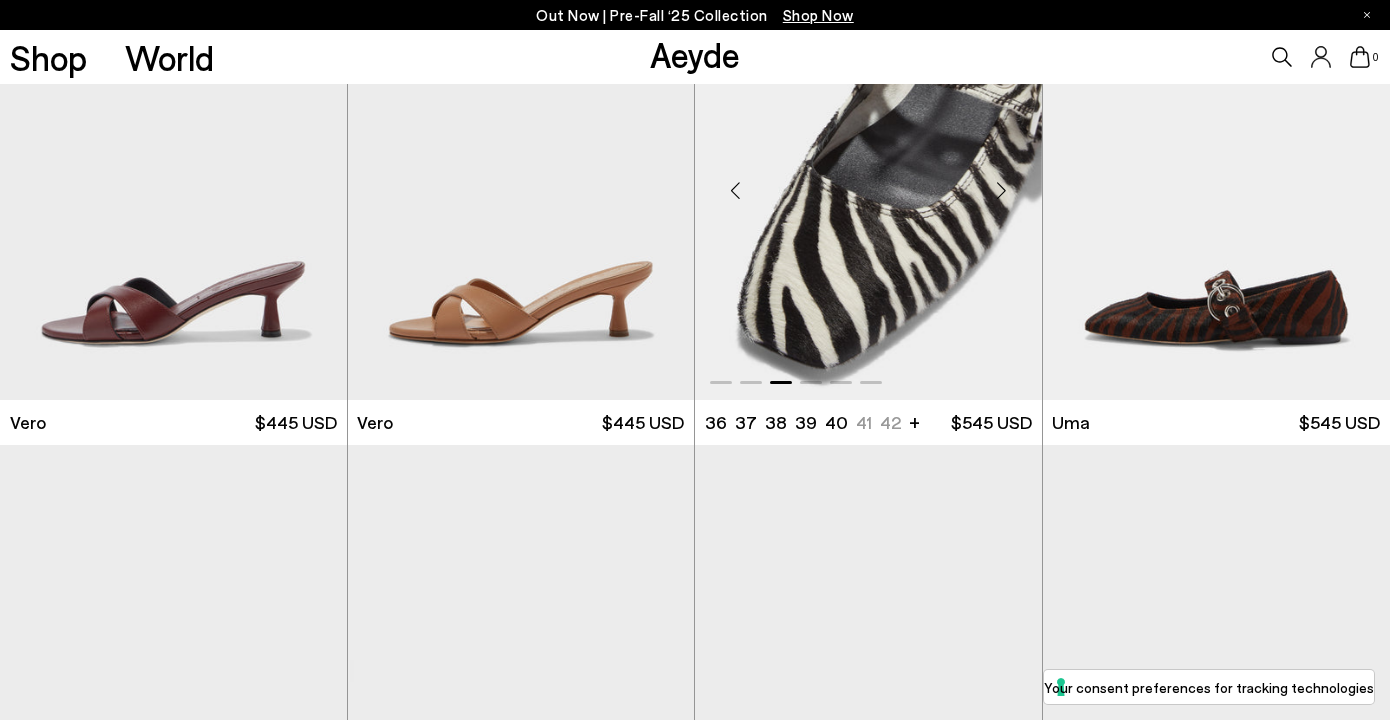 click at bounding box center (1002, 190) 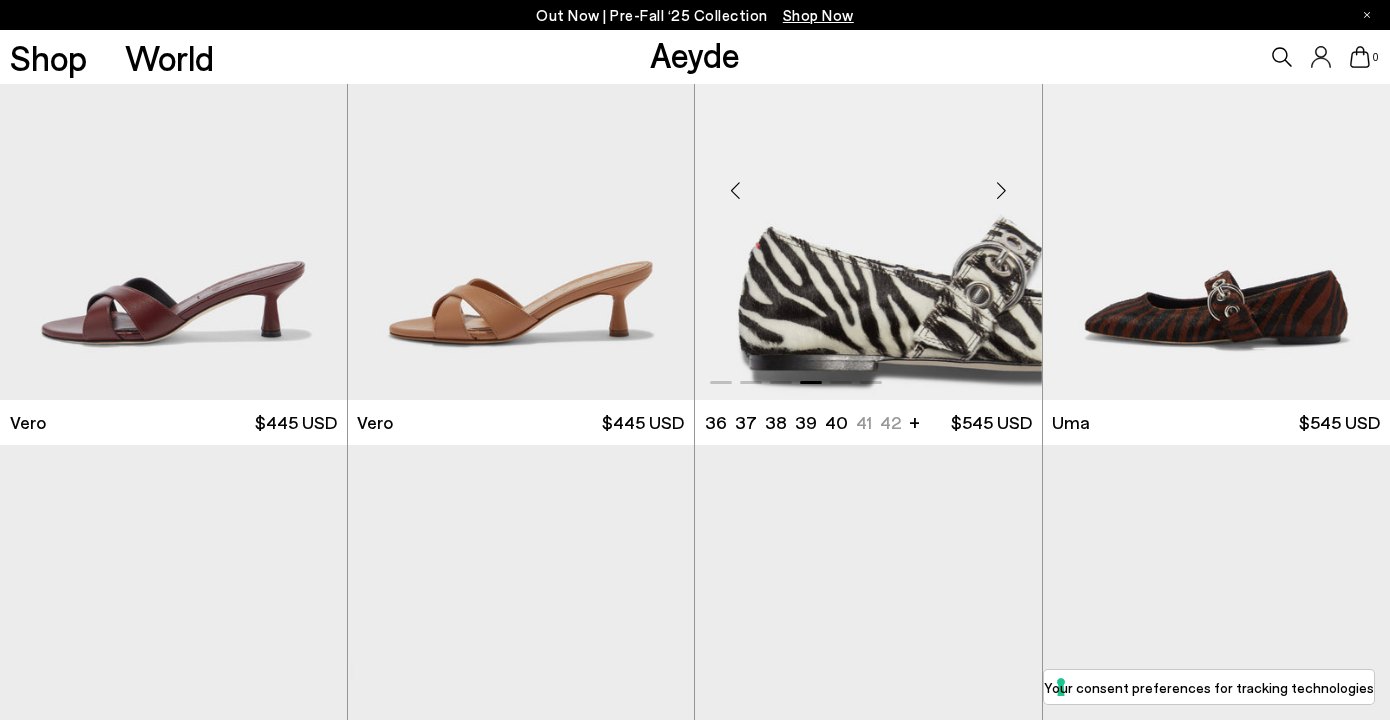click at bounding box center [1002, 190] 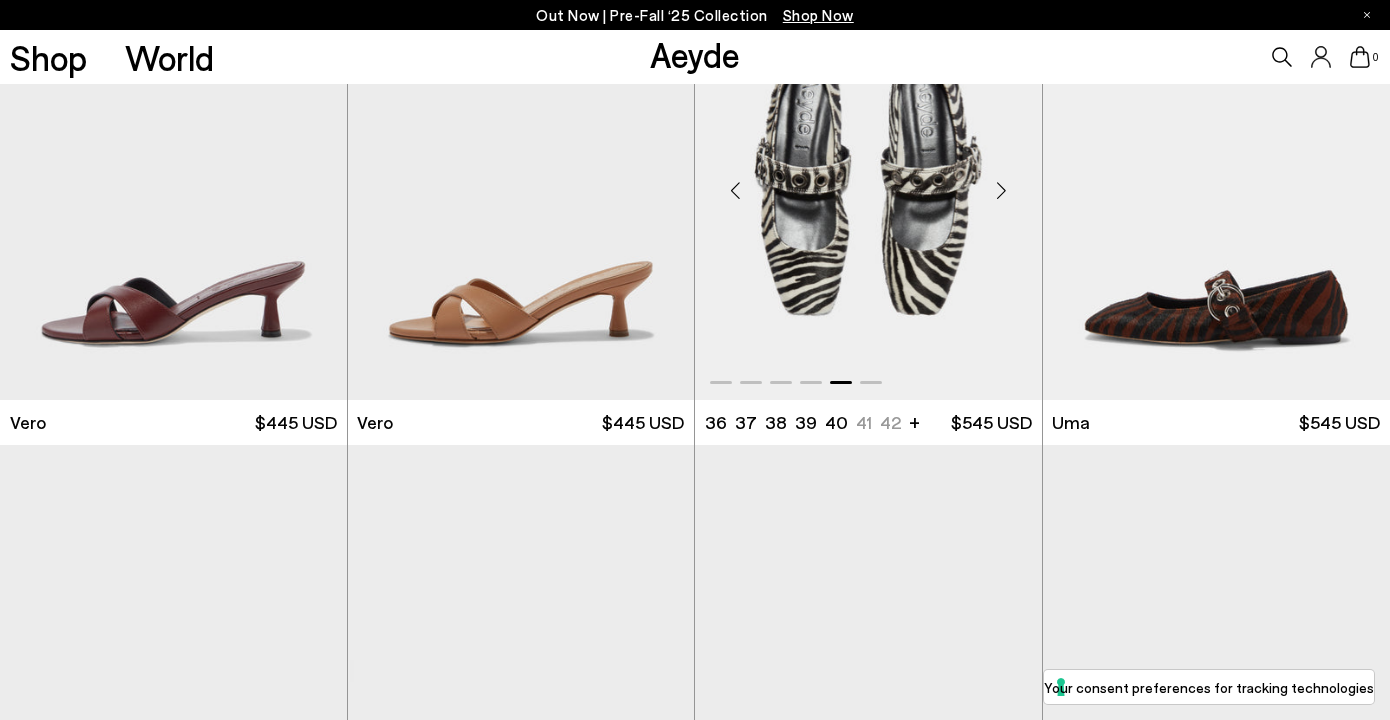 click at bounding box center [1002, 190] 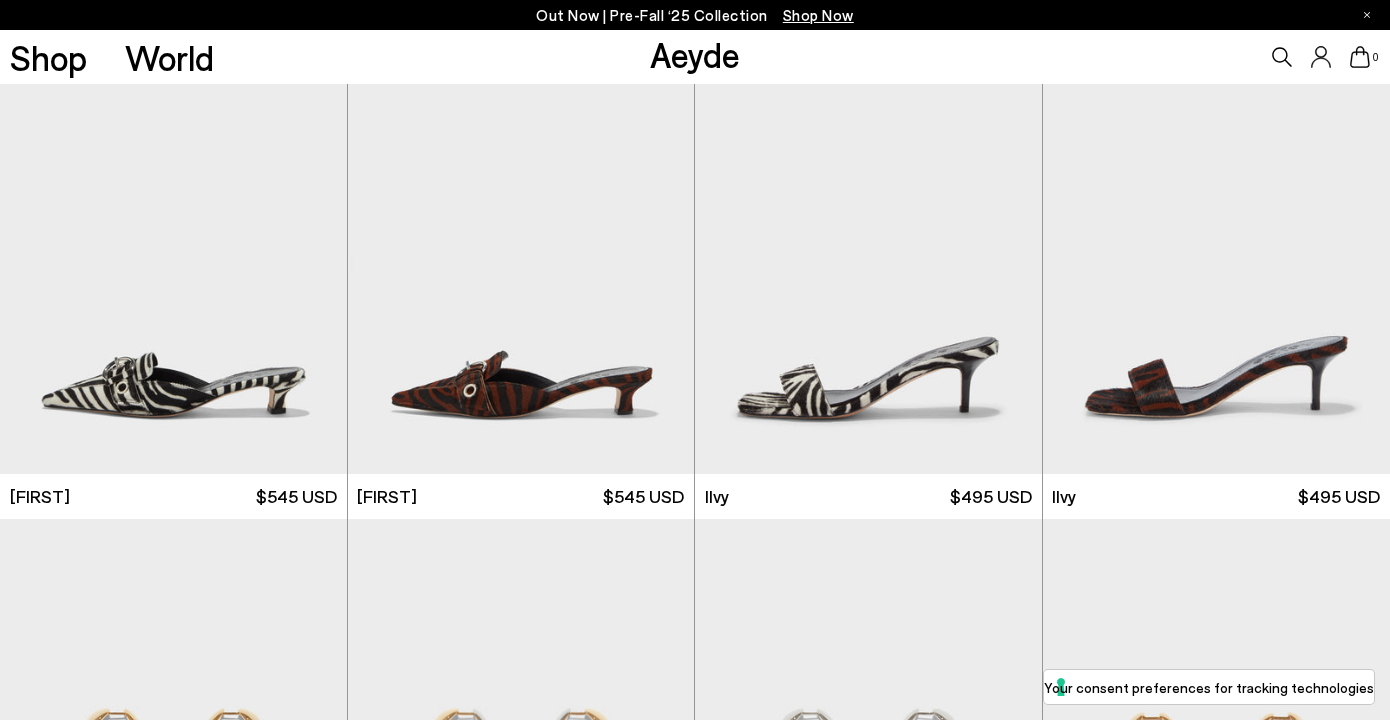 scroll, scrollTop: 12529, scrollLeft: 0, axis: vertical 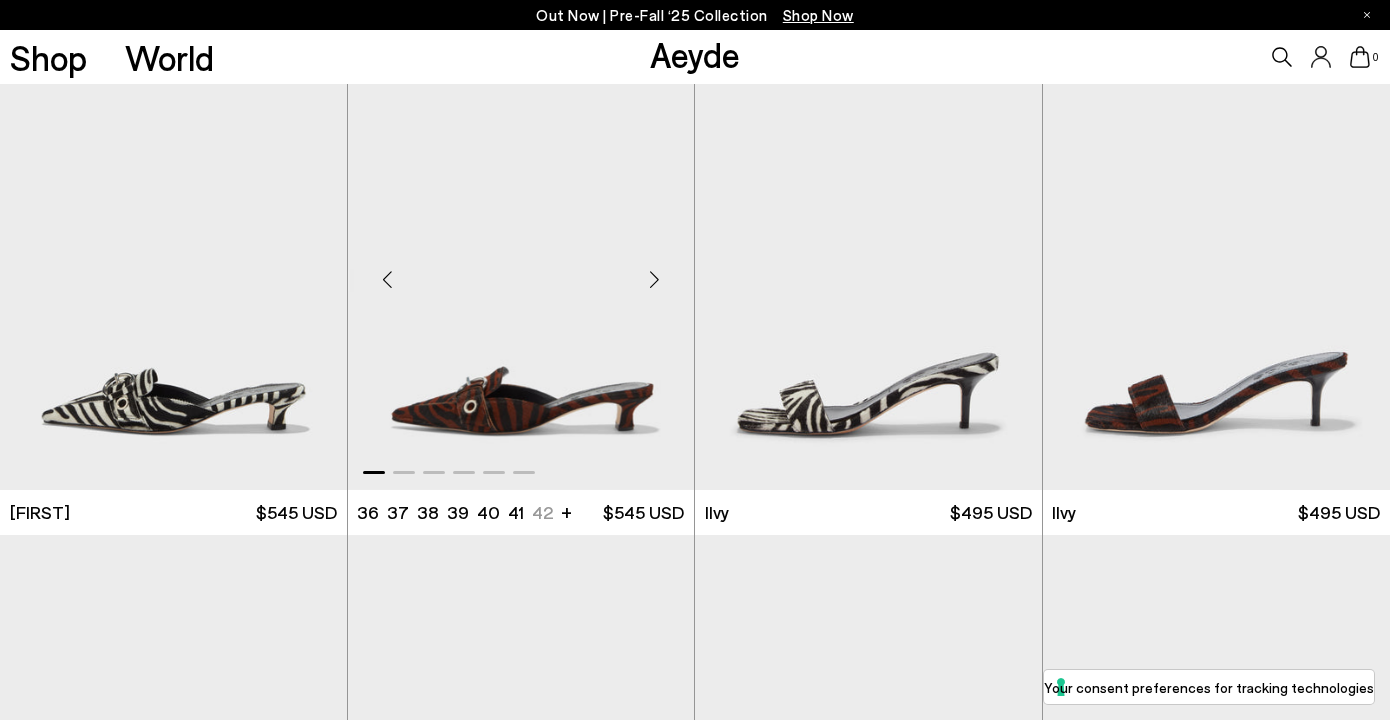 click at bounding box center [654, 280] 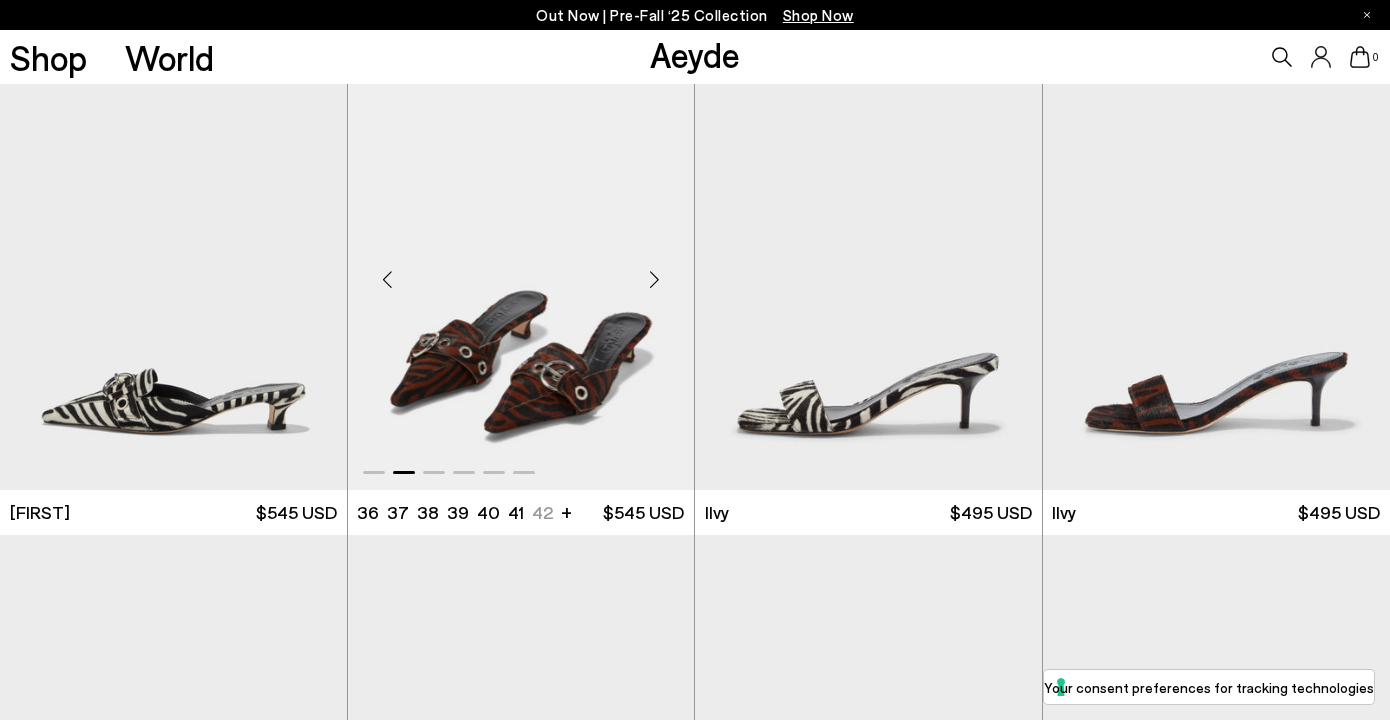click at bounding box center (654, 280) 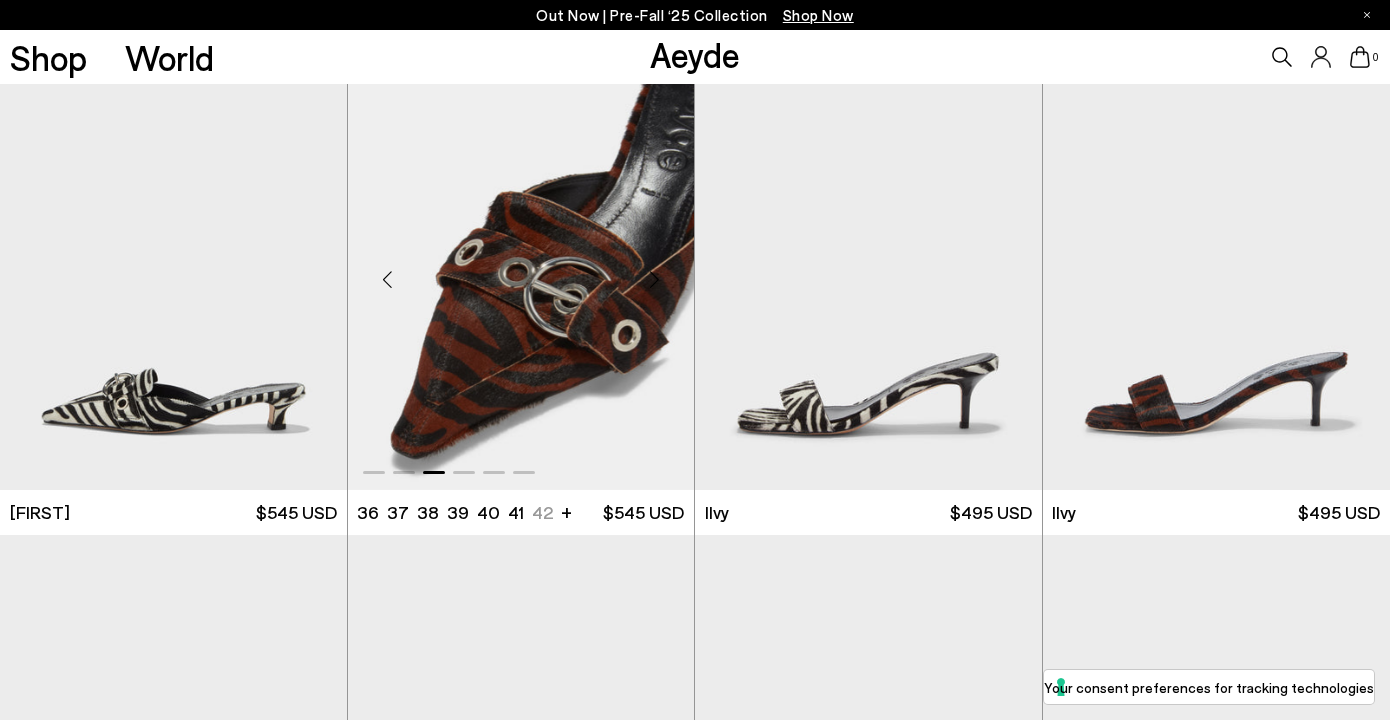 click at bounding box center [654, 280] 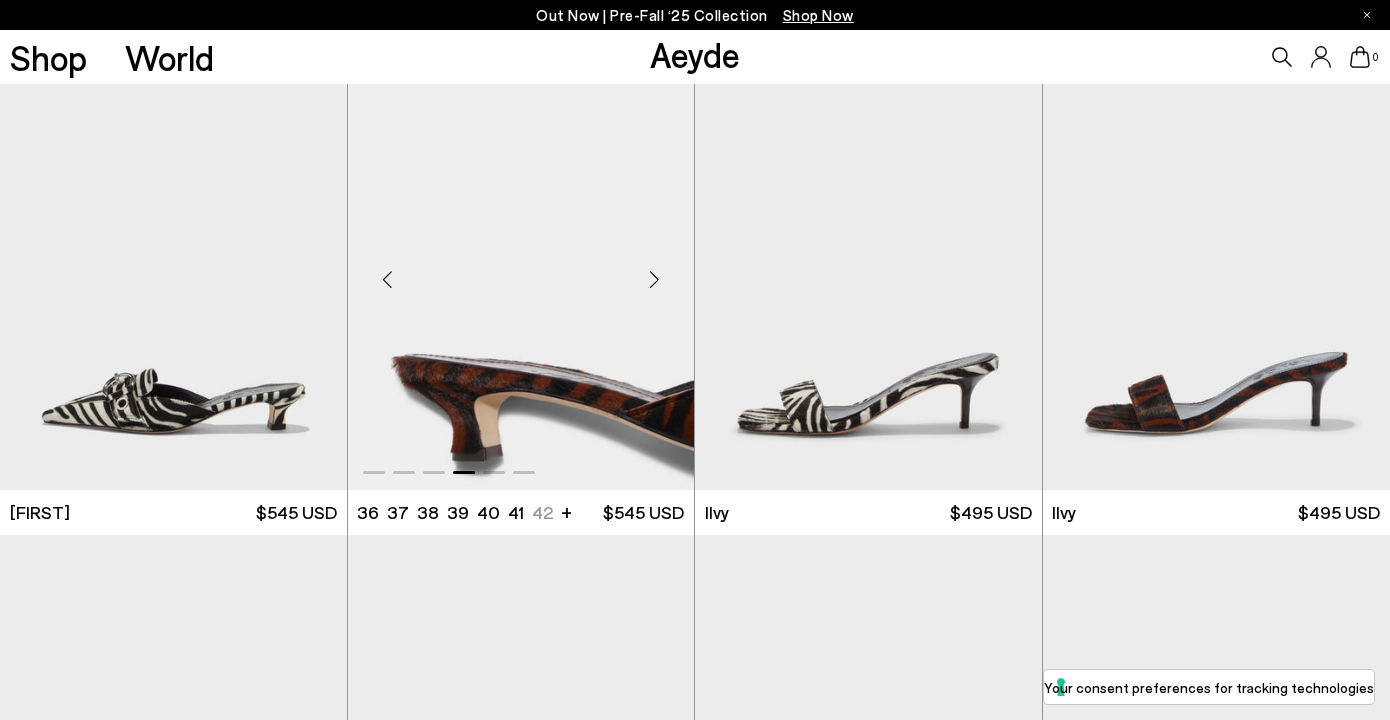 click at bounding box center (654, 280) 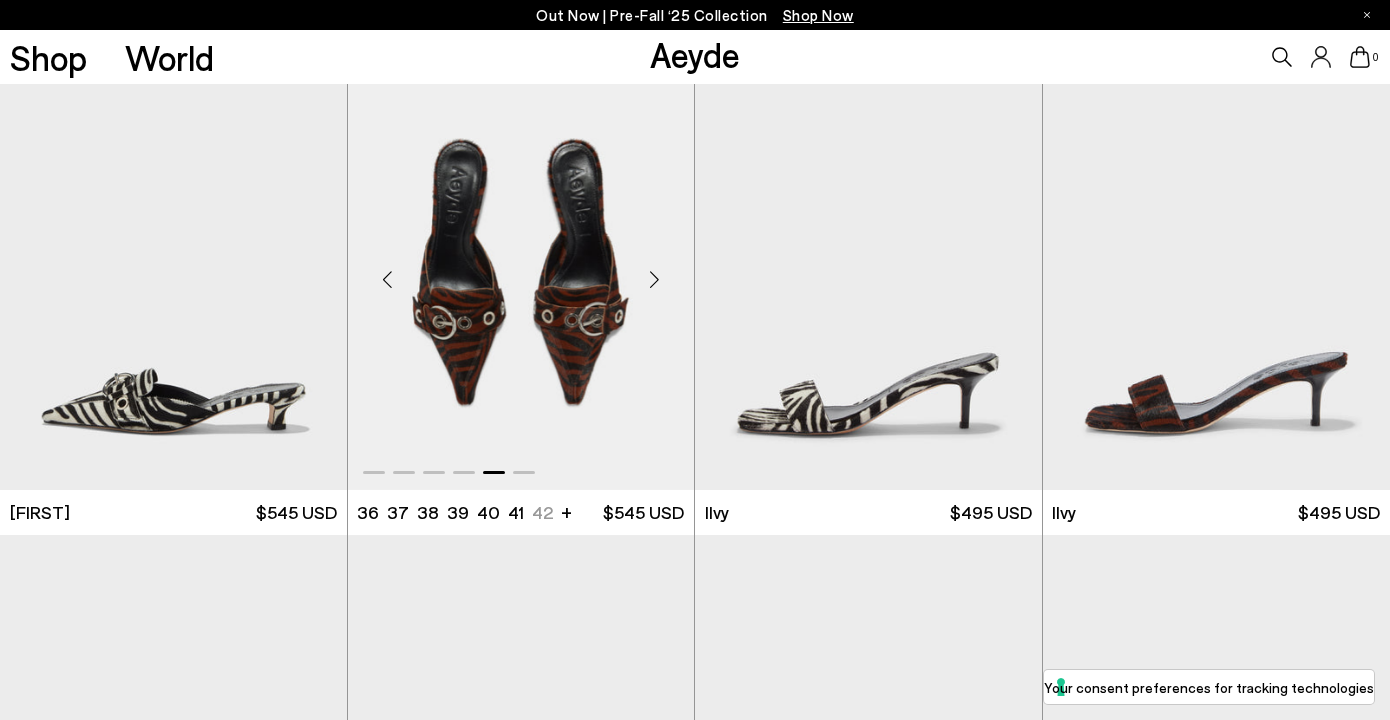 click at bounding box center [654, 280] 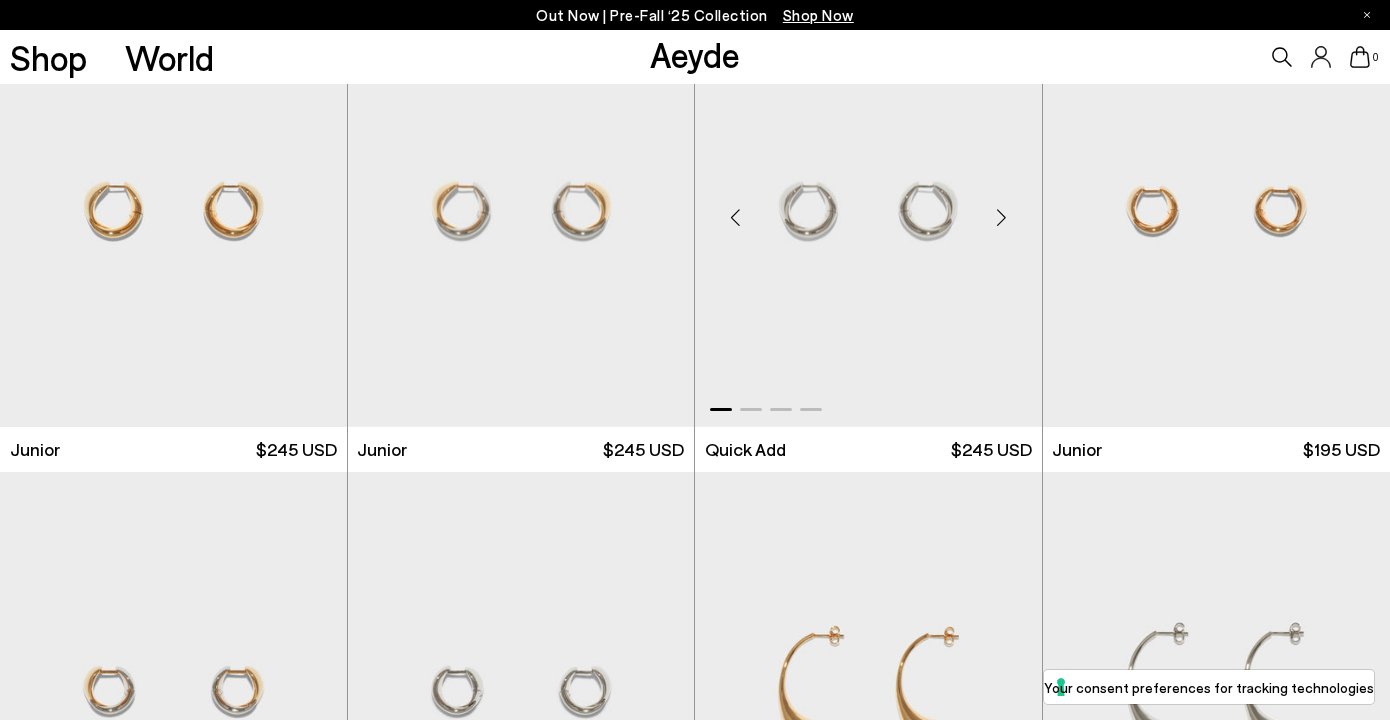 scroll, scrollTop: 13141, scrollLeft: 0, axis: vertical 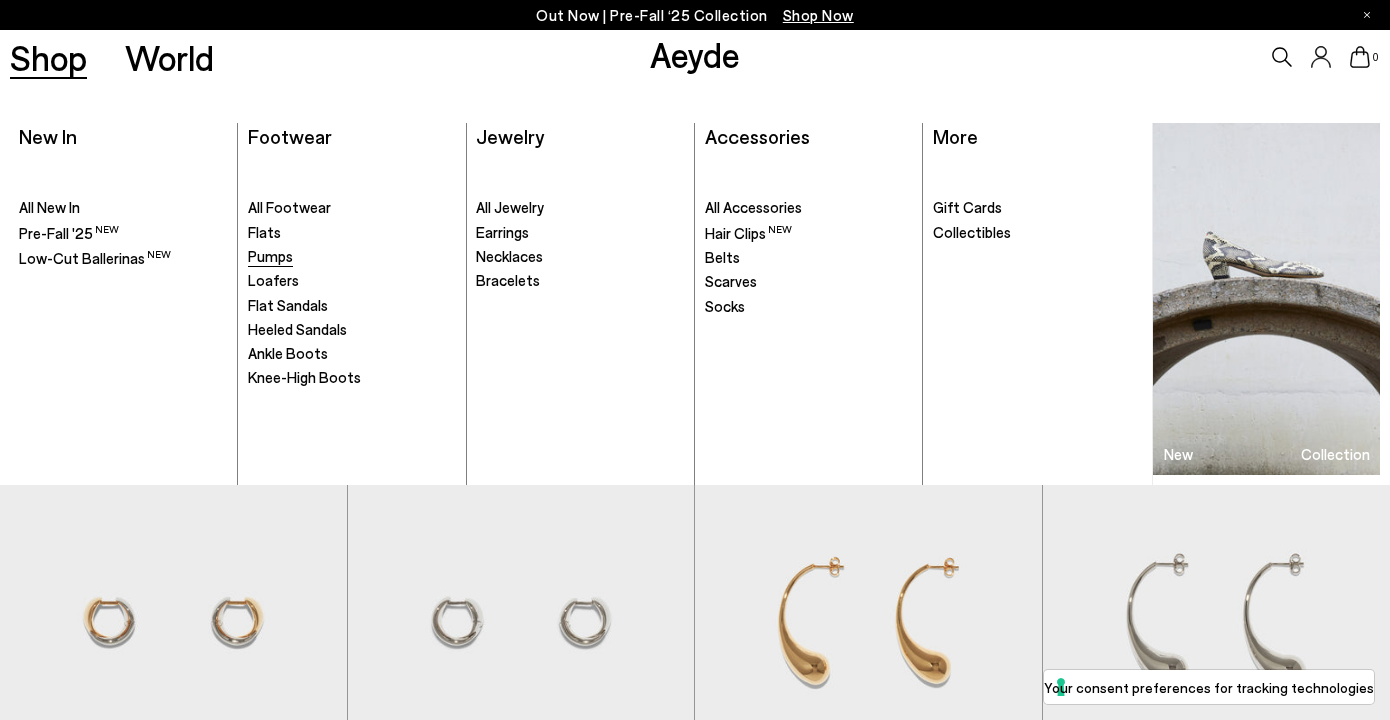 click on "Pumps" at bounding box center [270, 256] 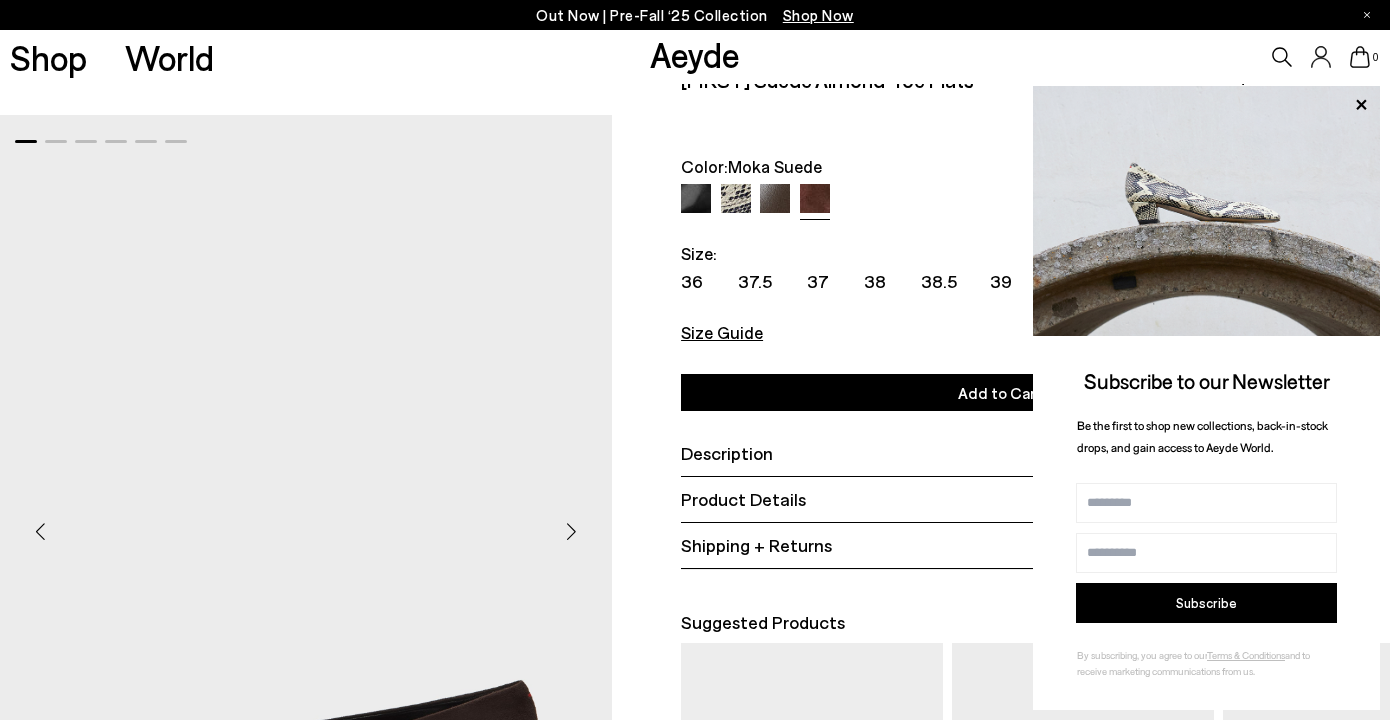 scroll, scrollTop: 0, scrollLeft: 0, axis: both 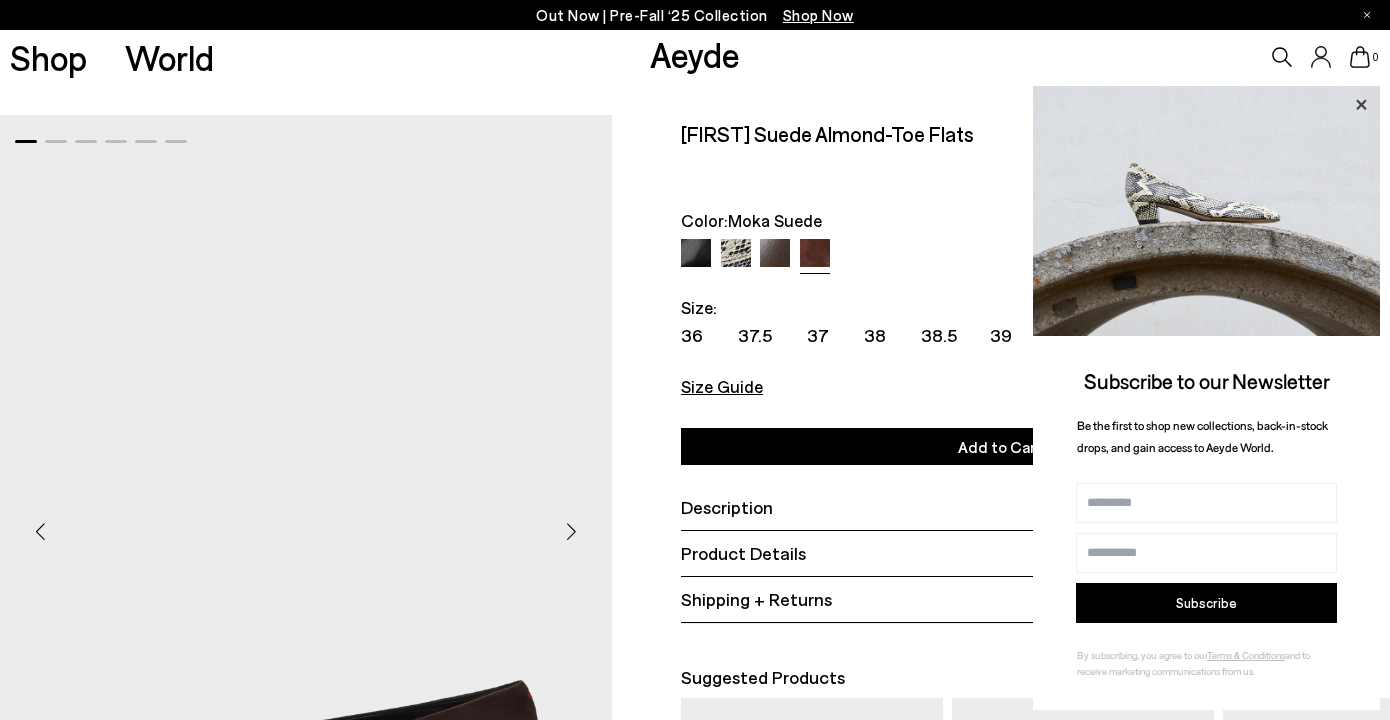 click 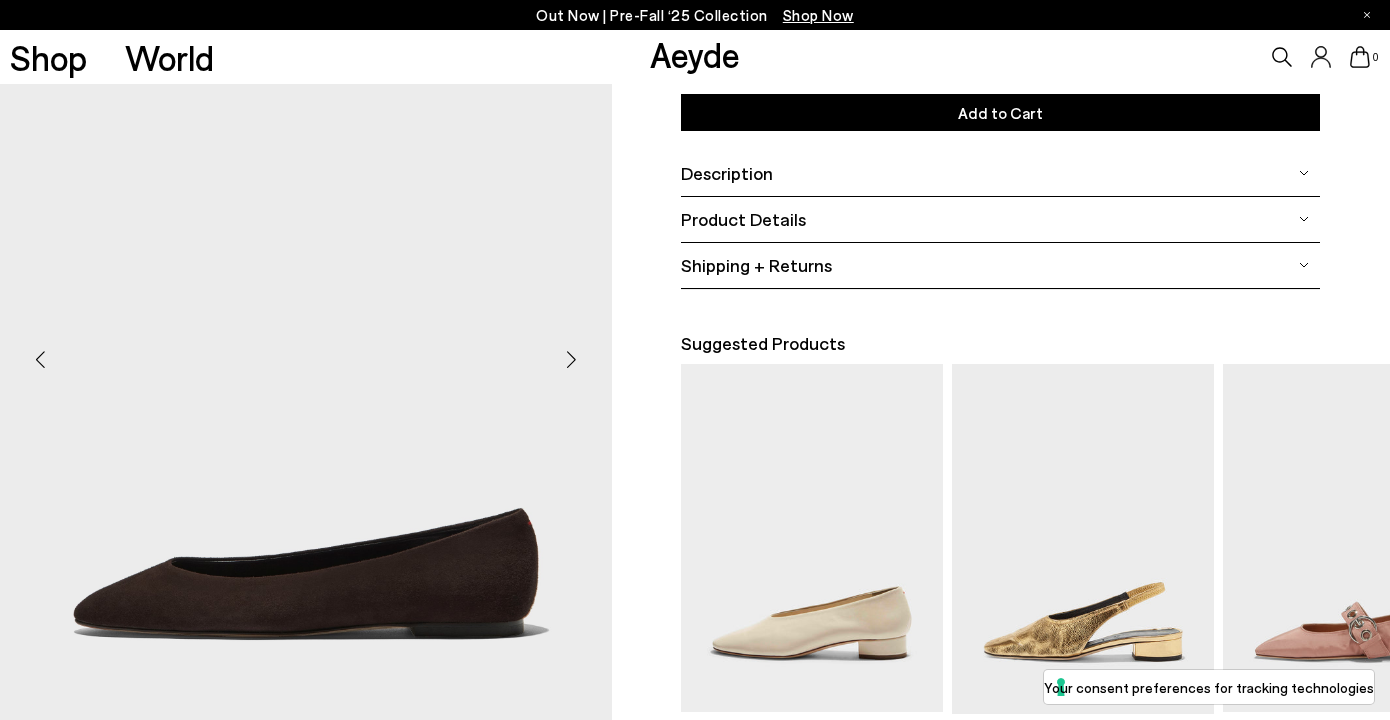 scroll, scrollTop: 336, scrollLeft: 0, axis: vertical 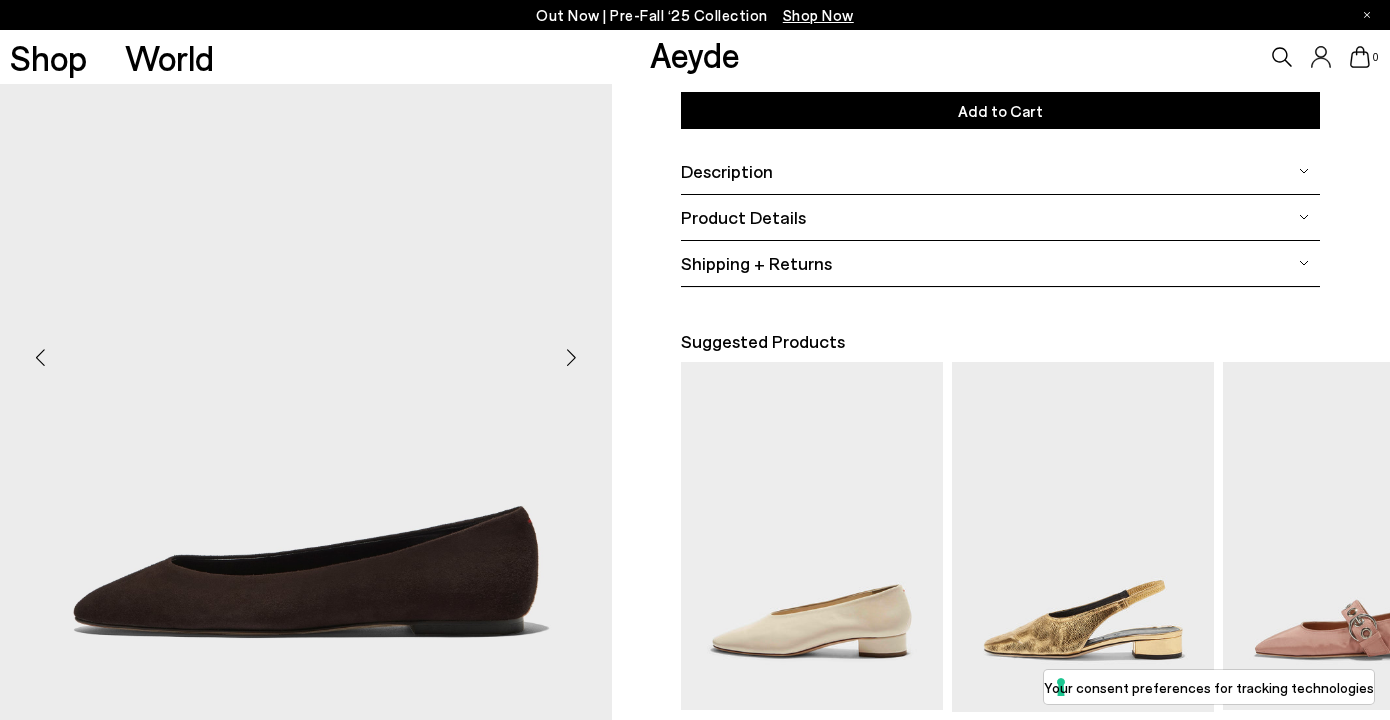 click at bounding box center (572, 357) 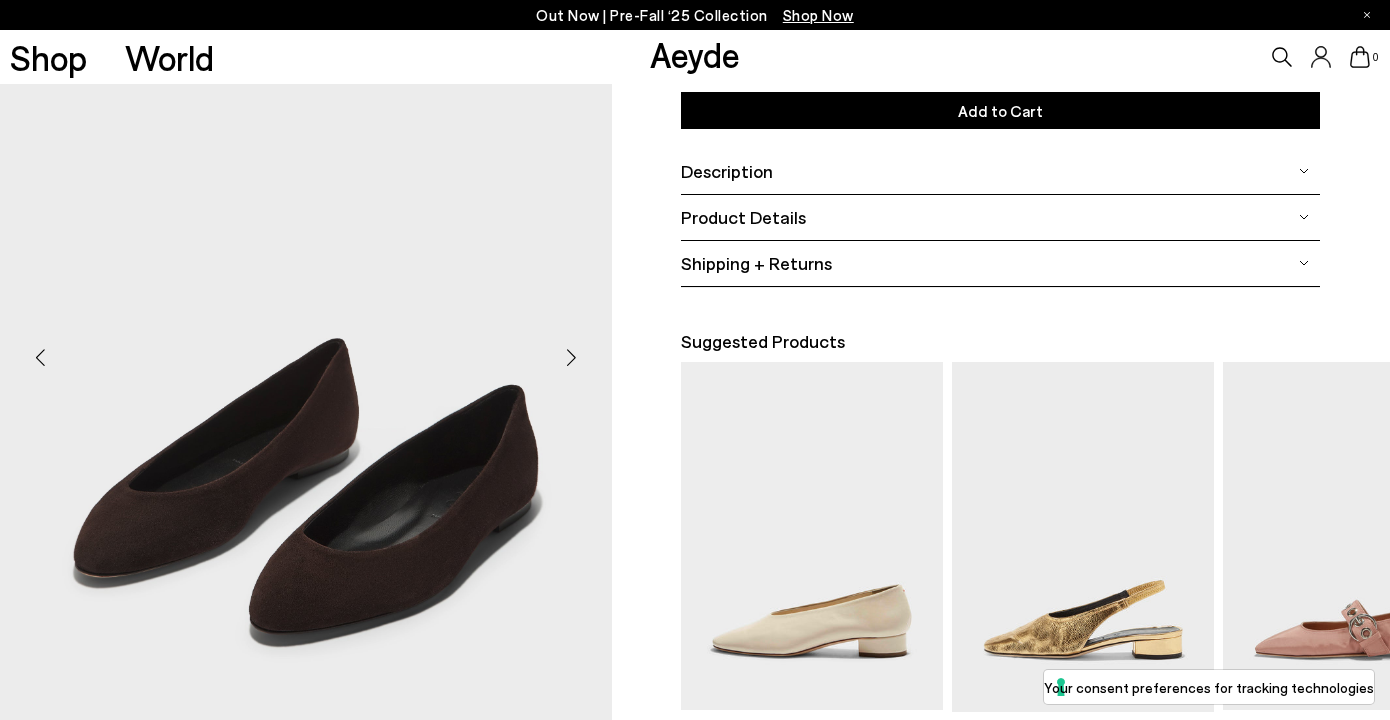 click at bounding box center (572, 357) 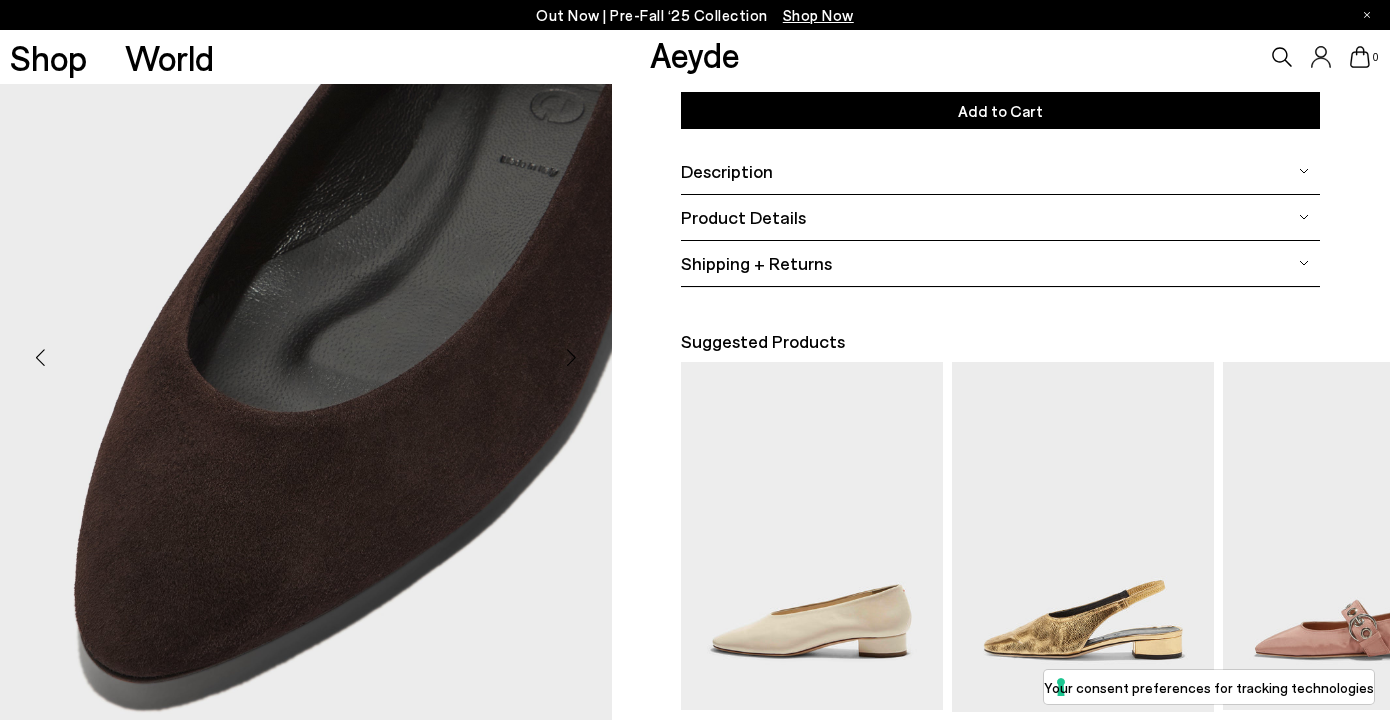 click at bounding box center [572, 357] 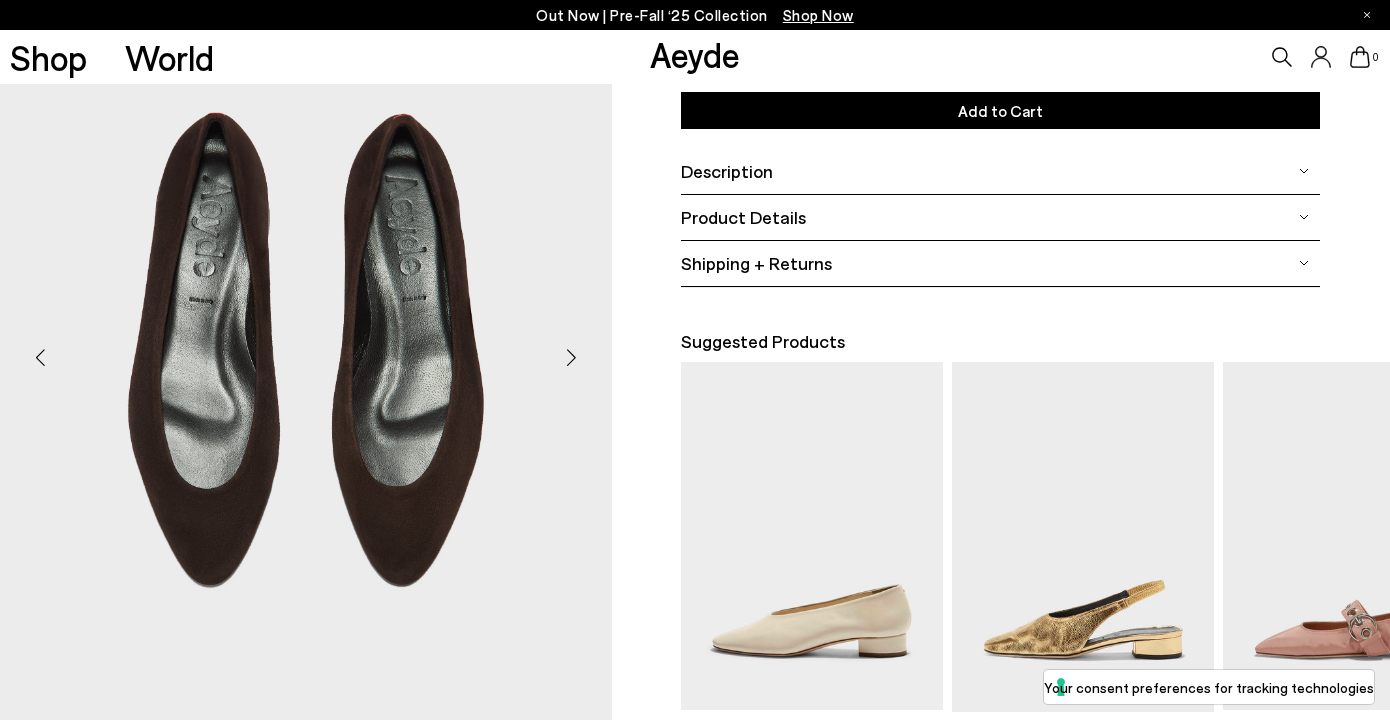 click at bounding box center (572, 357) 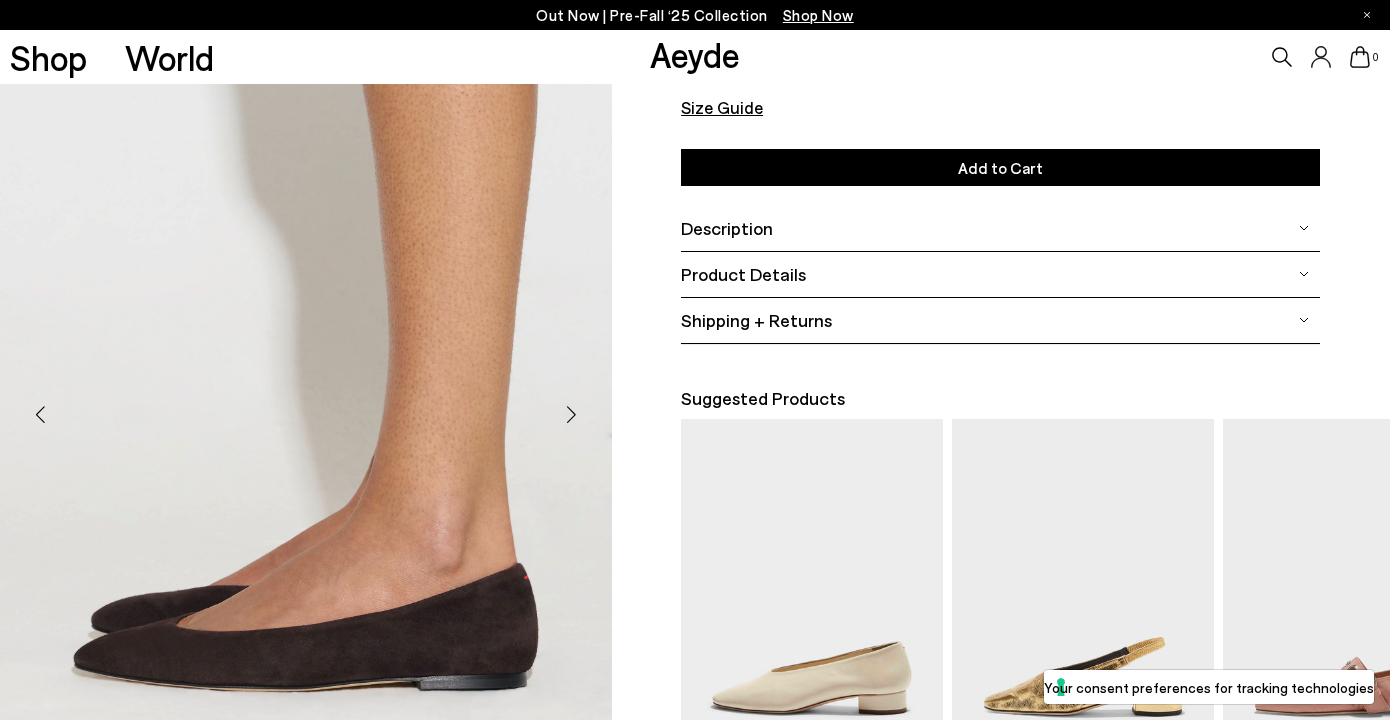 scroll, scrollTop: 278, scrollLeft: 0, axis: vertical 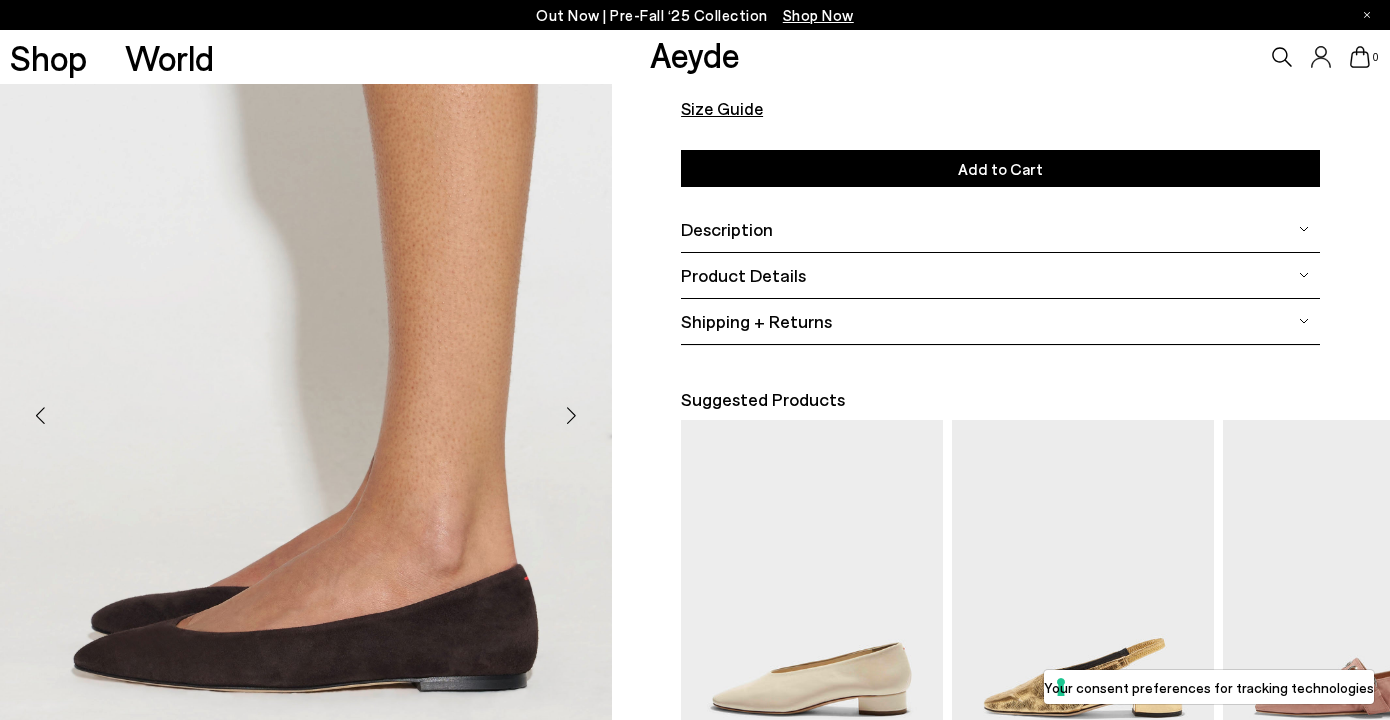 click at bounding box center [572, 415] 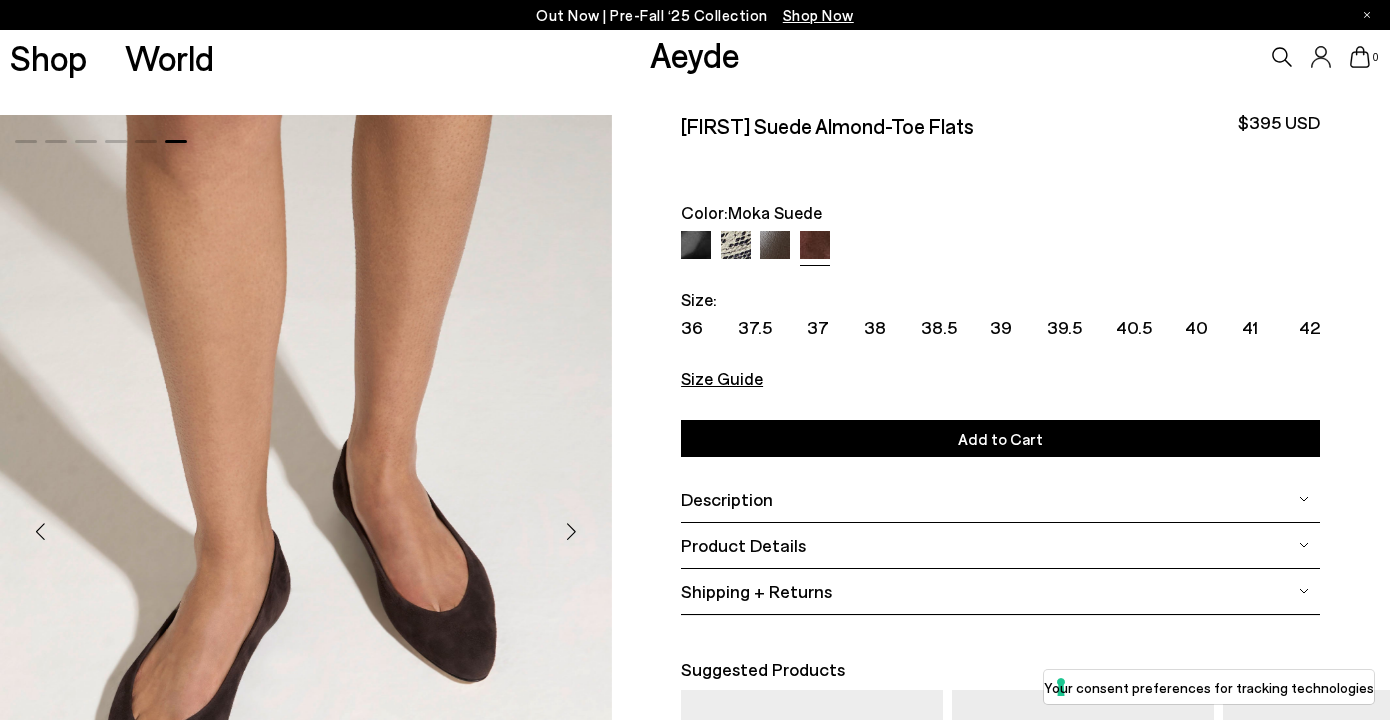 scroll, scrollTop: 0, scrollLeft: 0, axis: both 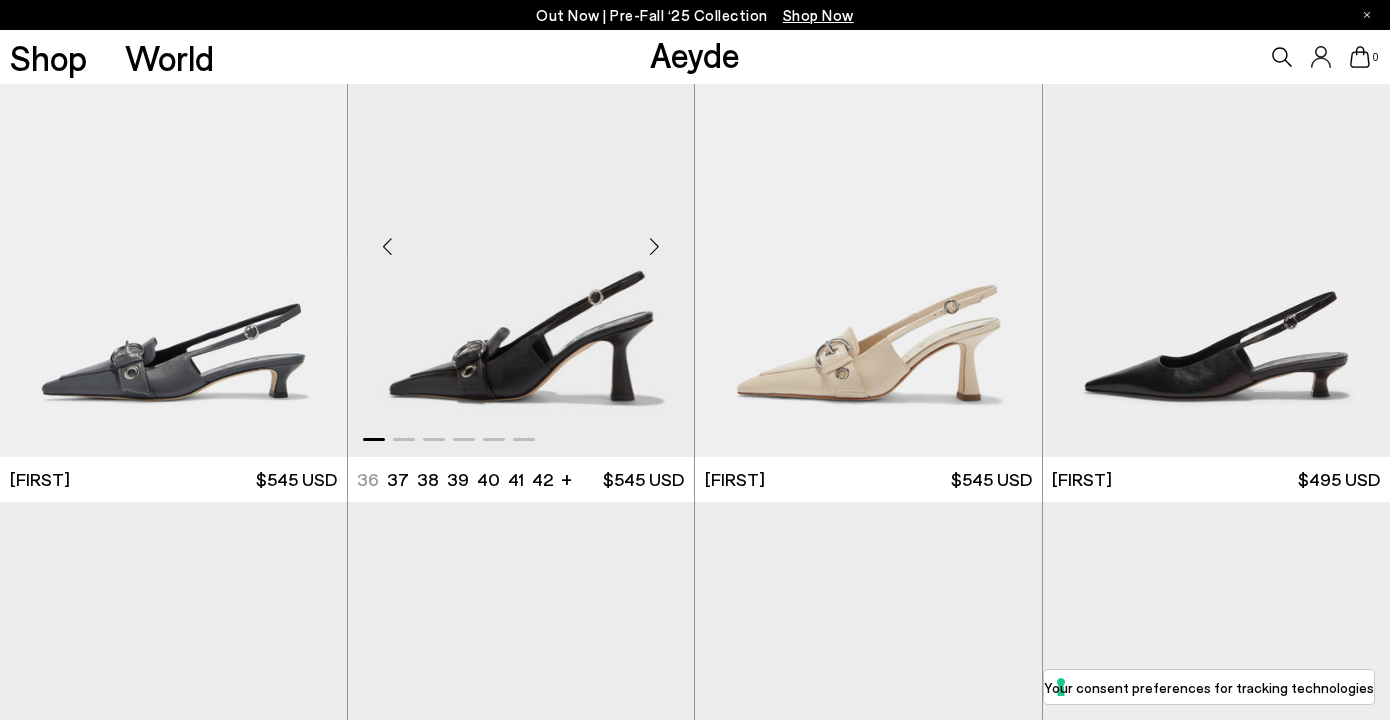 click at bounding box center [654, 247] 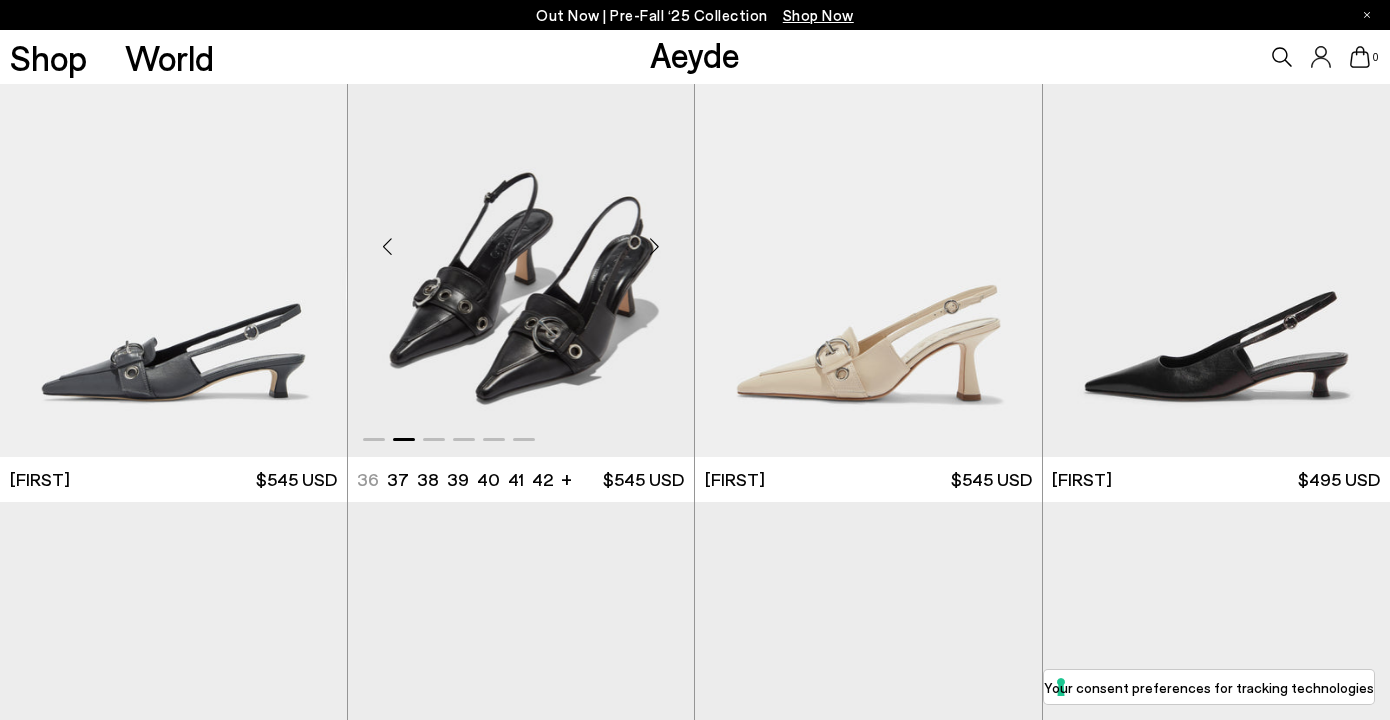click at bounding box center [654, 247] 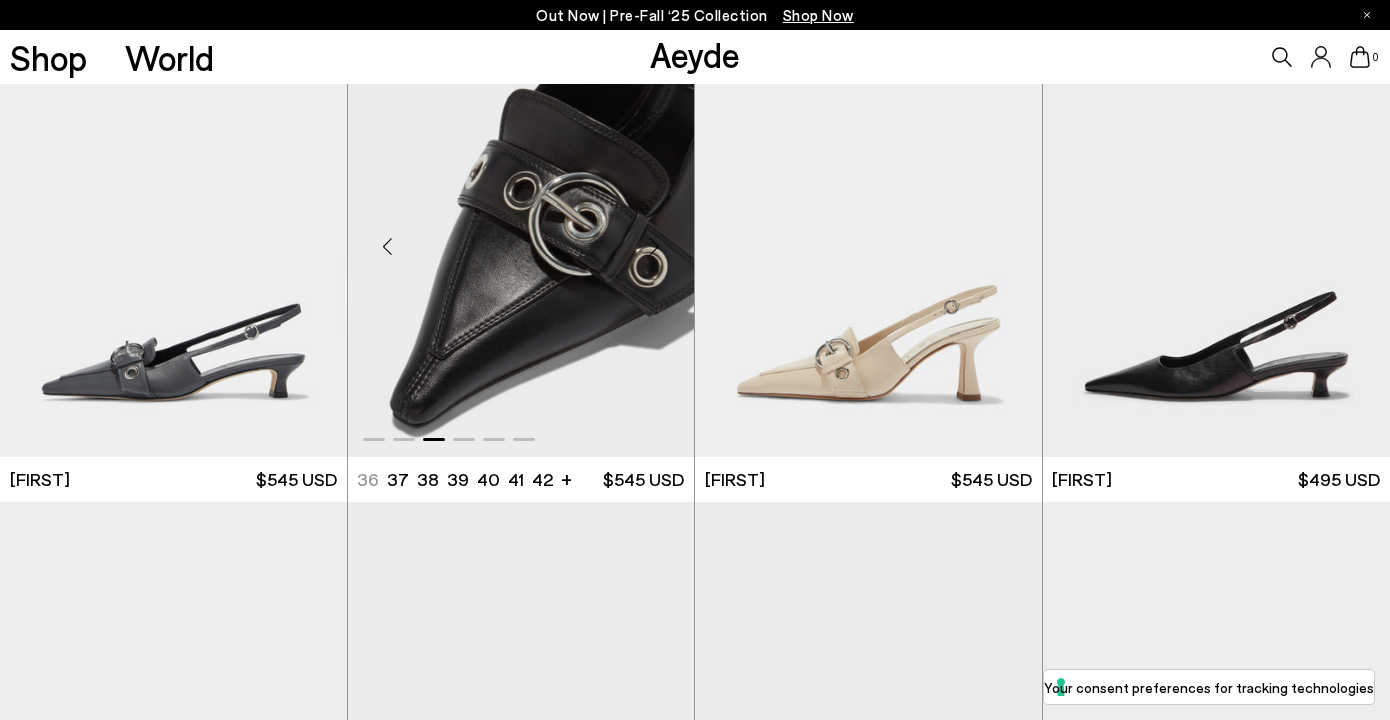 click at bounding box center [654, 247] 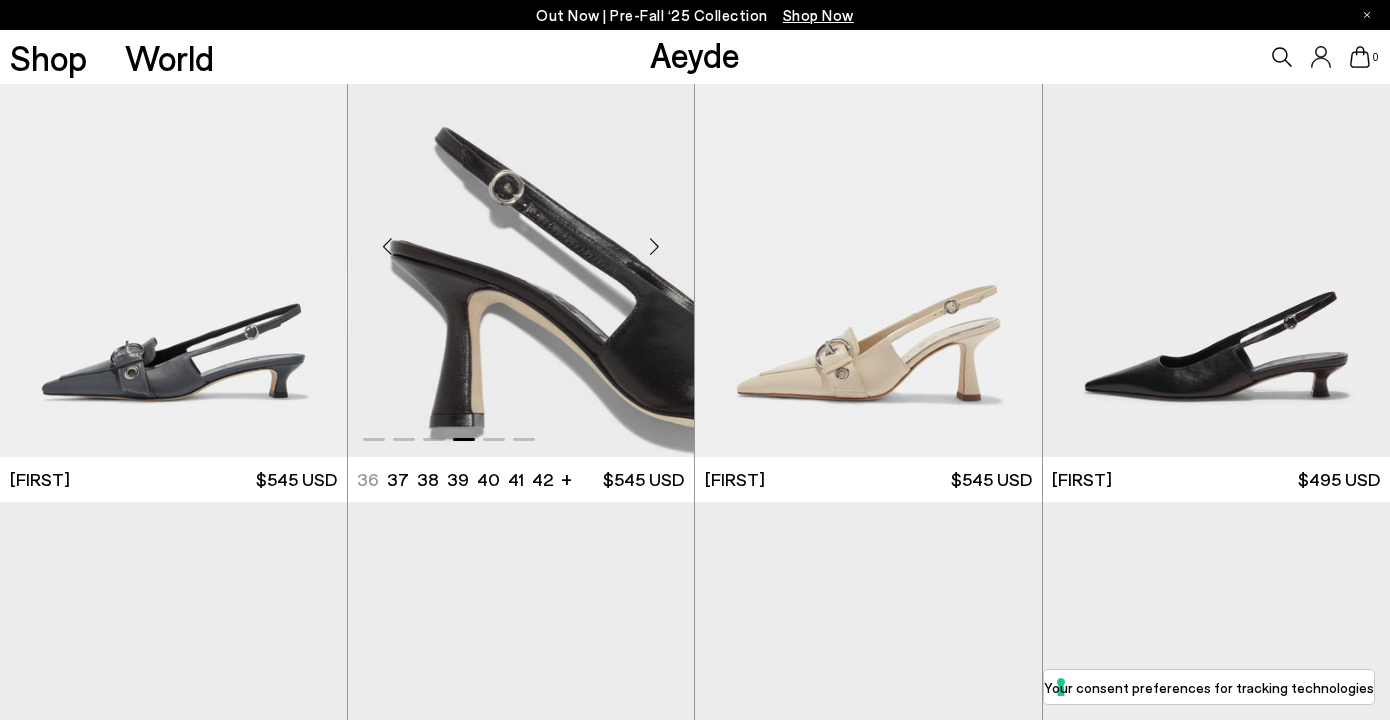 click at bounding box center [654, 247] 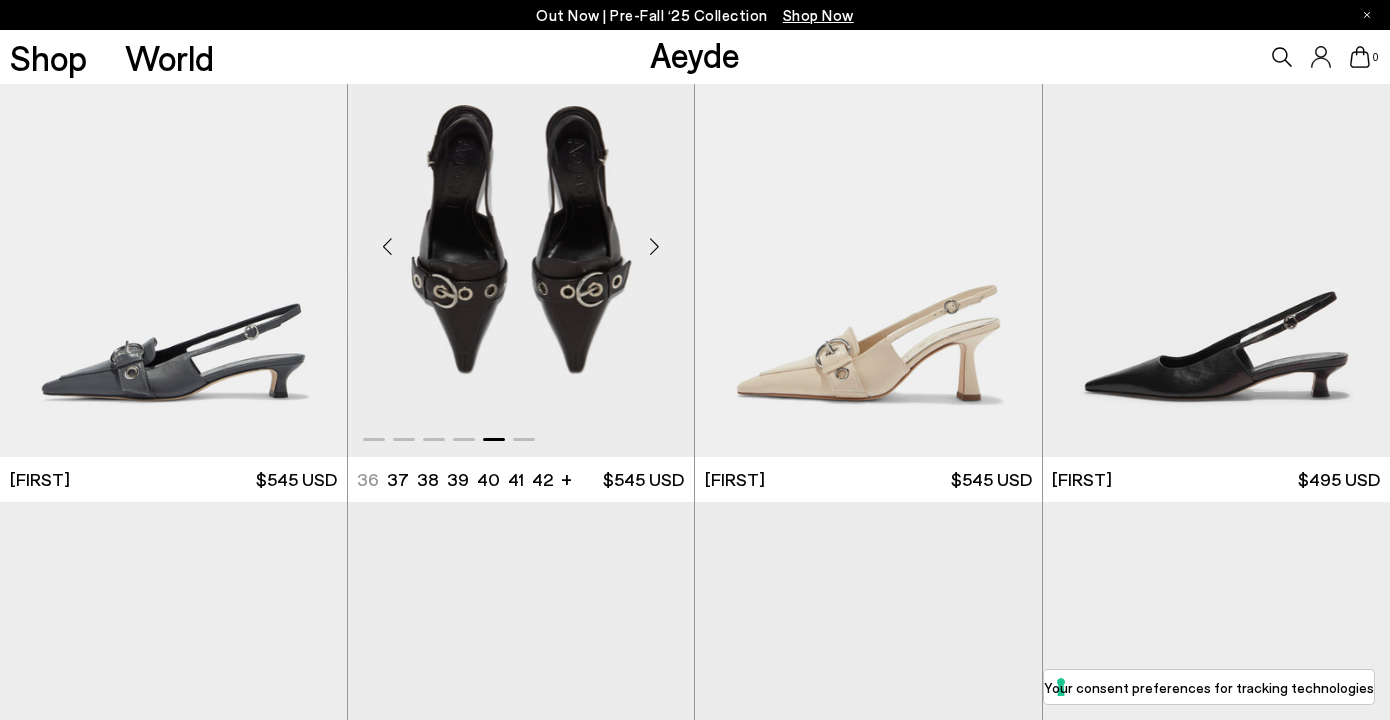 click at bounding box center (654, 247) 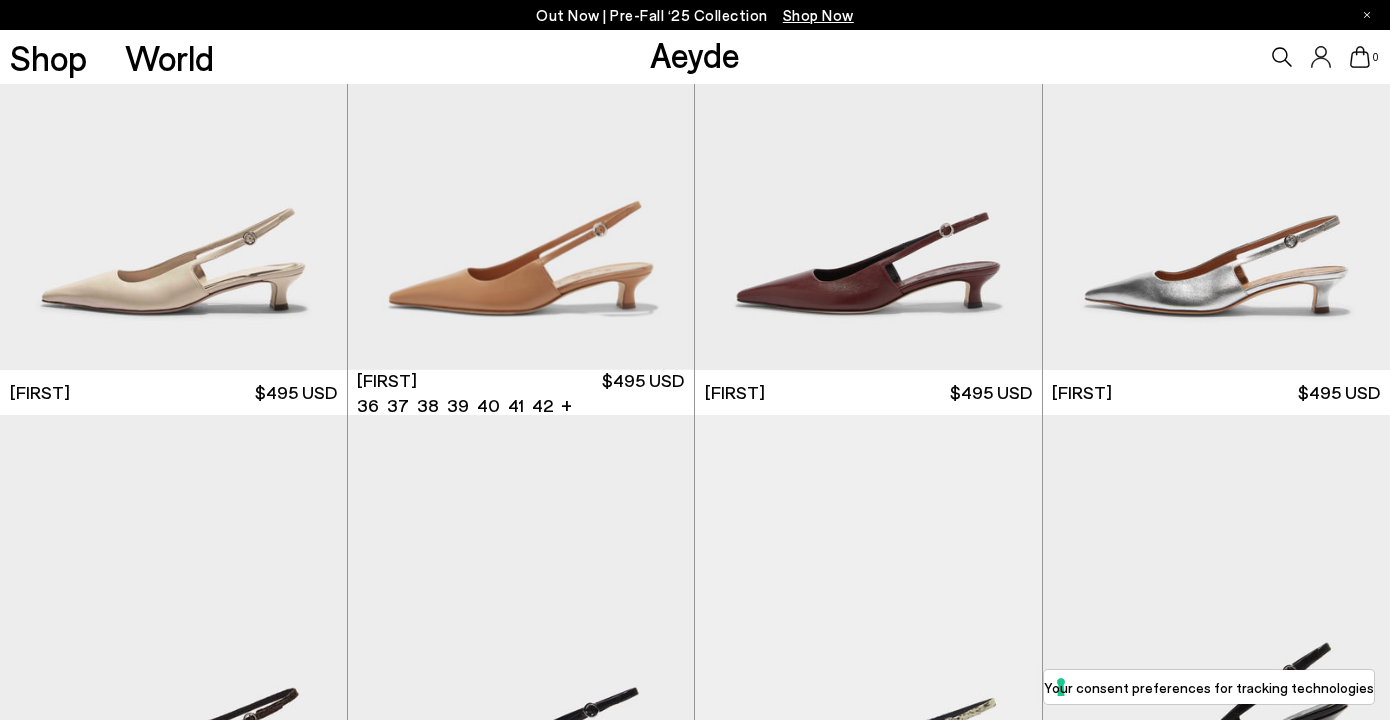 scroll, scrollTop: 4474, scrollLeft: 0, axis: vertical 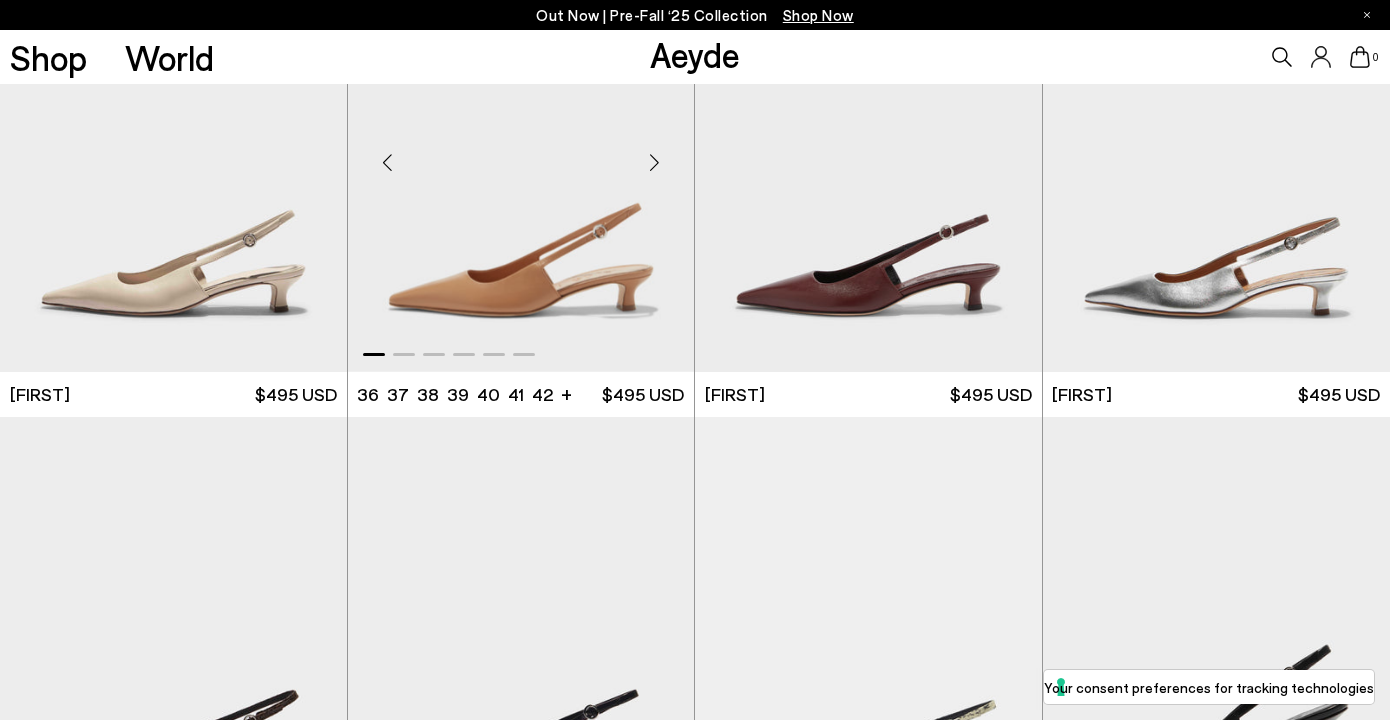 click at bounding box center (654, 163) 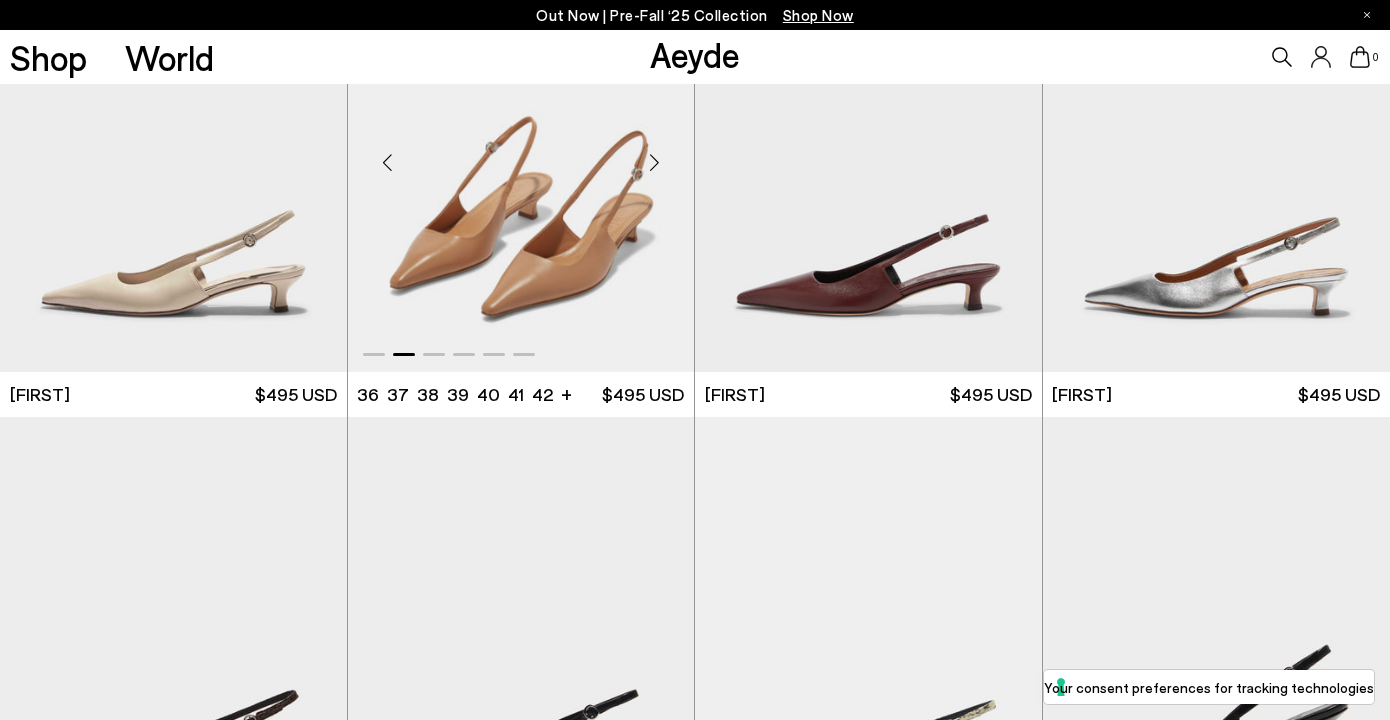 click at bounding box center [654, 163] 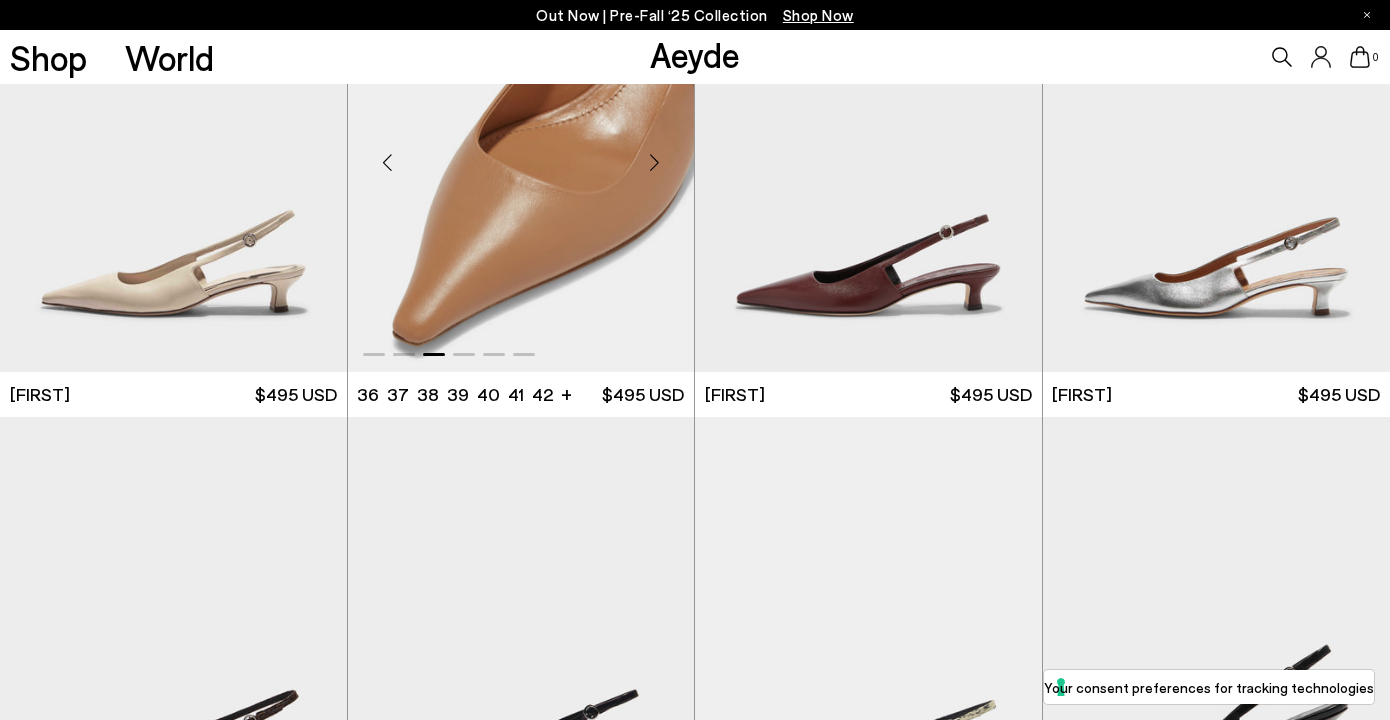 click at bounding box center [654, 163] 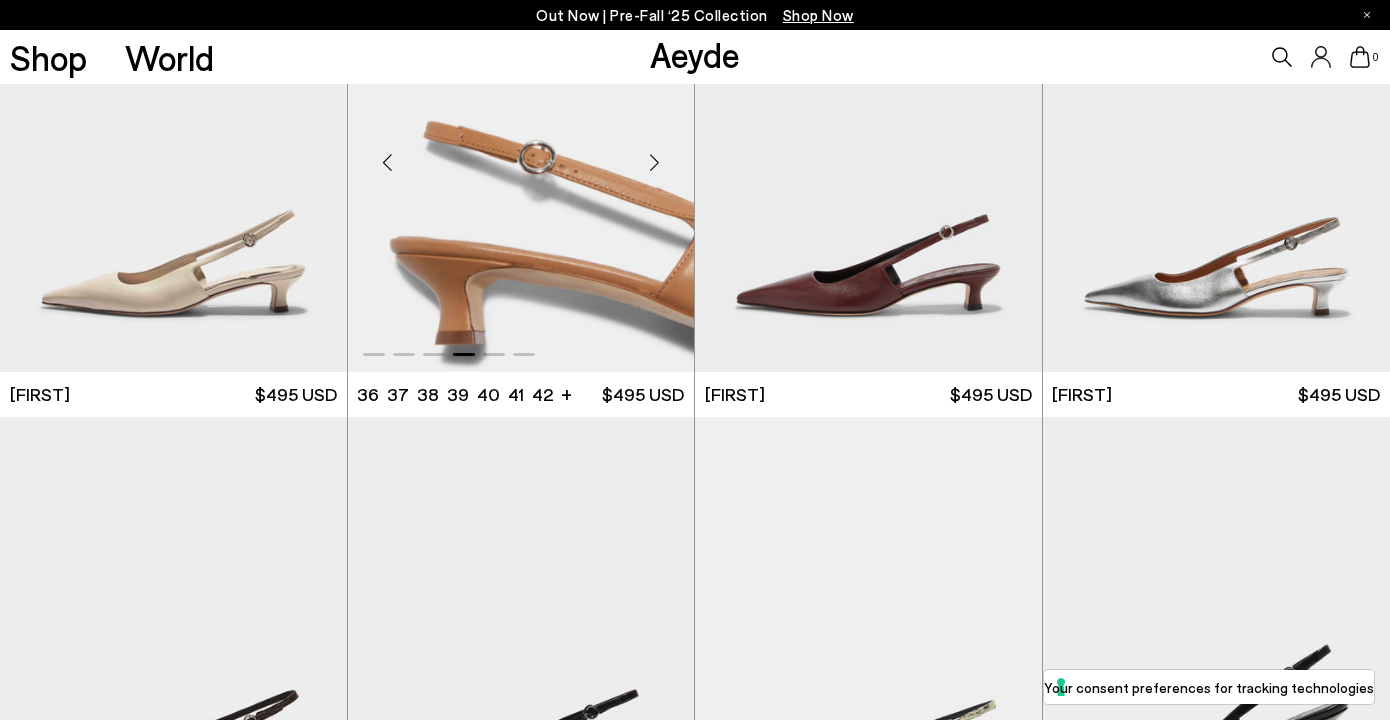 click at bounding box center [654, 163] 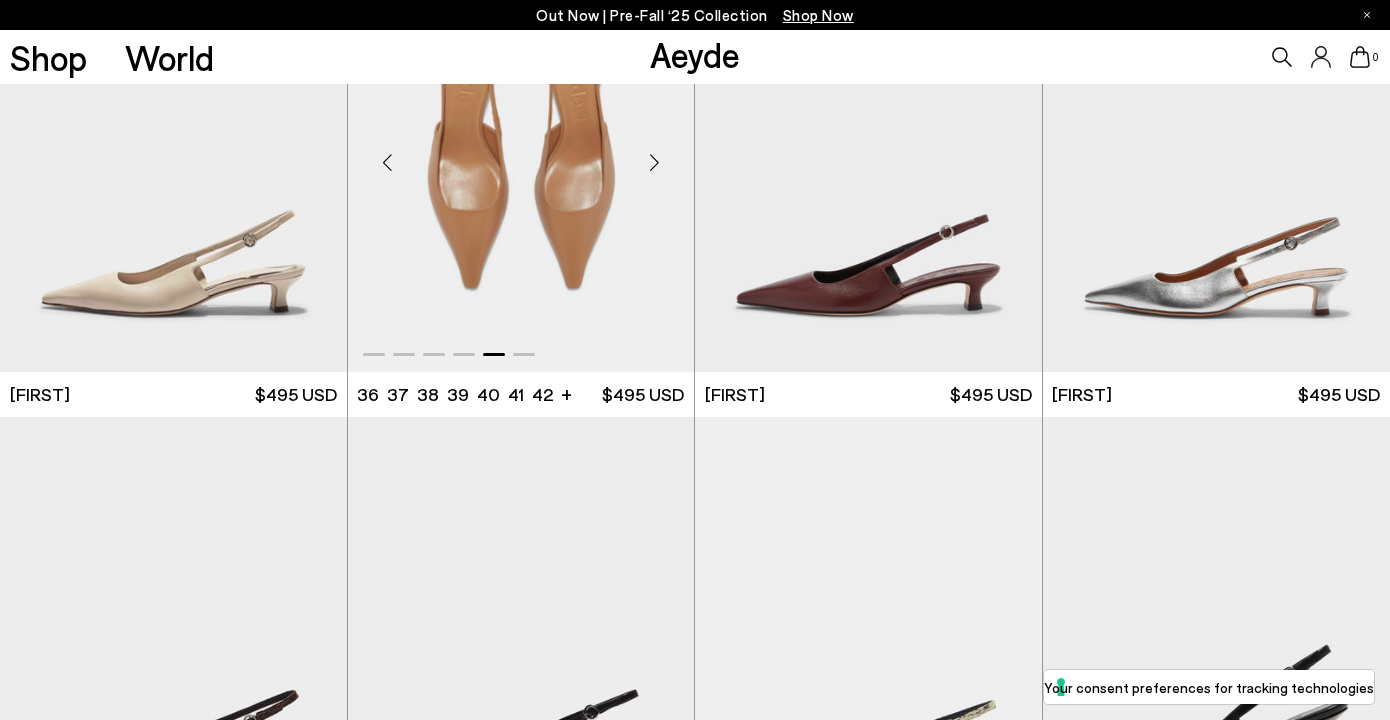 click at bounding box center [654, 163] 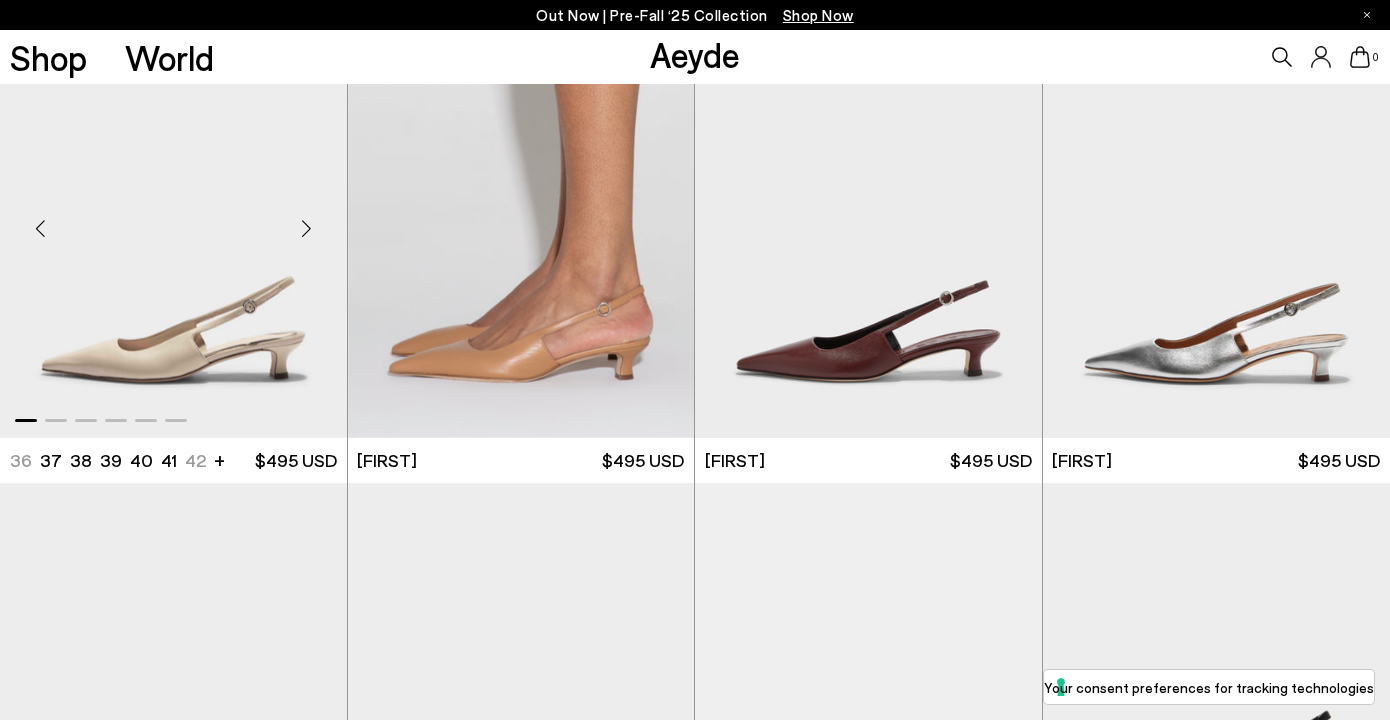 scroll, scrollTop: 4407, scrollLeft: 0, axis: vertical 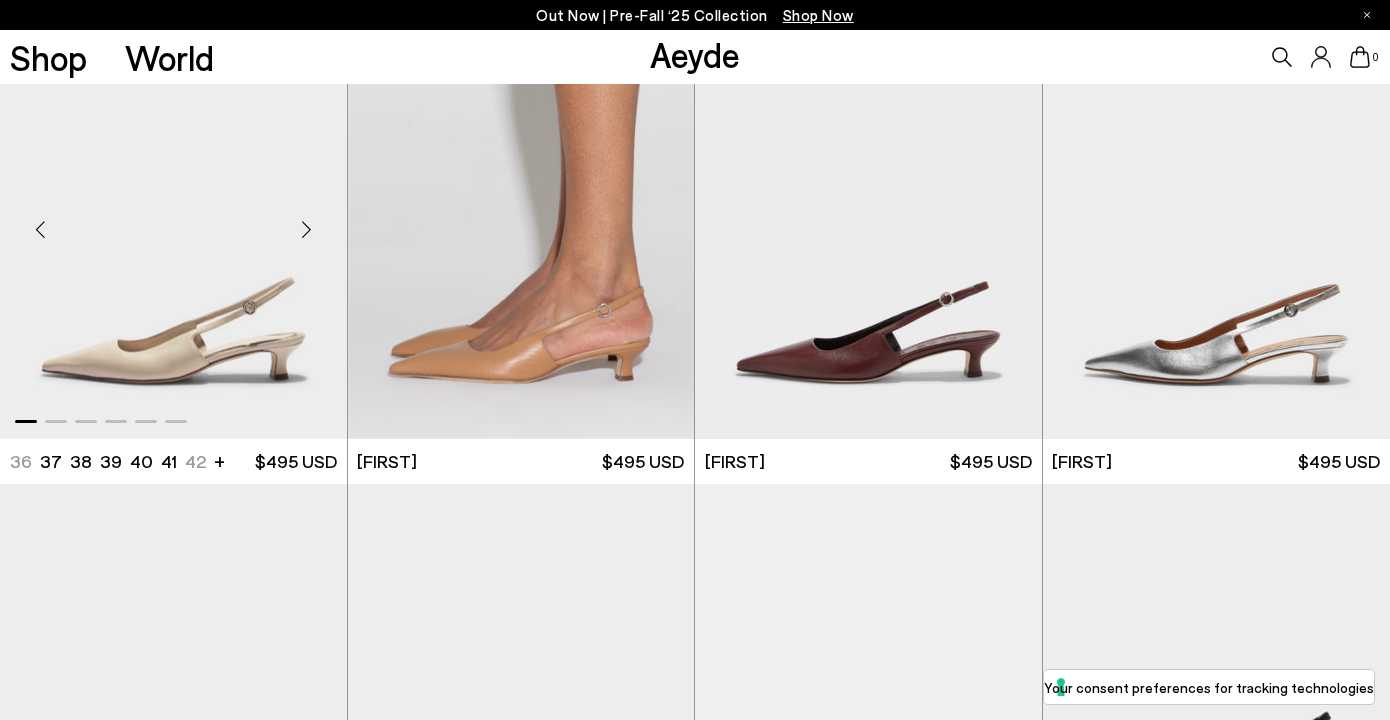 click at bounding box center [307, 230] 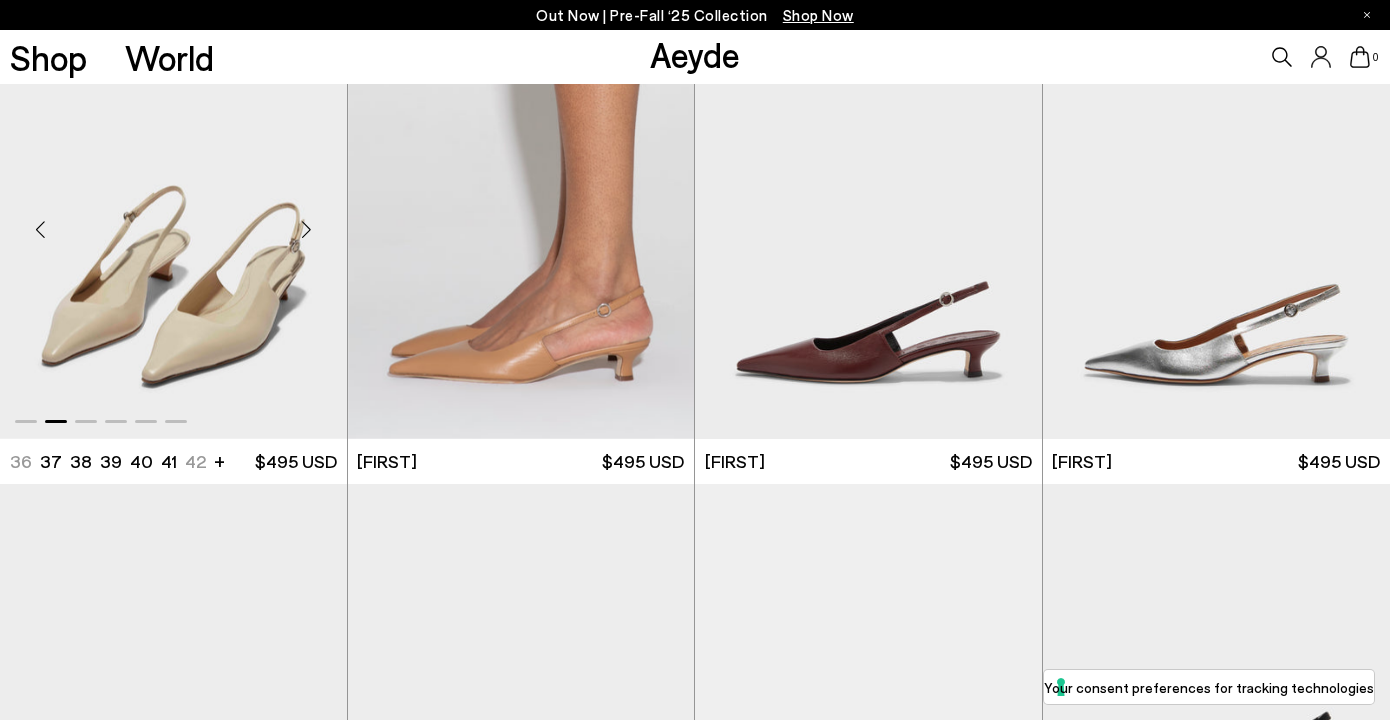click at bounding box center (307, 230) 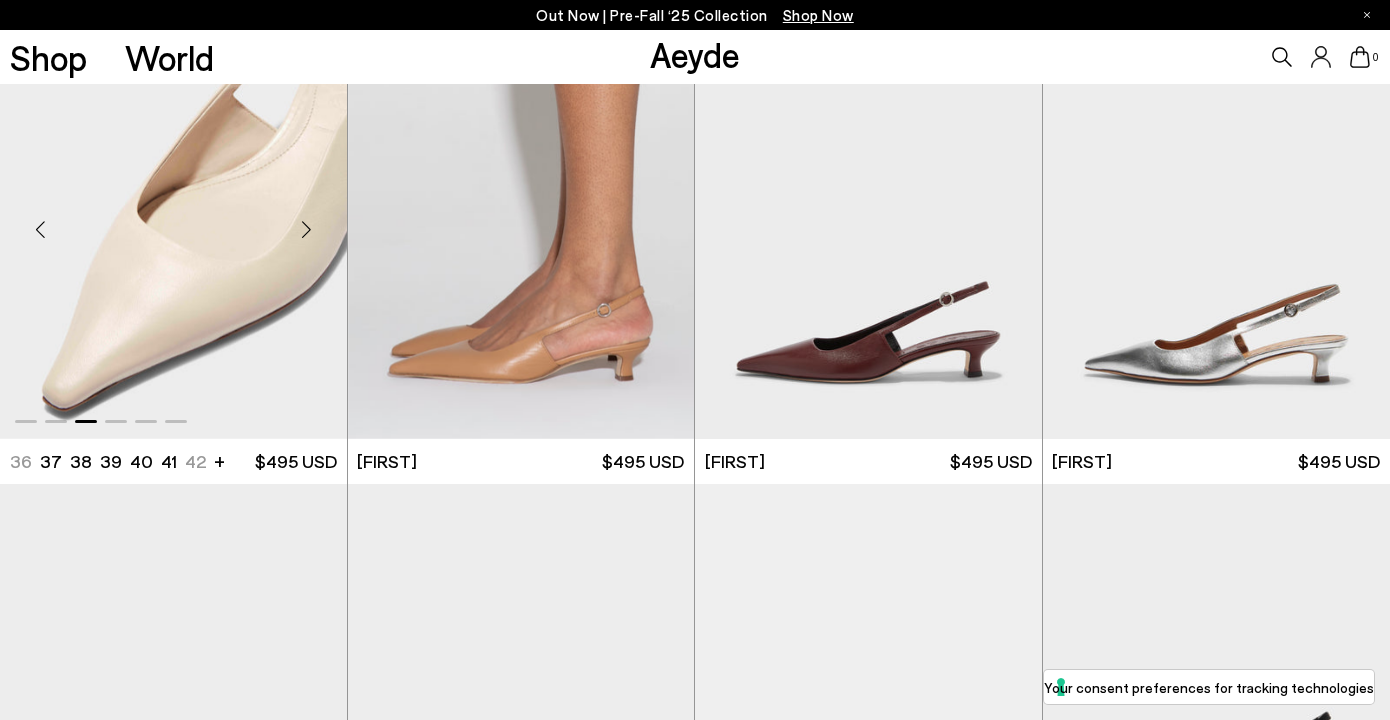 click at bounding box center [307, 230] 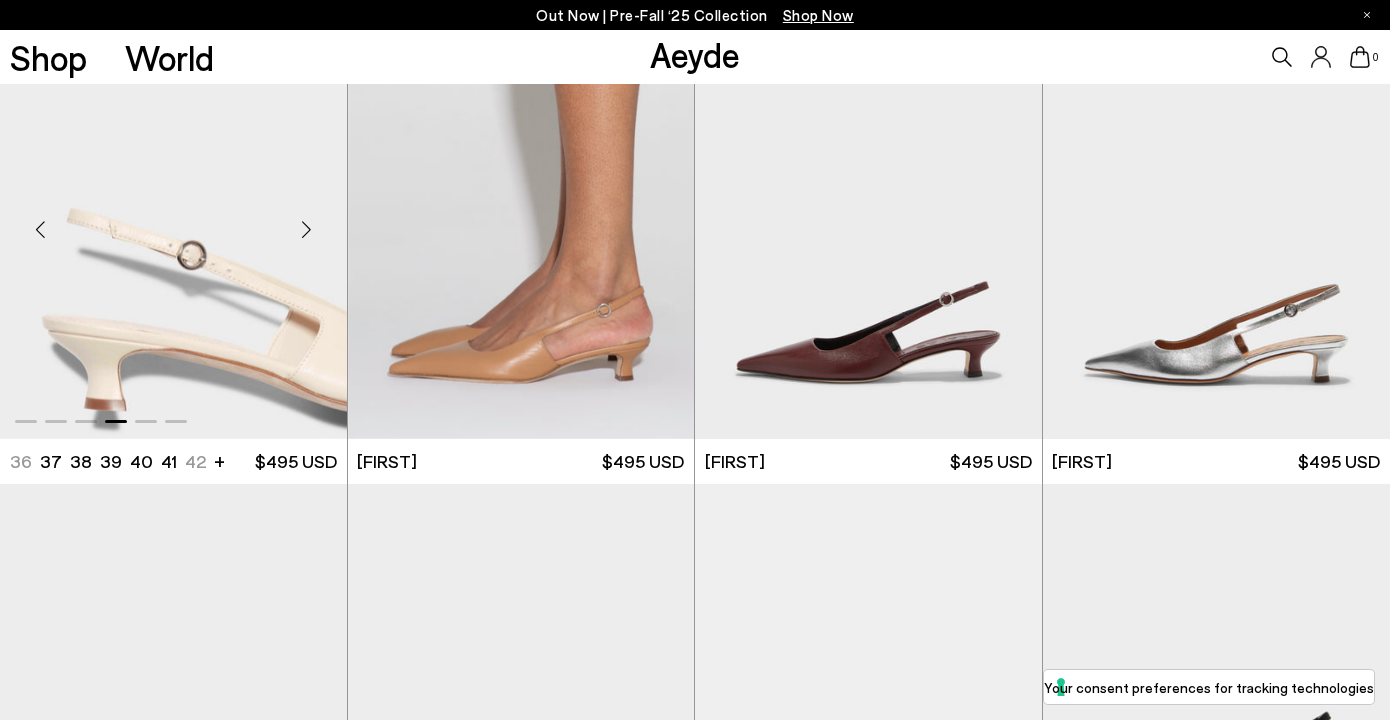 click at bounding box center [307, 230] 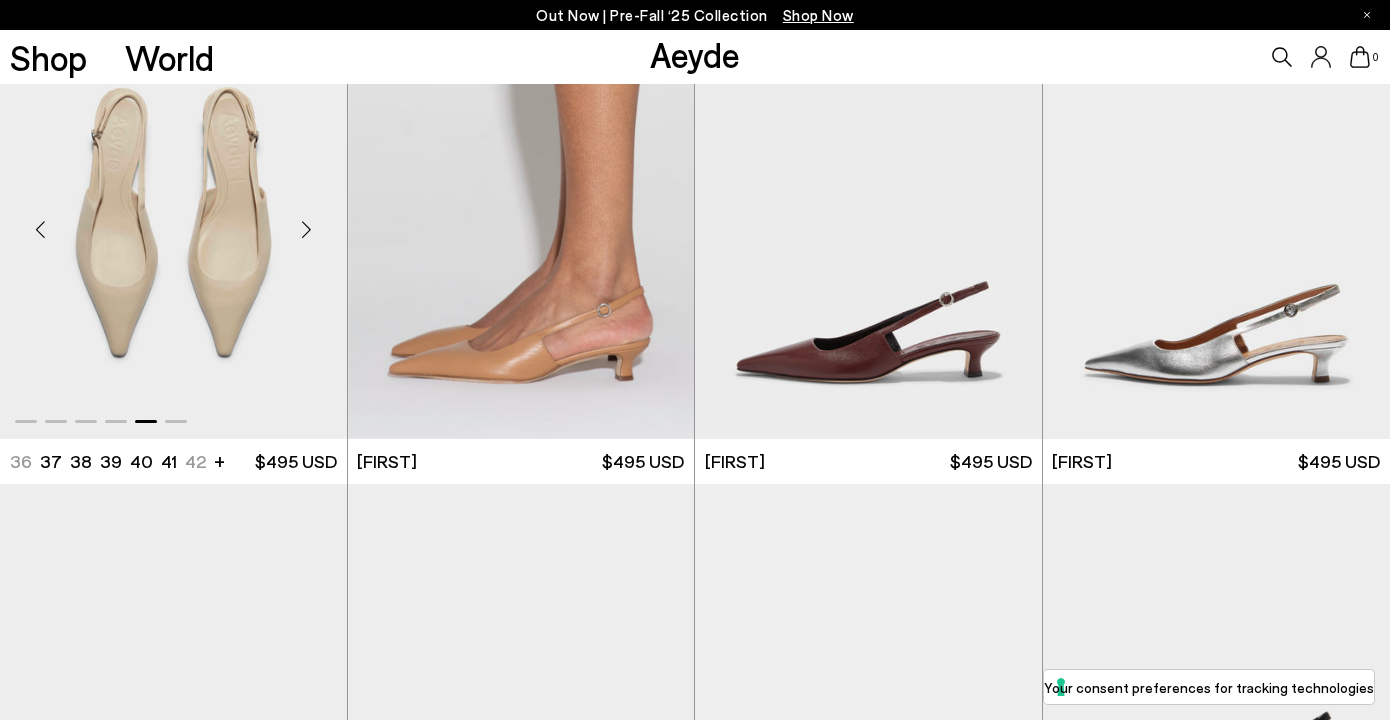 click at bounding box center [307, 230] 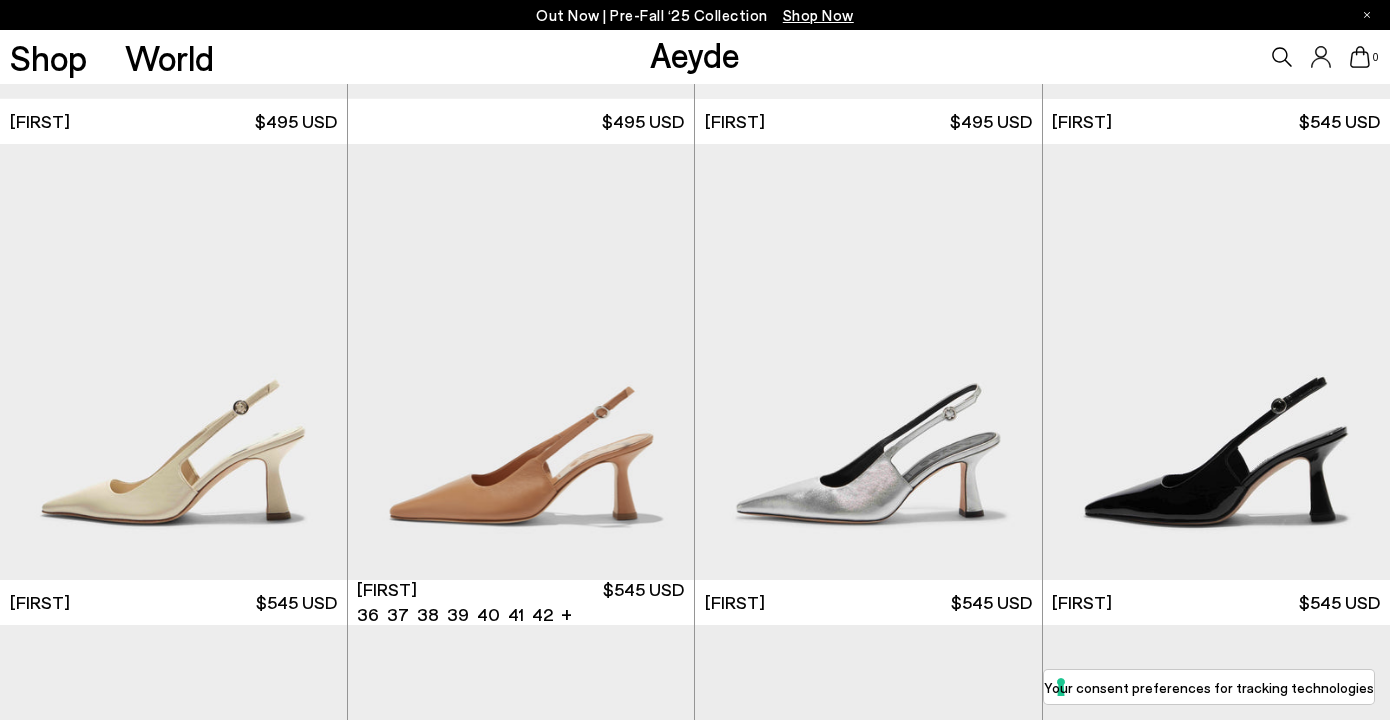 scroll, scrollTop: 5264, scrollLeft: 0, axis: vertical 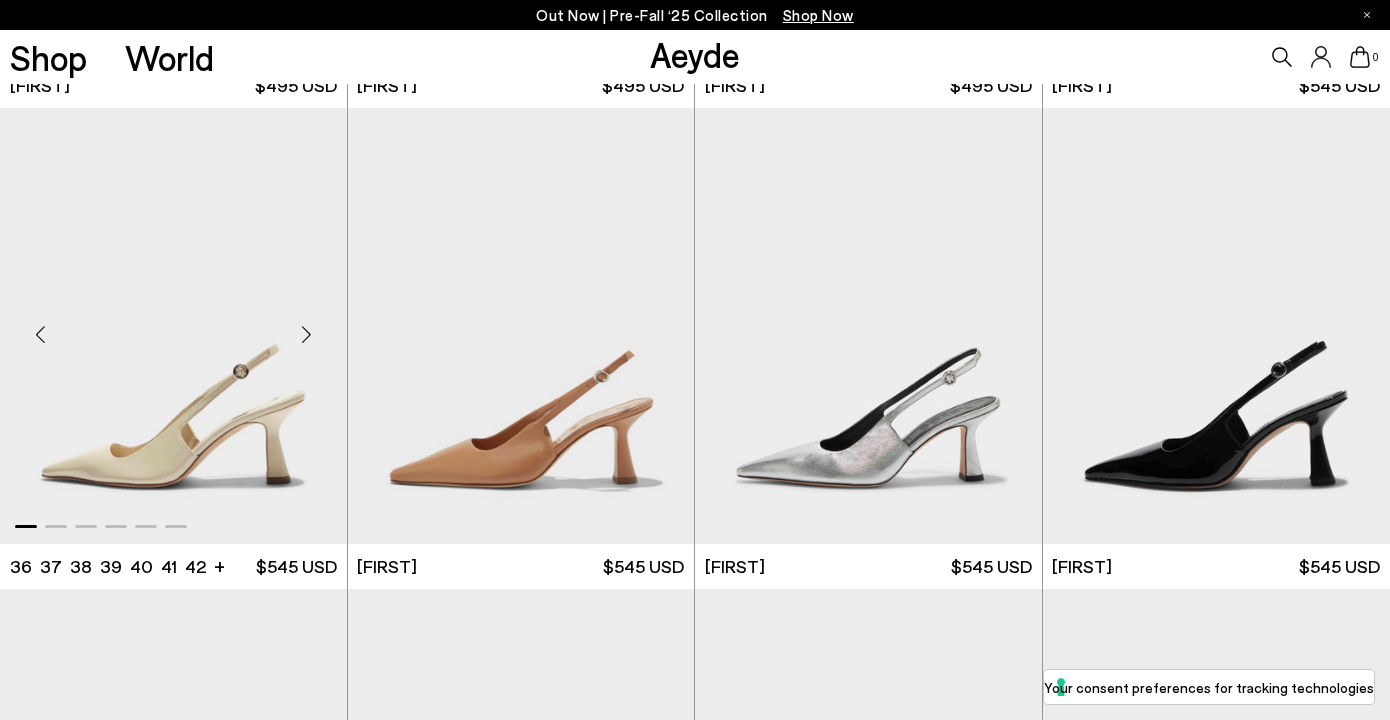 click at bounding box center (307, 334) 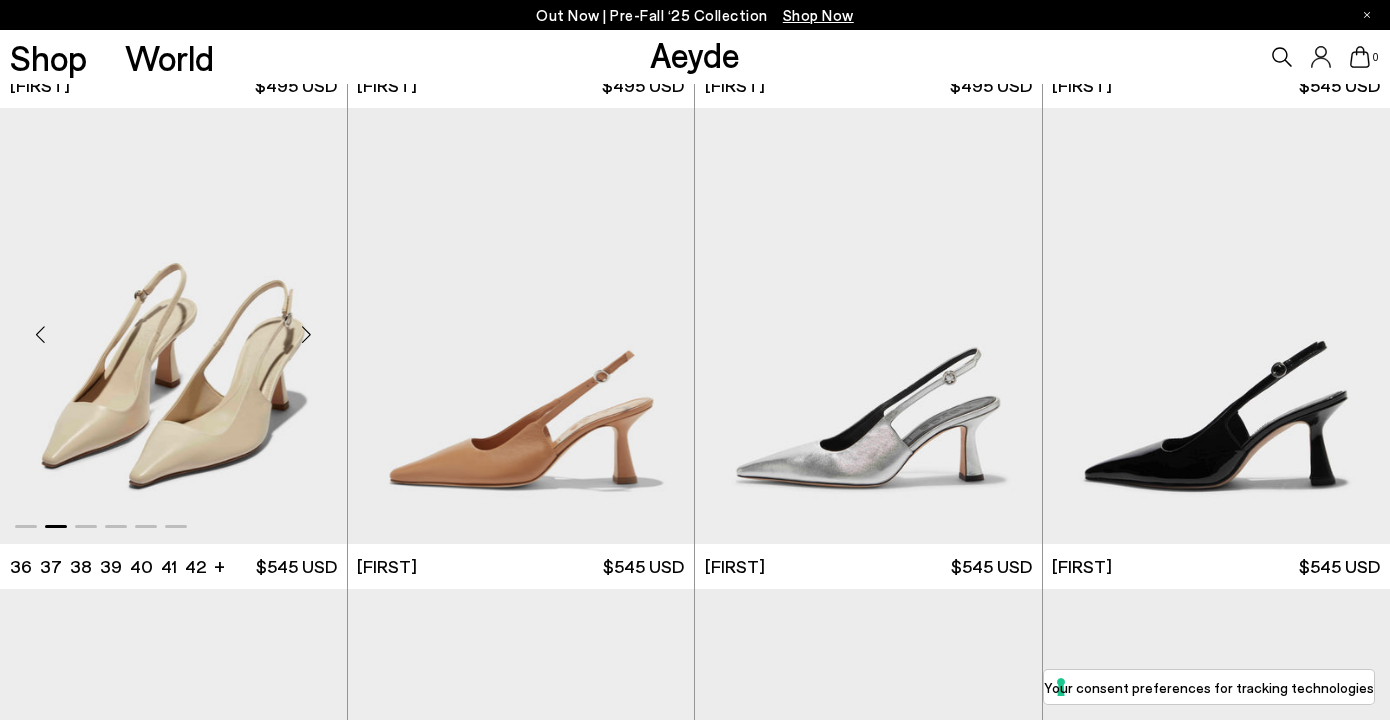 click at bounding box center [307, 334] 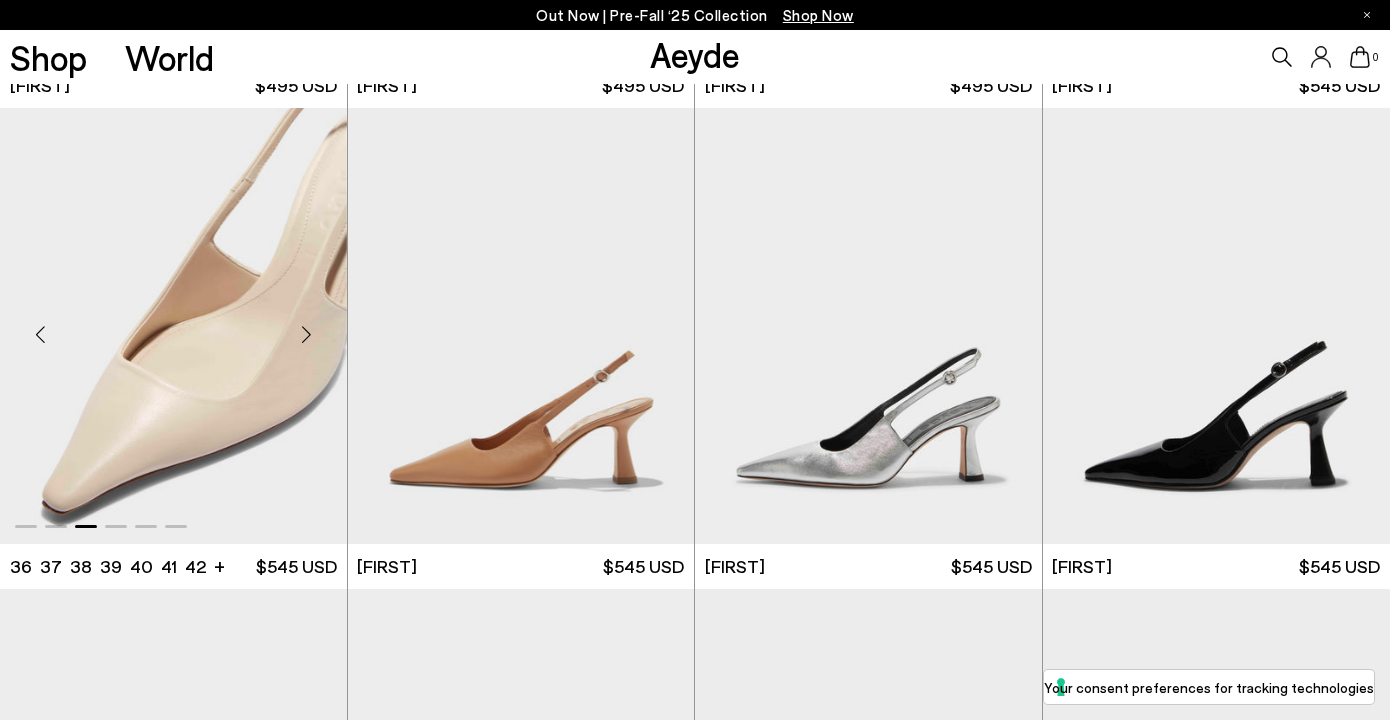 click at bounding box center [307, 334] 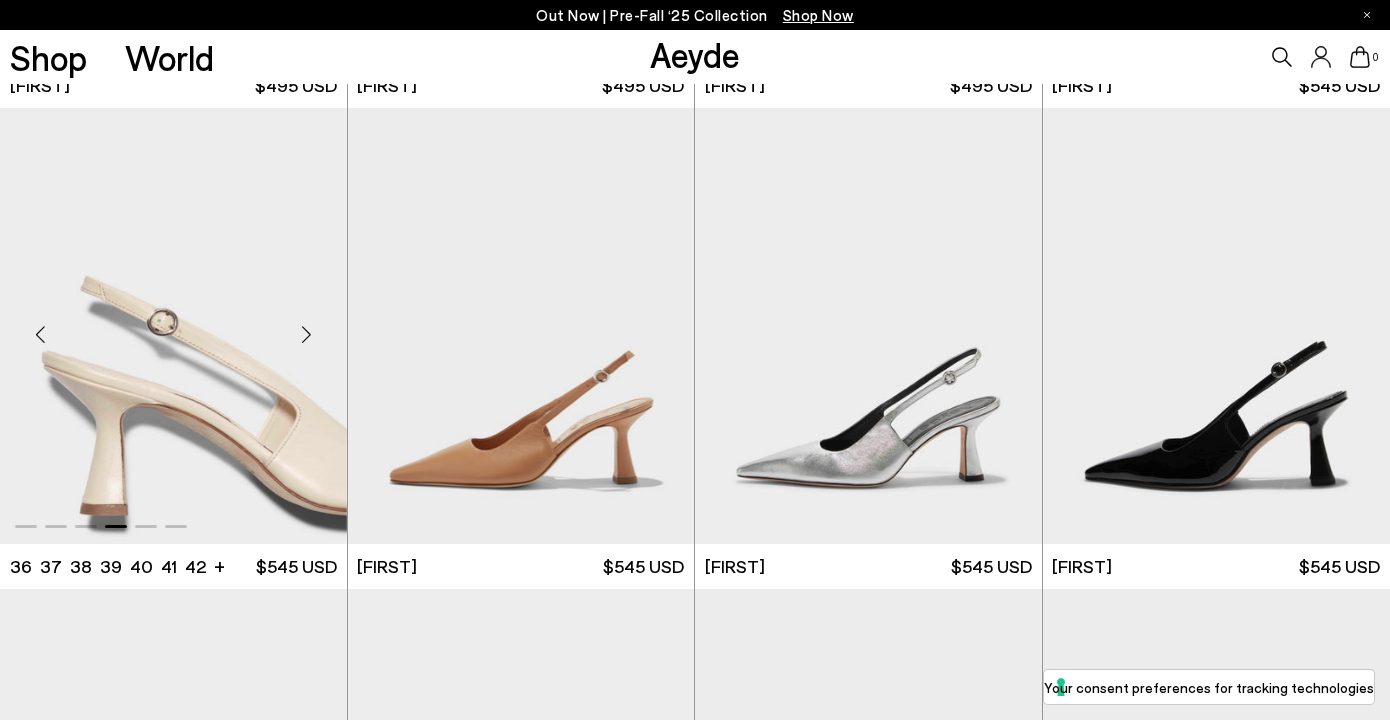 click at bounding box center [307, 334] 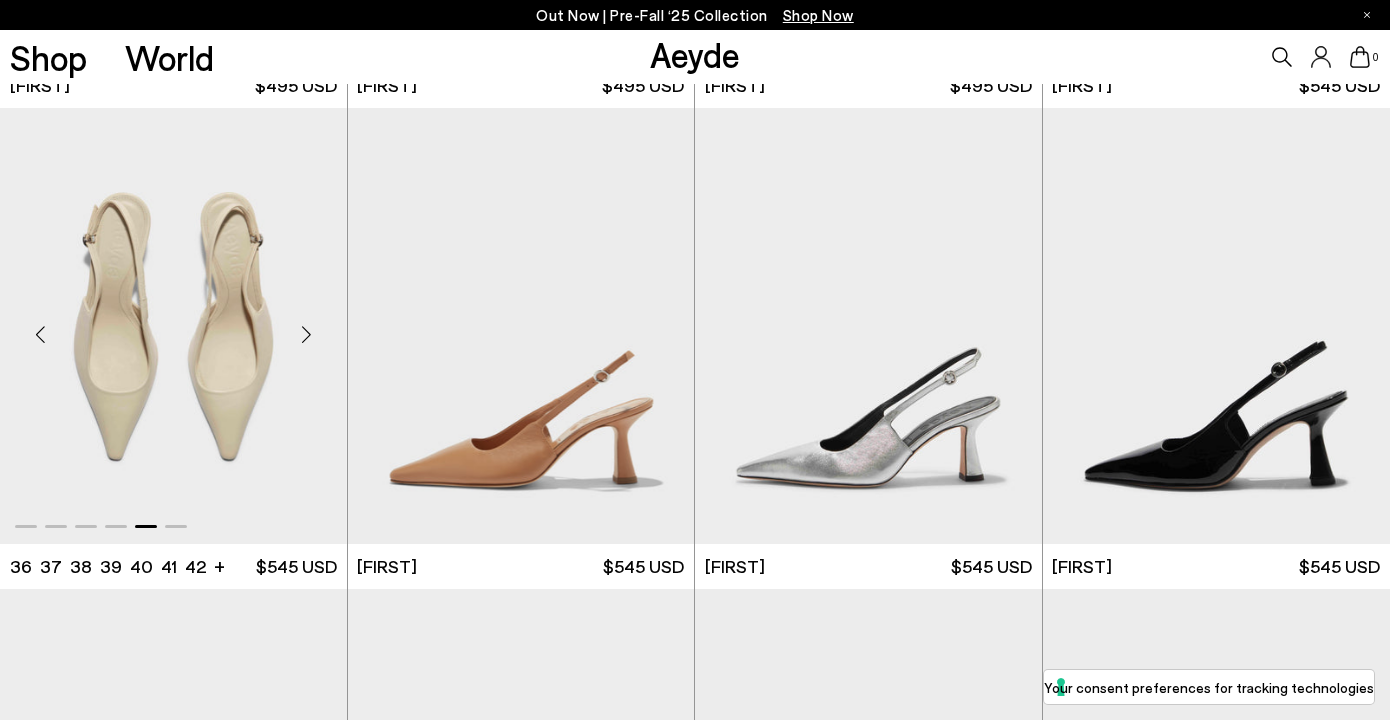 click at bounding box center [307, 334] 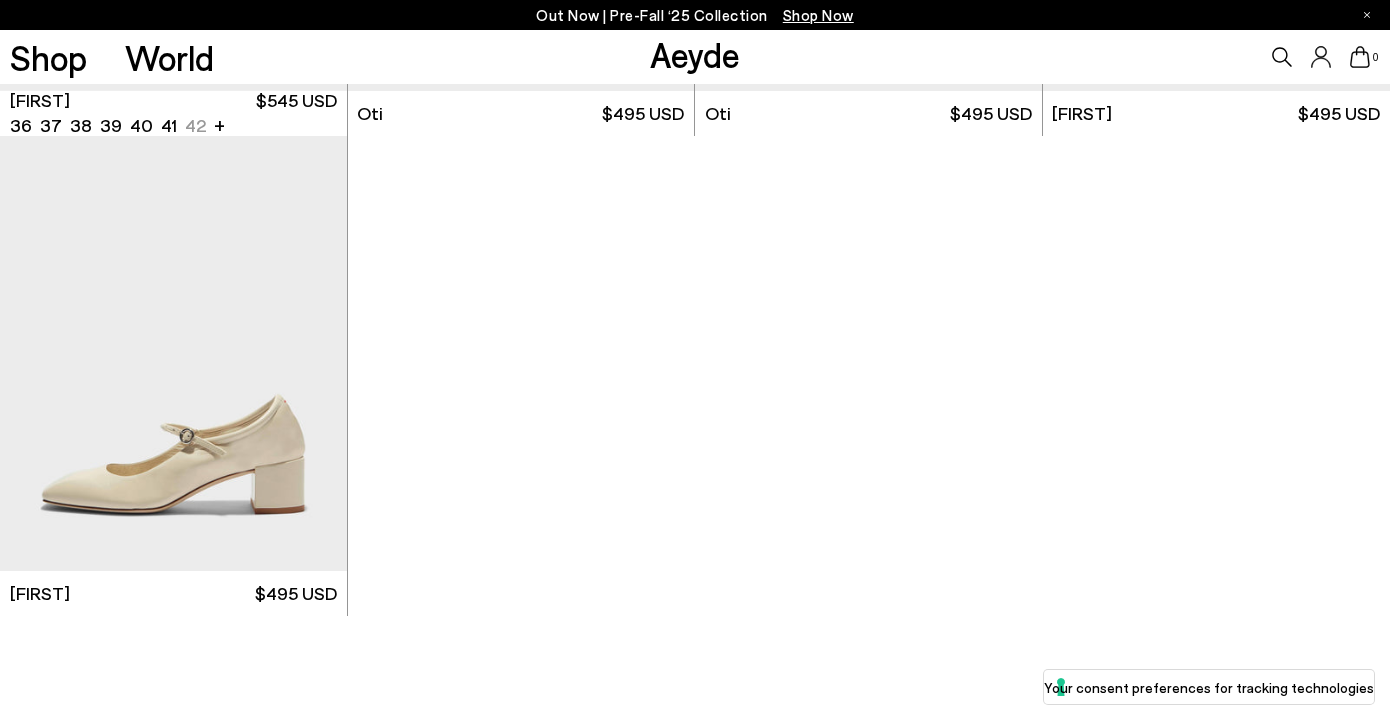 scroll, scrollTop: 8124, scrollLeft: 0, axis: vertical 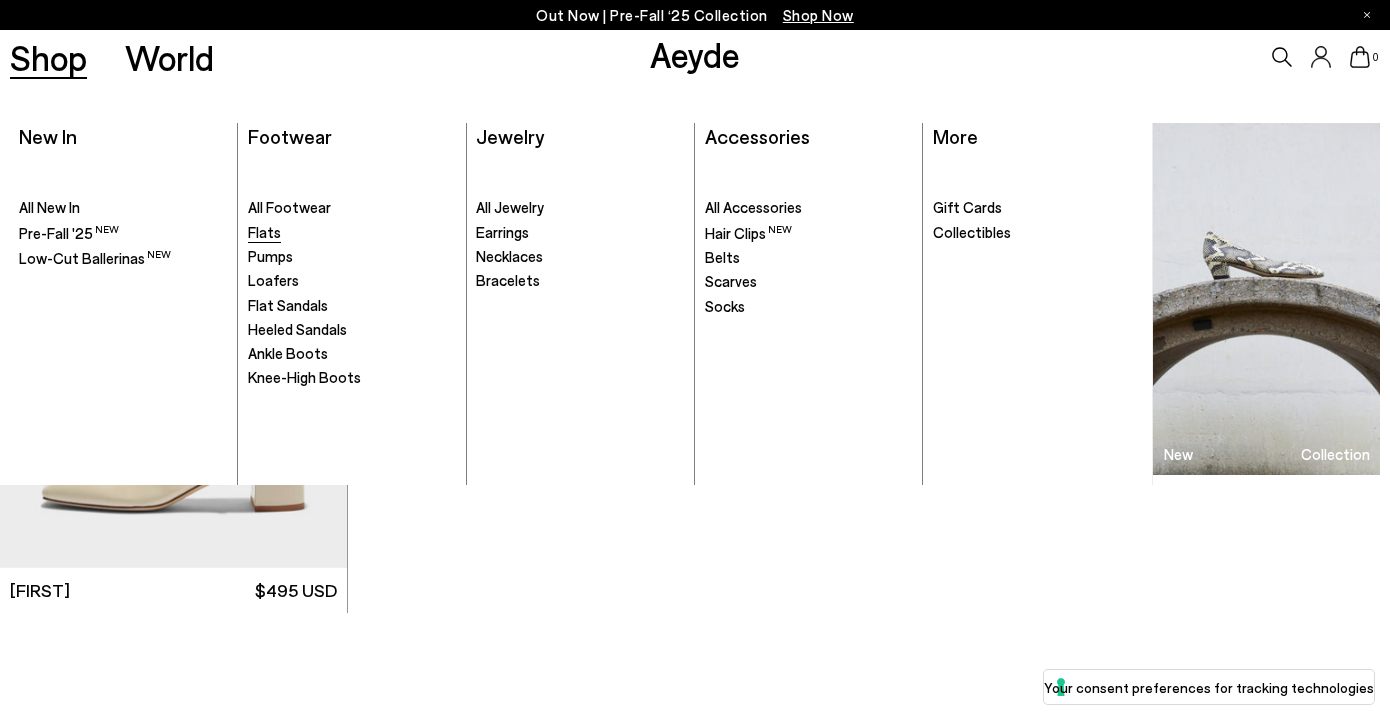 click on "Flats" at bounding box center [264, 232] 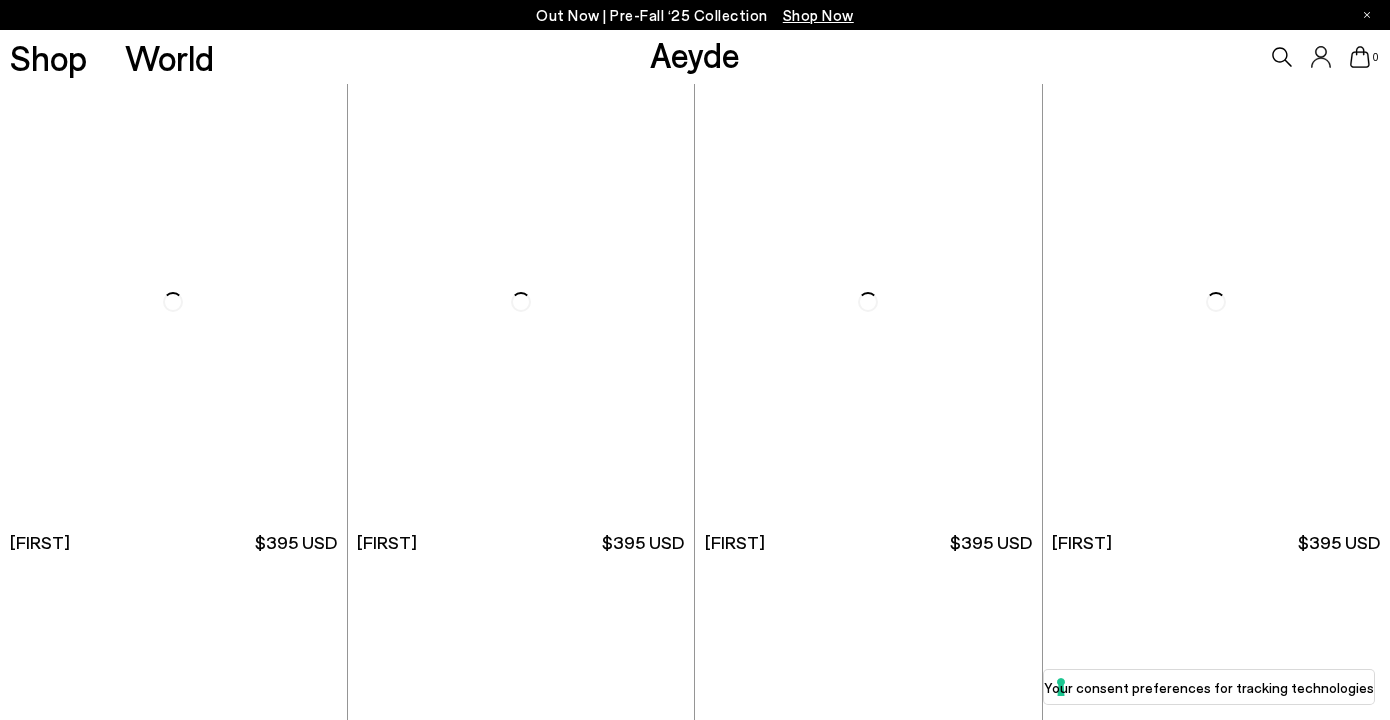 scroll, scrollTop: 0, scrollLeft: 0, axis: both 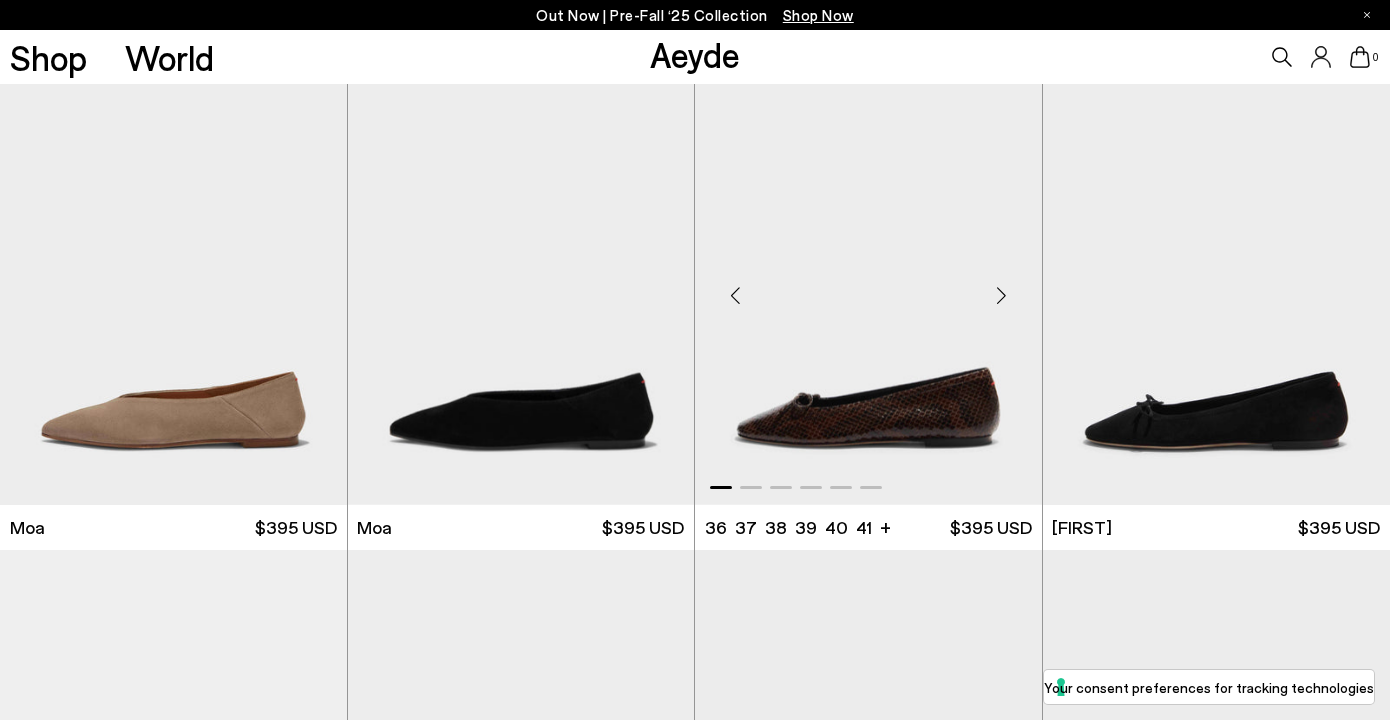 click at bounding box center [1002, 296] 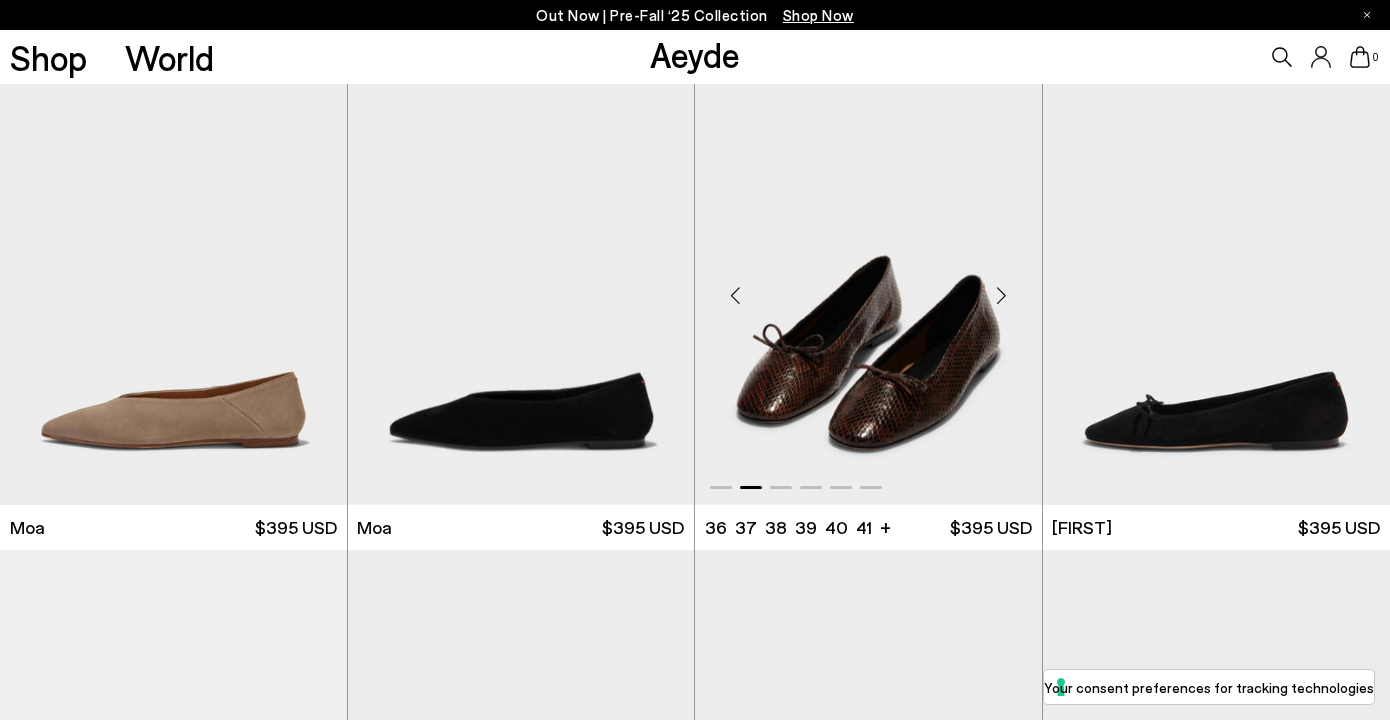 click at bounding box center (1002, 296) 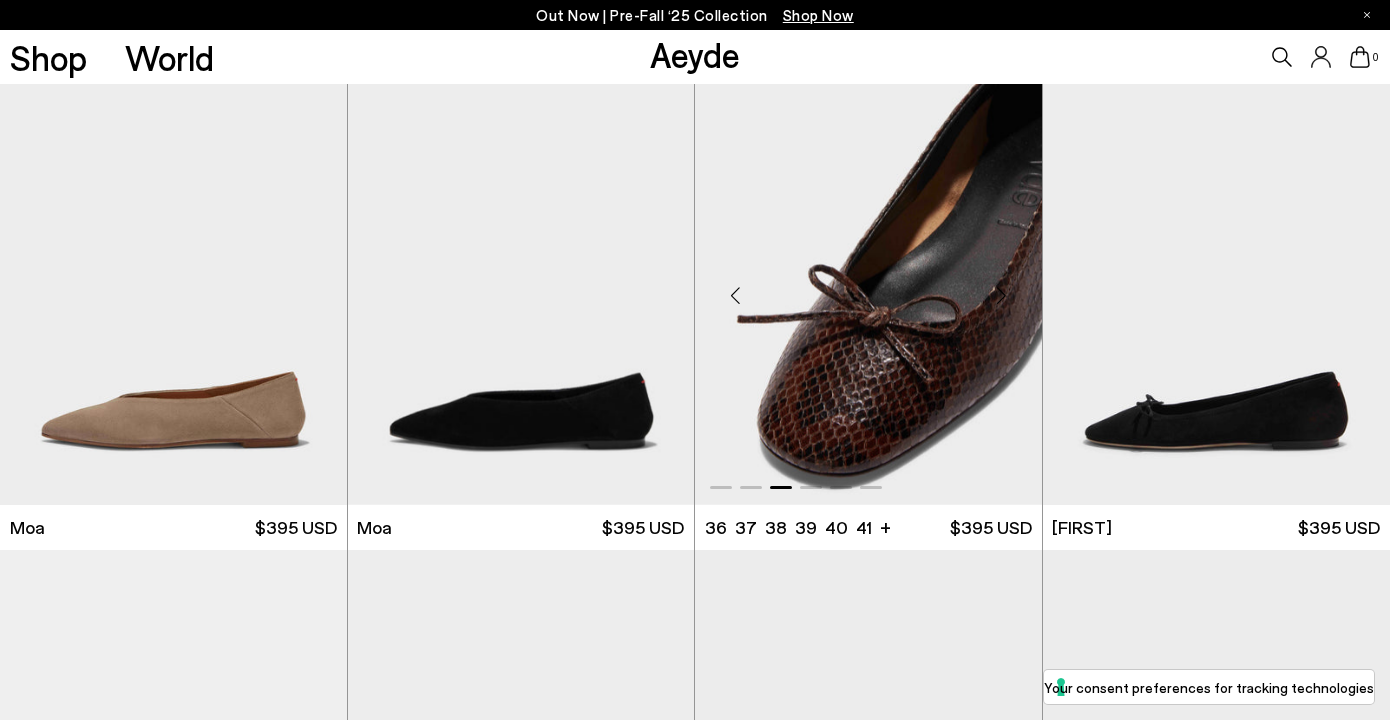 click at bounding box center [1002, 296] 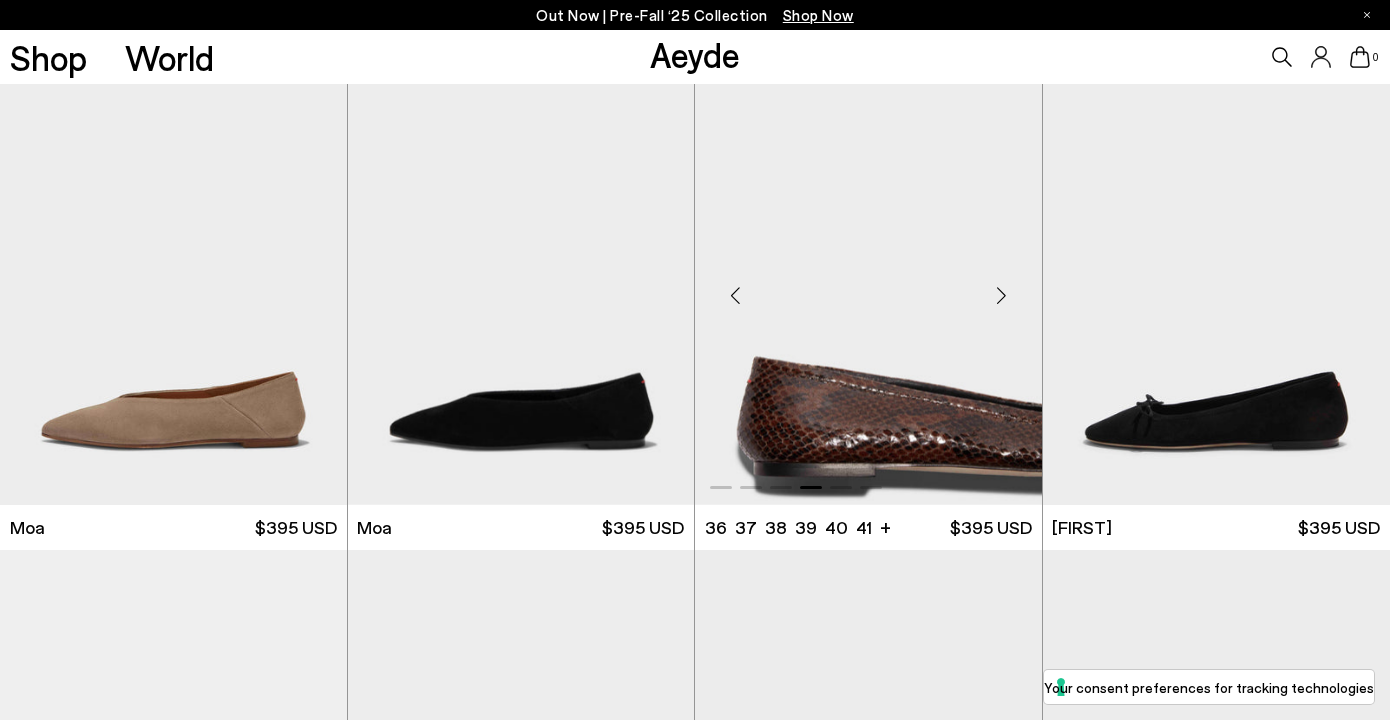 click at bounding box center (1002, 296) 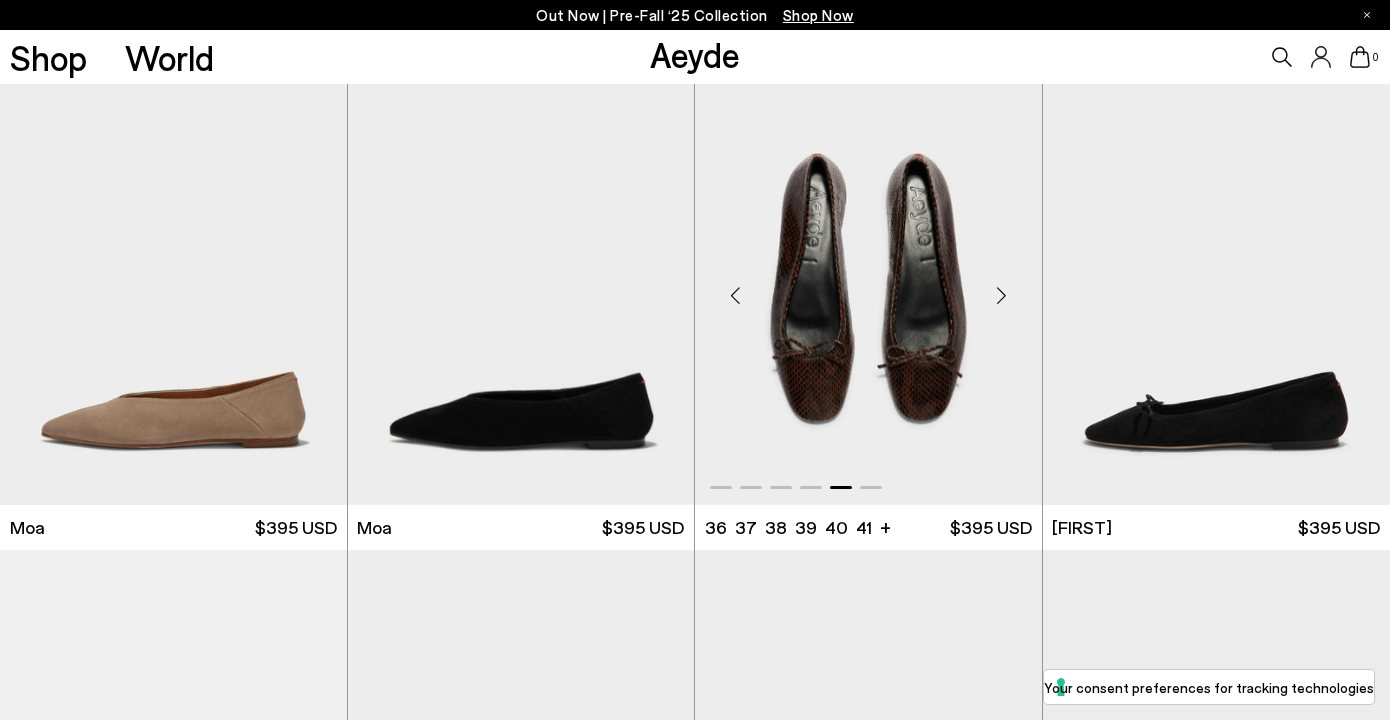 click at bounding box center [1002, 296] 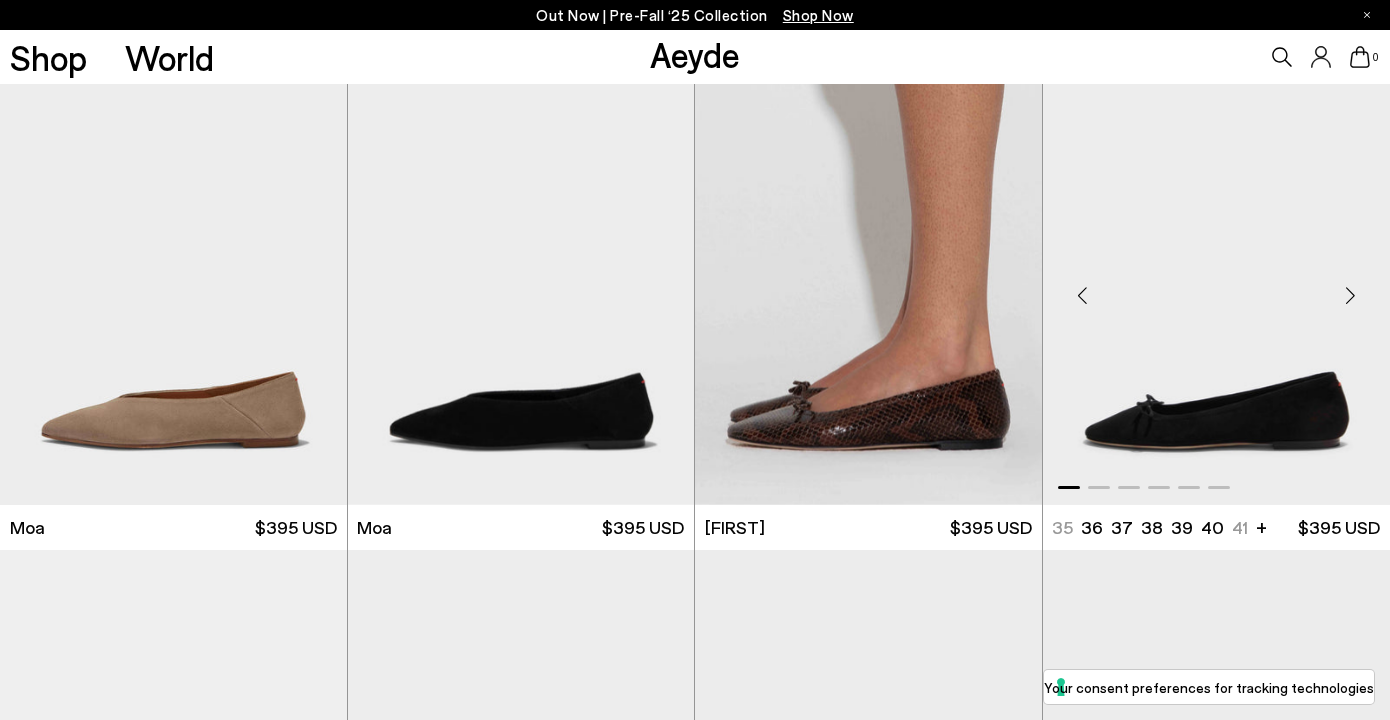 click at bounding box center (1350, 296) 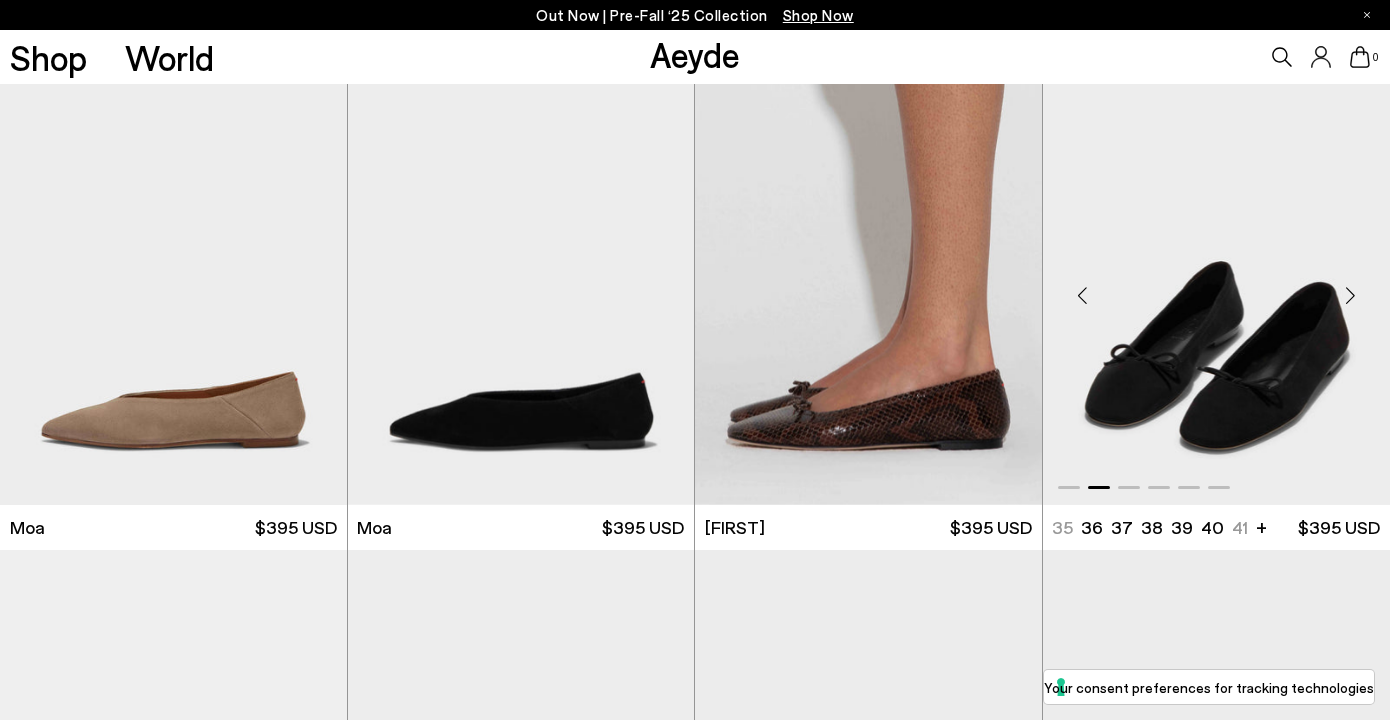 click at bounding box center (1350, 296) 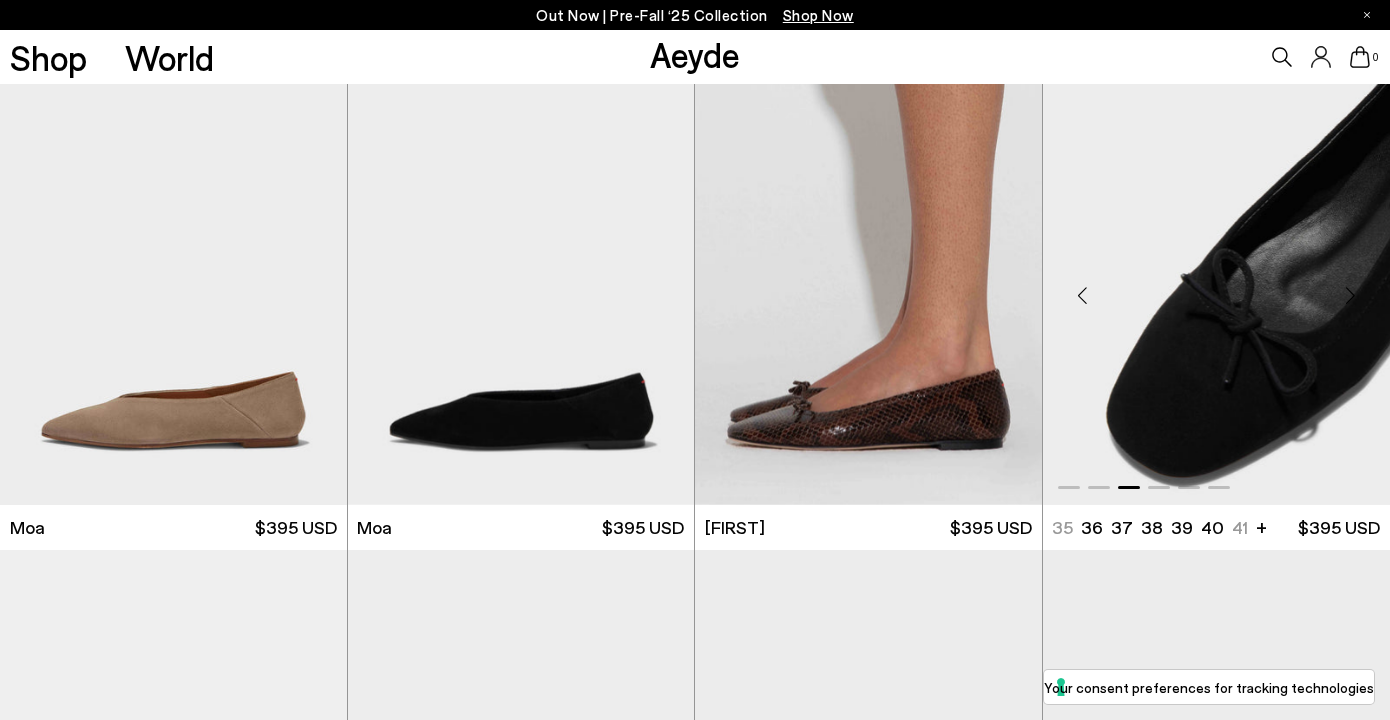 click at bounding box center [1350, 296] 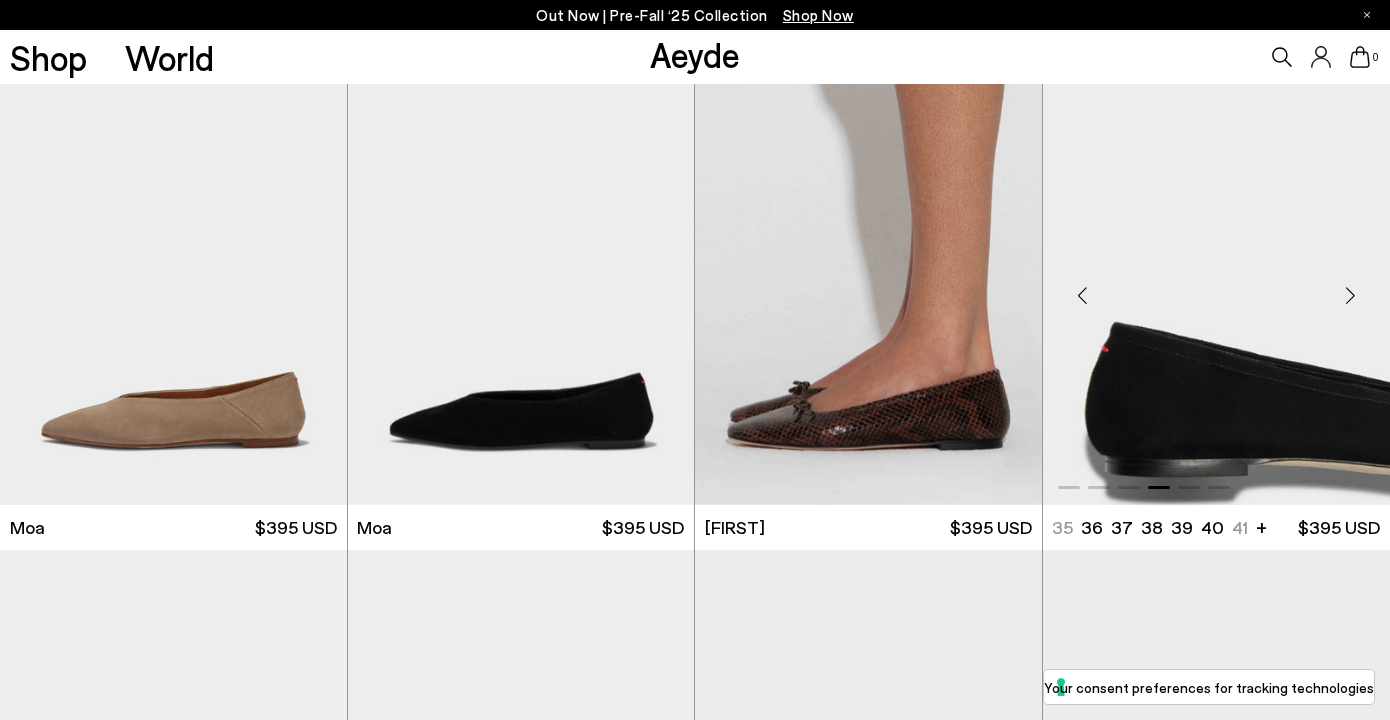 click at bounding box center [1350, 296] 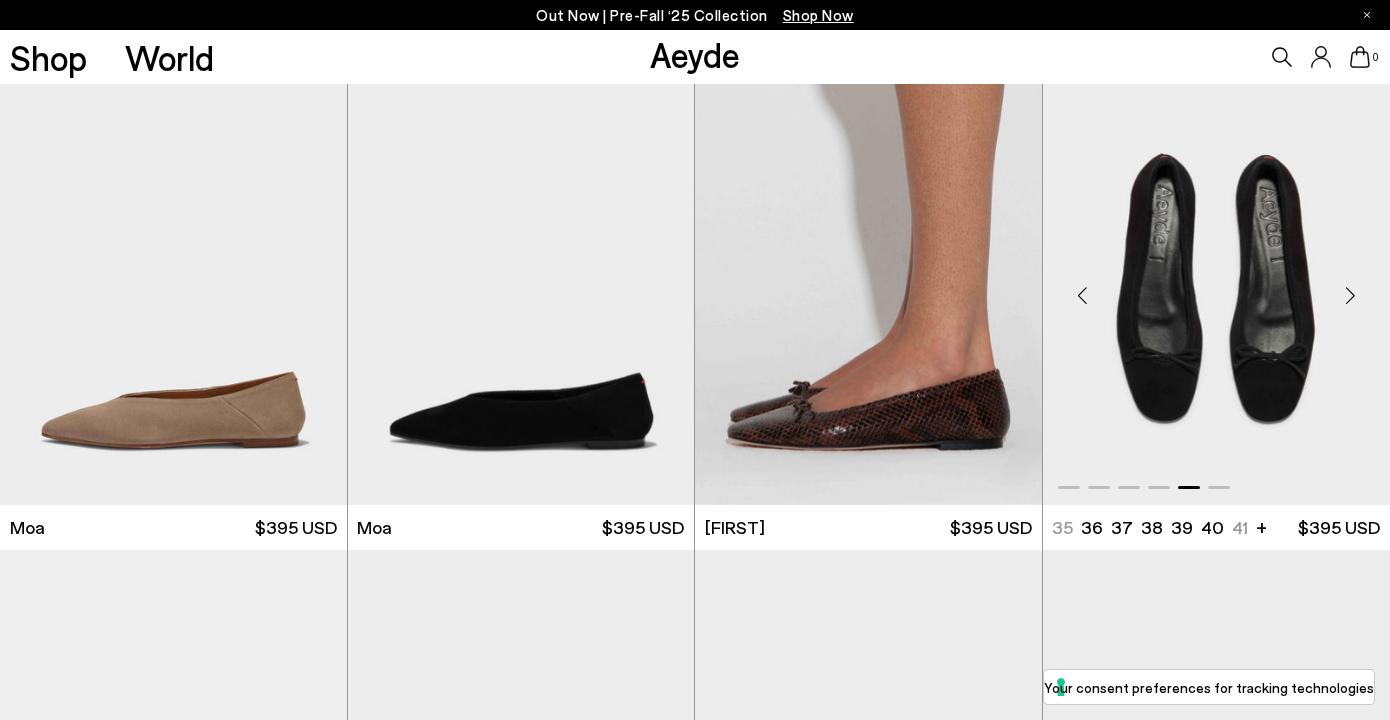 click at bounding box center [1350, 296] 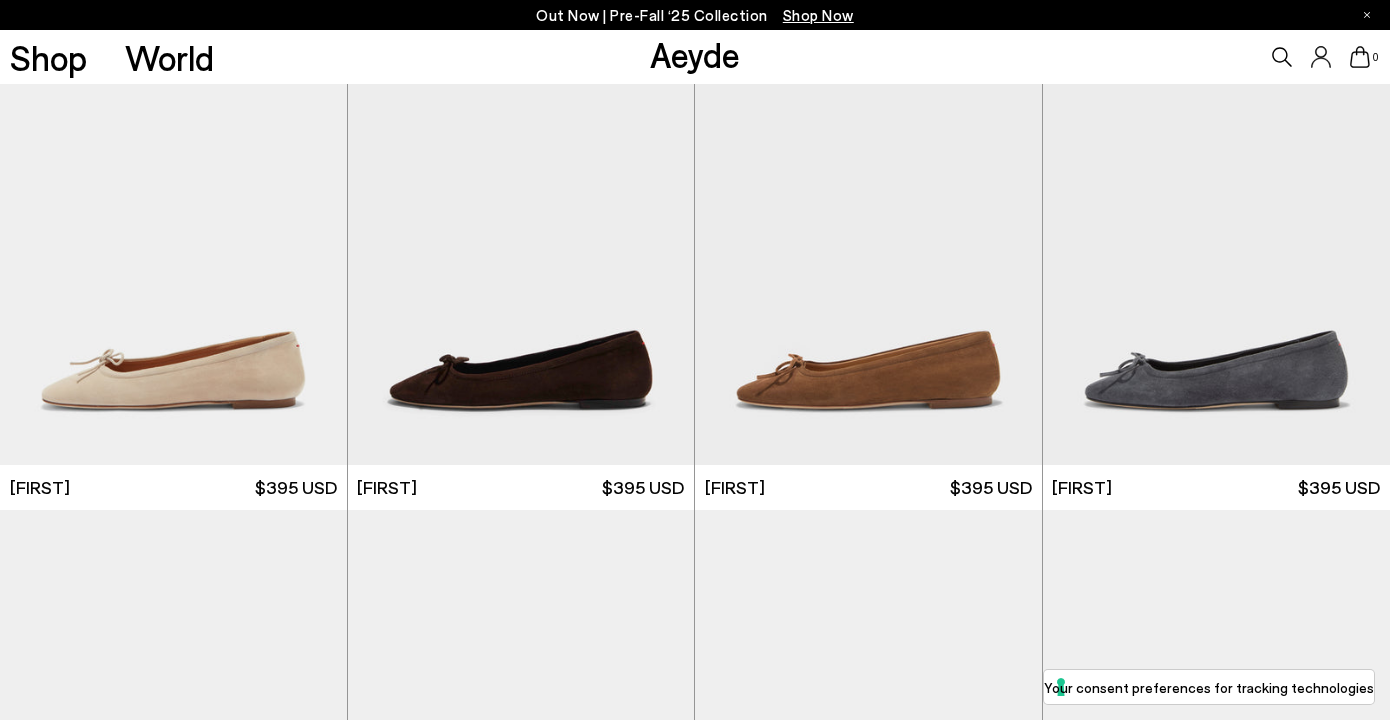 scroll, scrollTop: 6789, scrollLeft: 0, axis: vertical 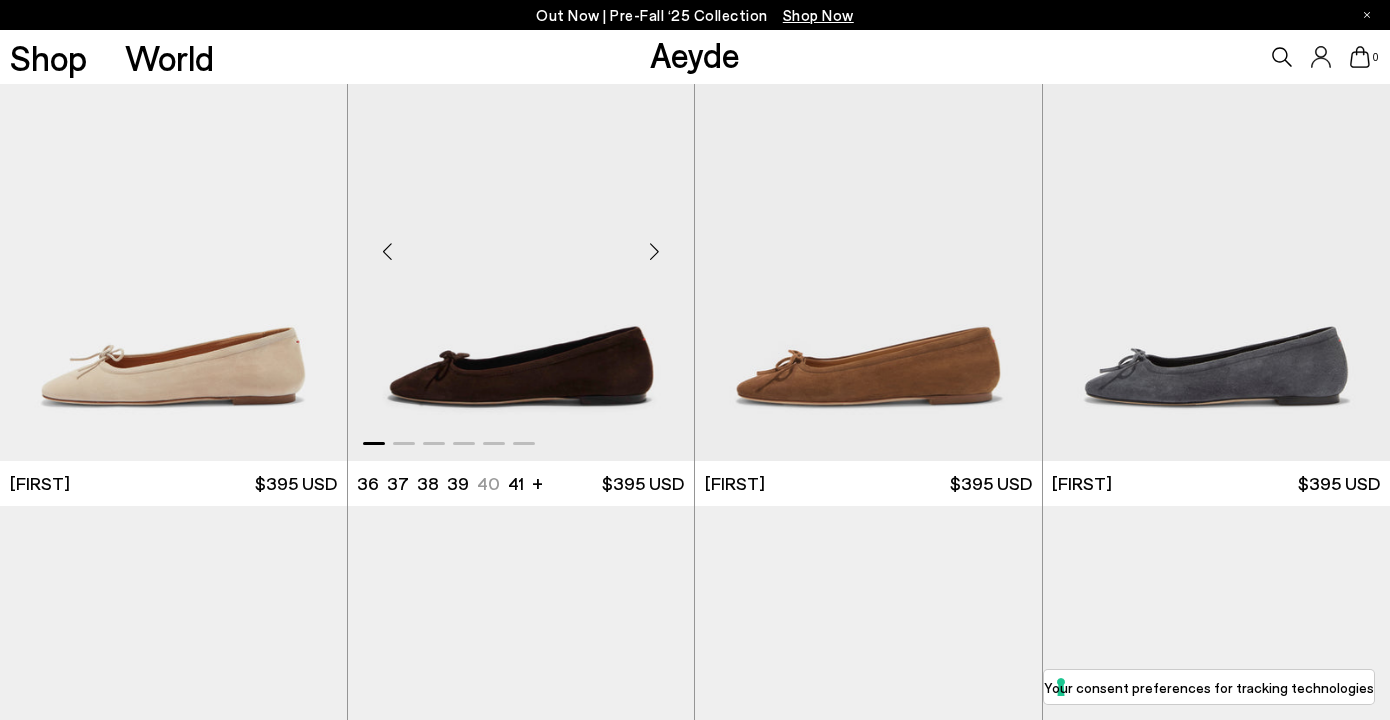 click at bounding box center (654, 251) 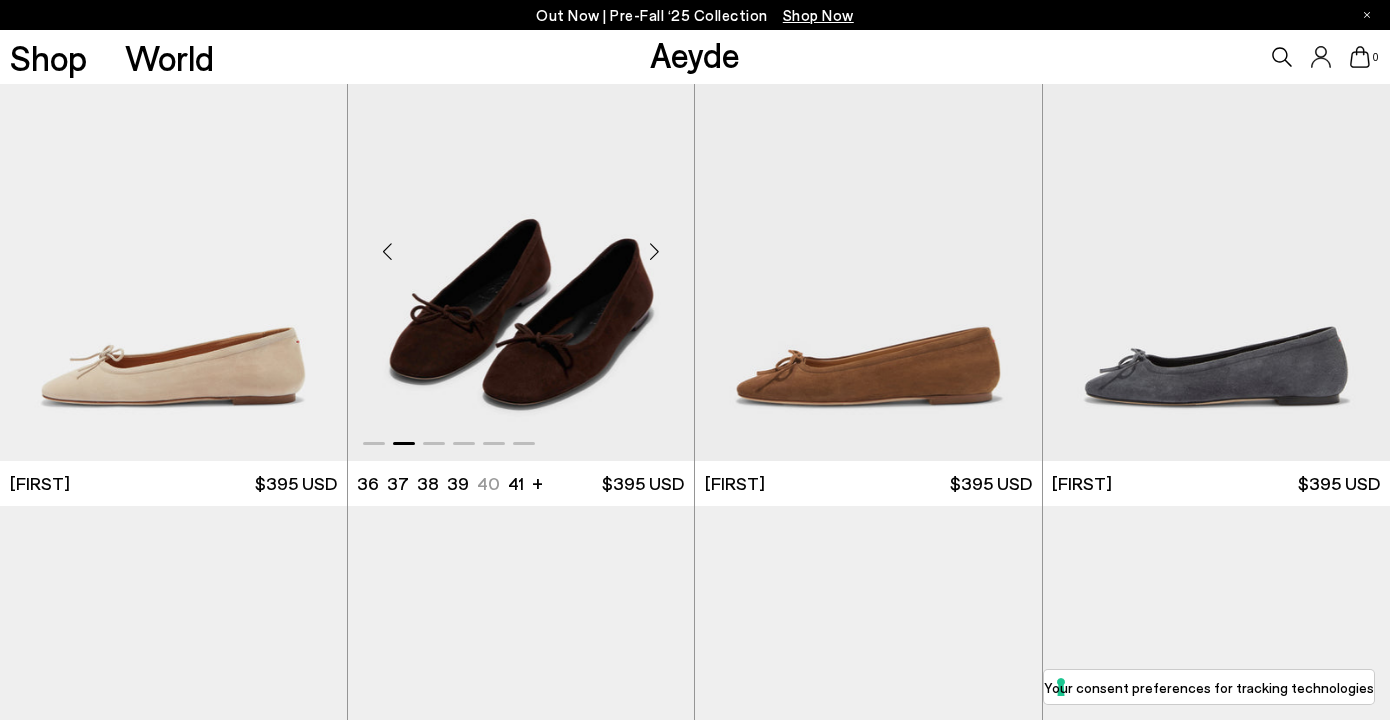 click at bounding box center (654, 251) 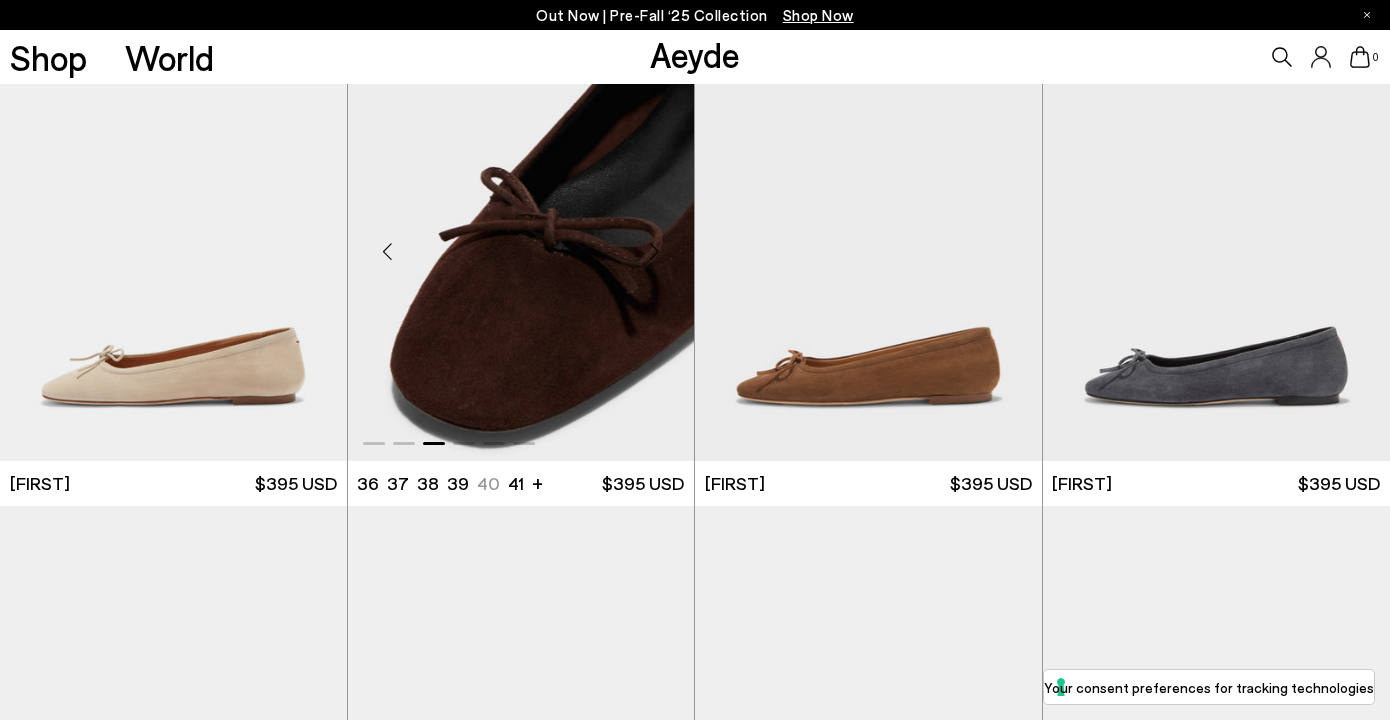 click at bounding box center (654, 251) 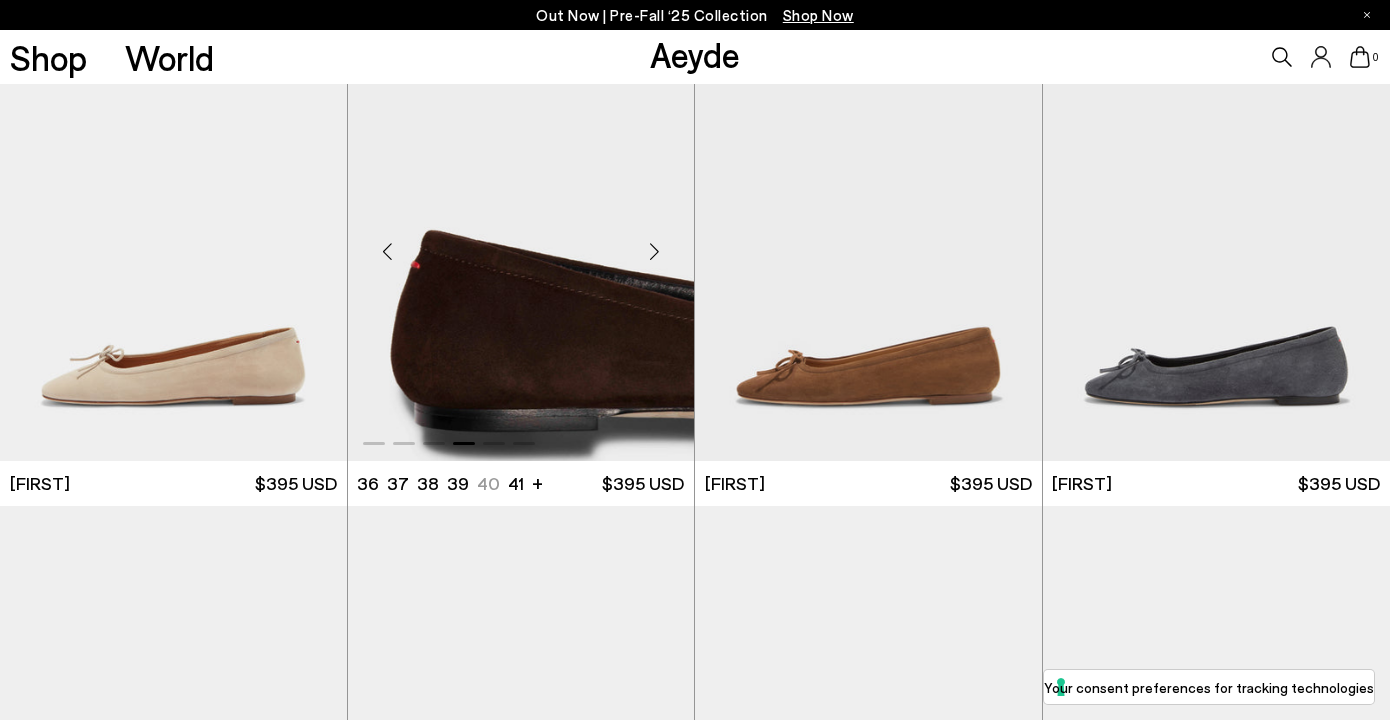 click at bounding box center [654, 251] 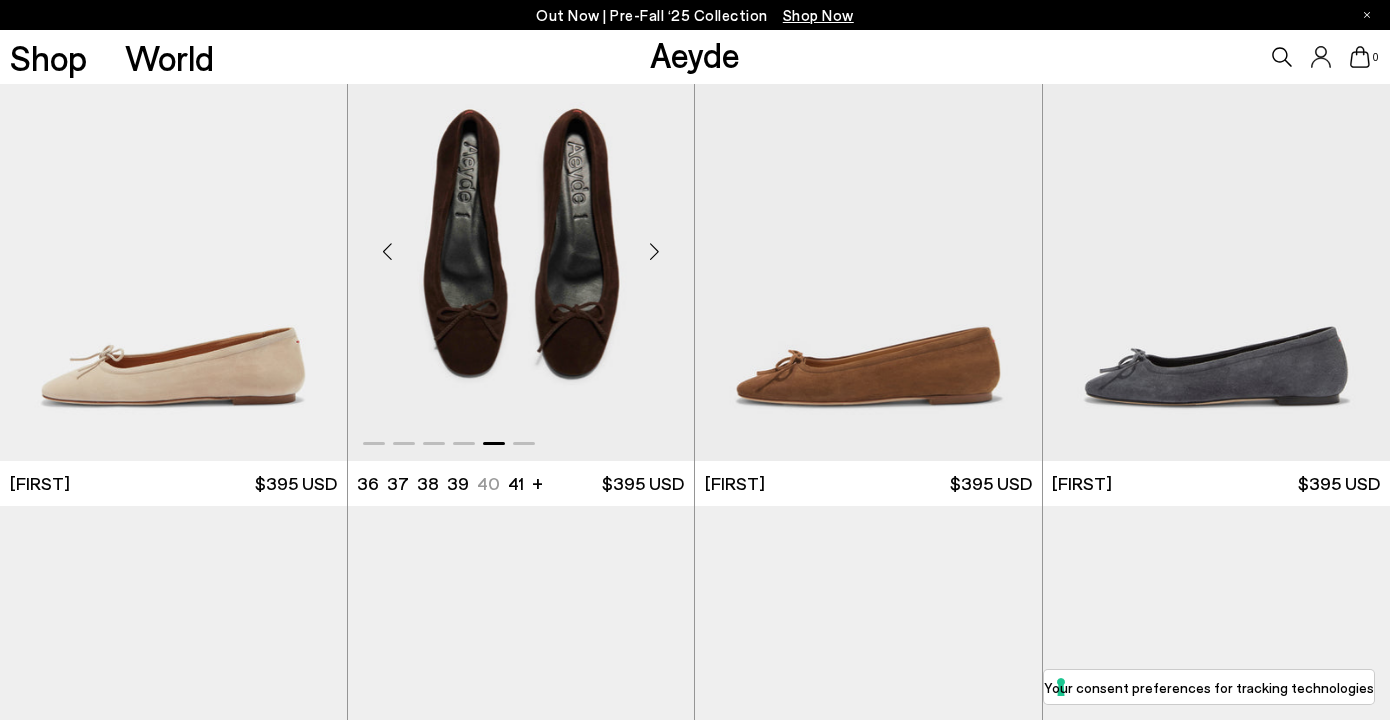click at bounding box center [654, 251] 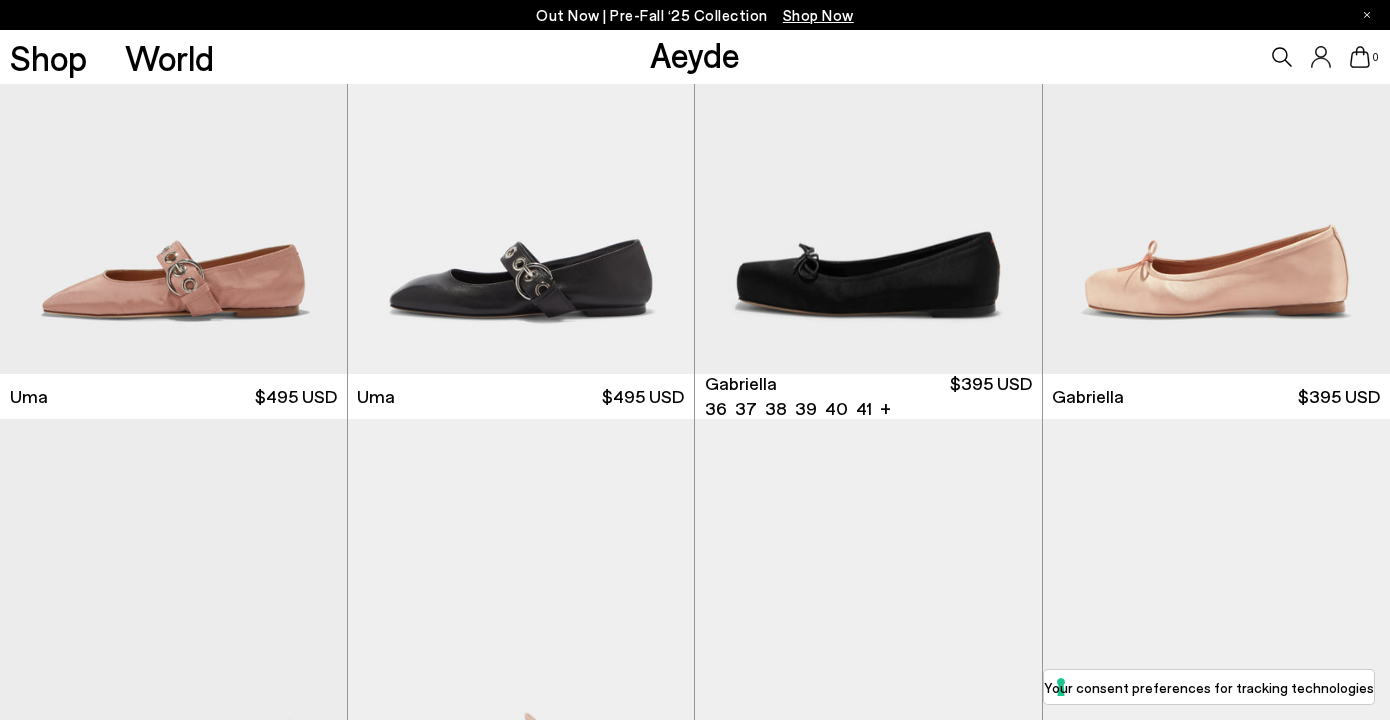 scroll, scrollTop: 7841, scrollLeft: 0, axis: vertical 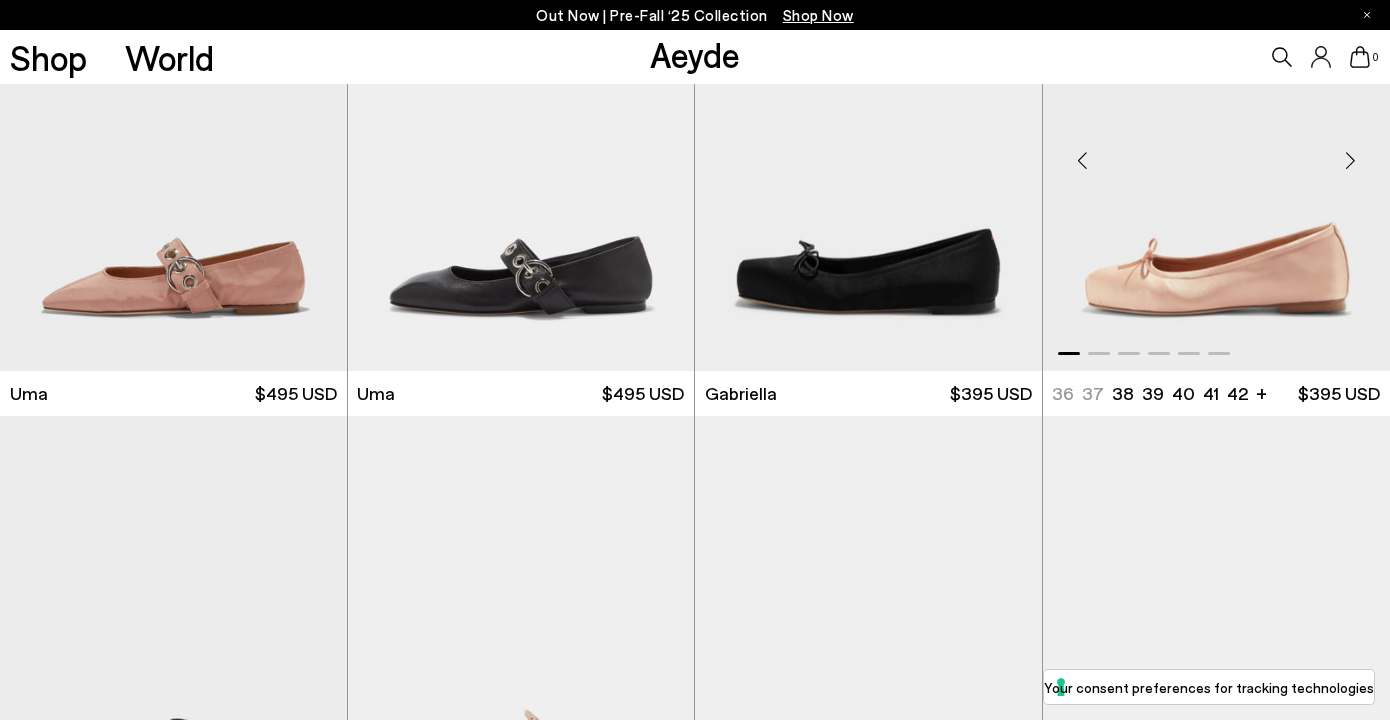 click at bounding box center (1350, 161) 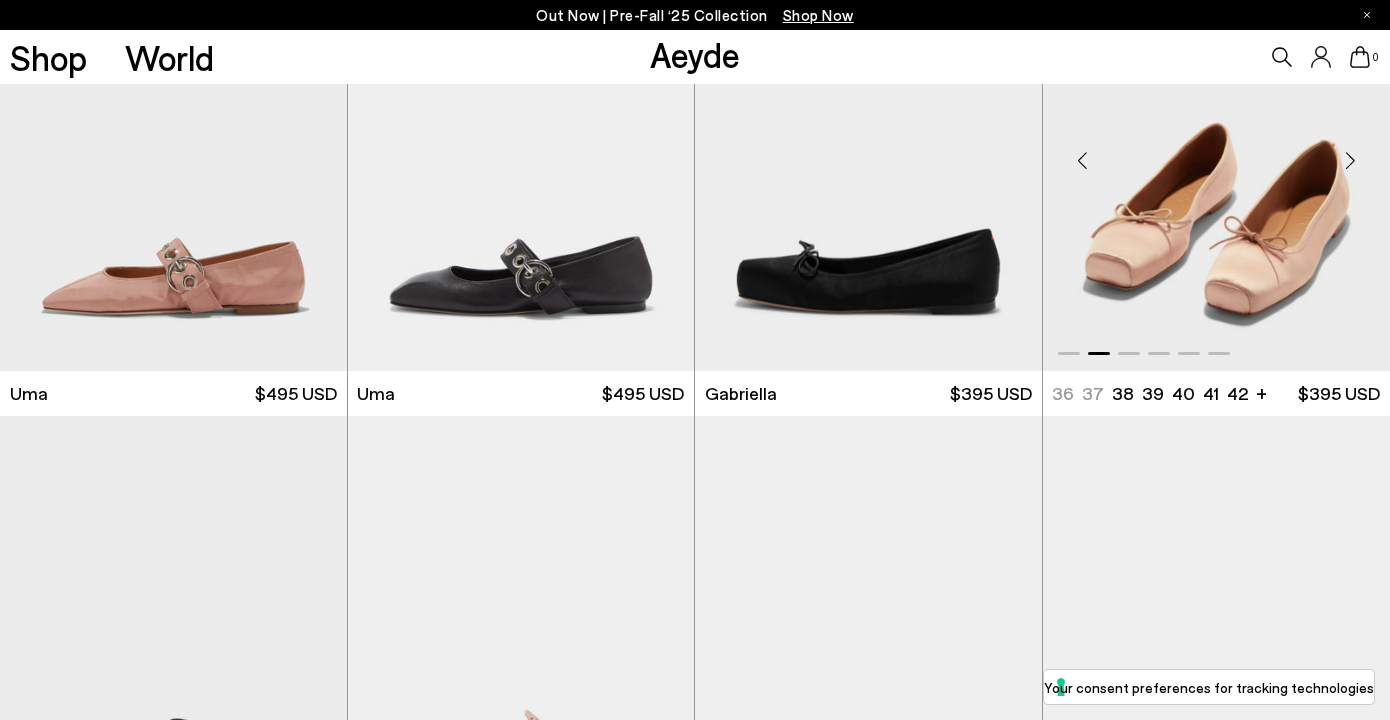 click at bounding box center (1350, 161) 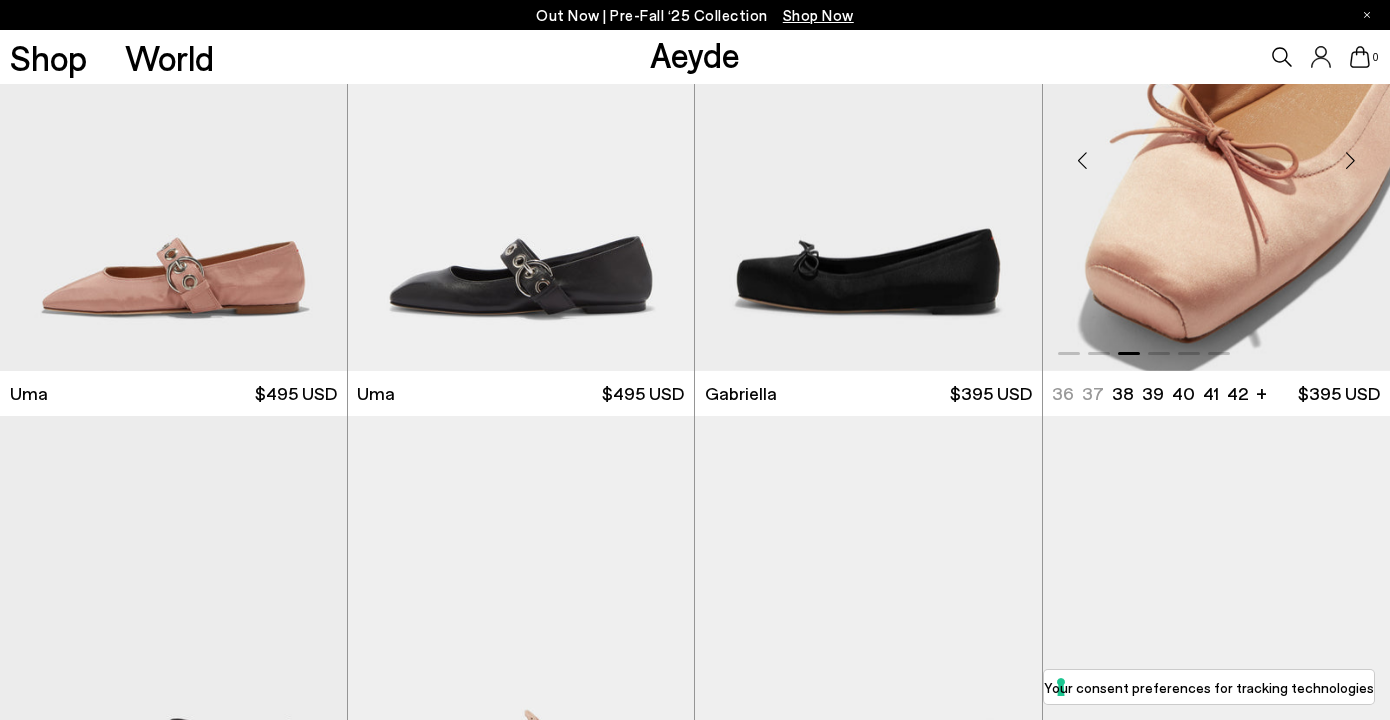 click at bounding box center (1350, 161) 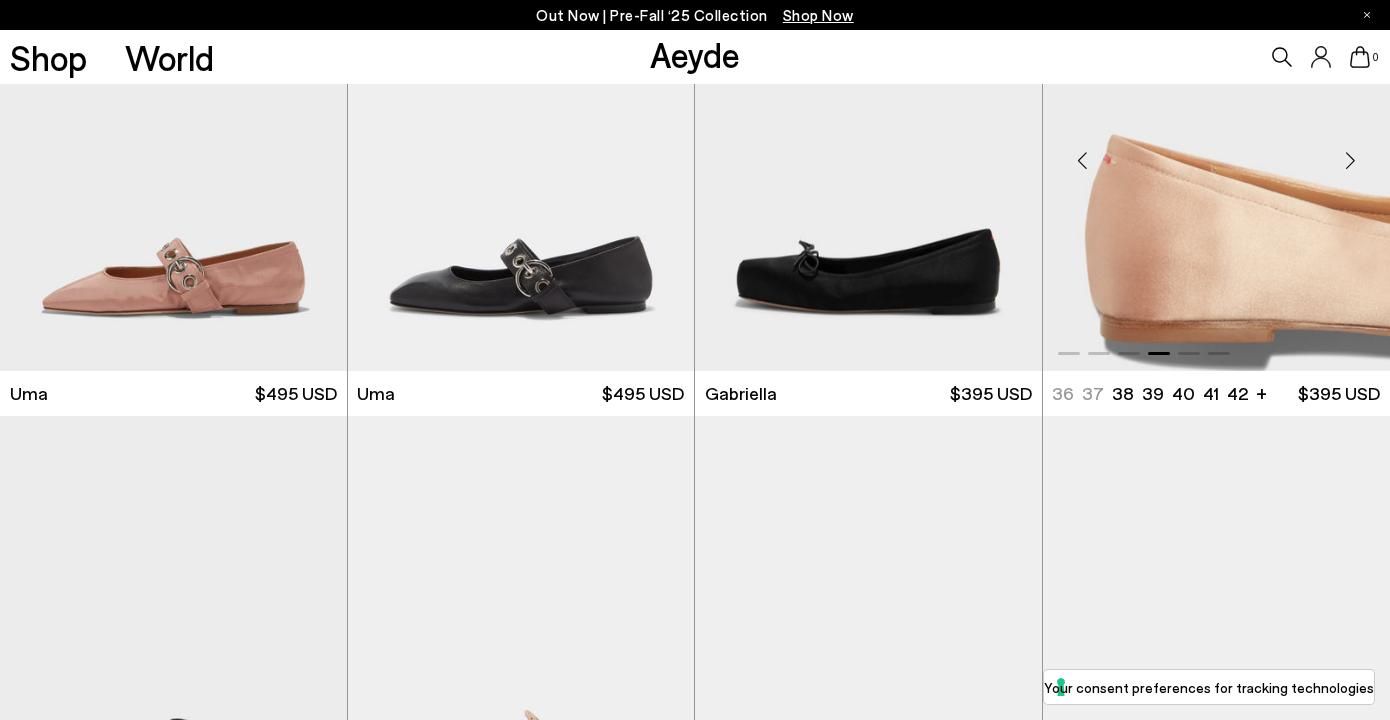click at bounding box center [1350, 161] 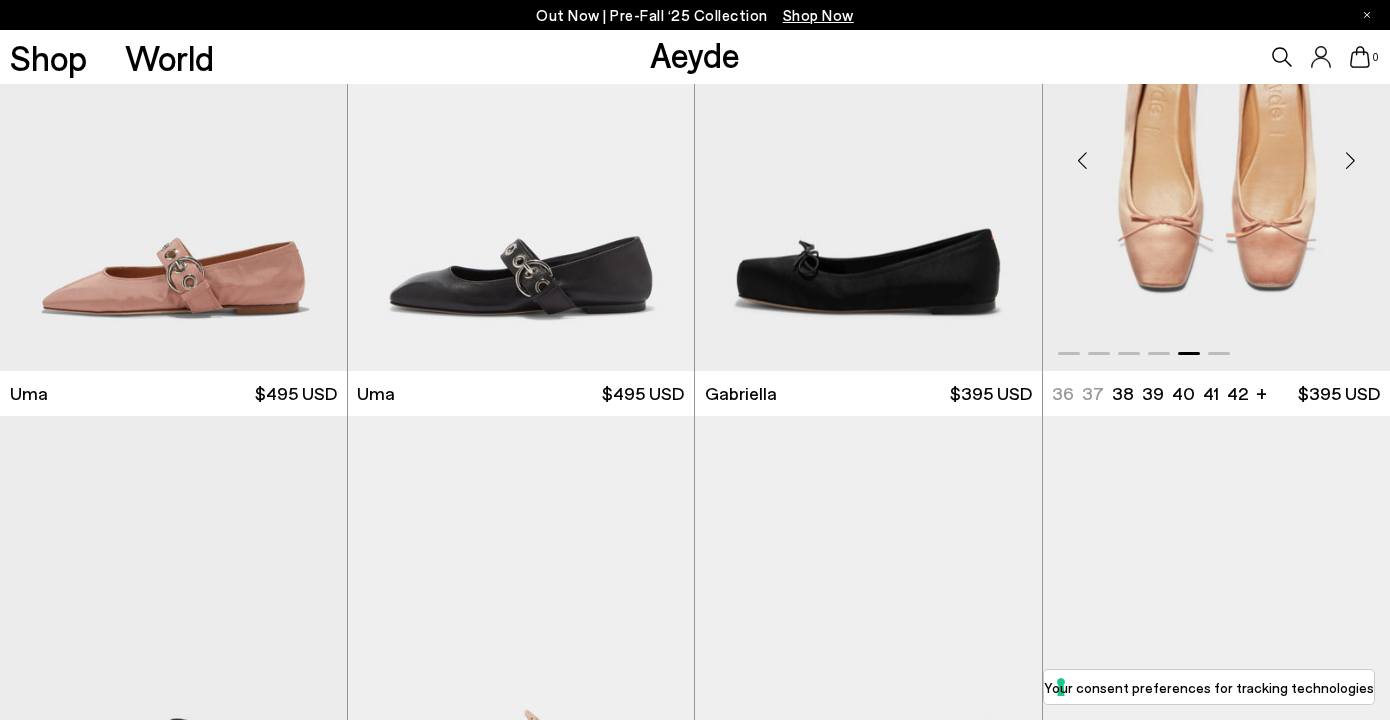 click at bounding box center [1350, 161] 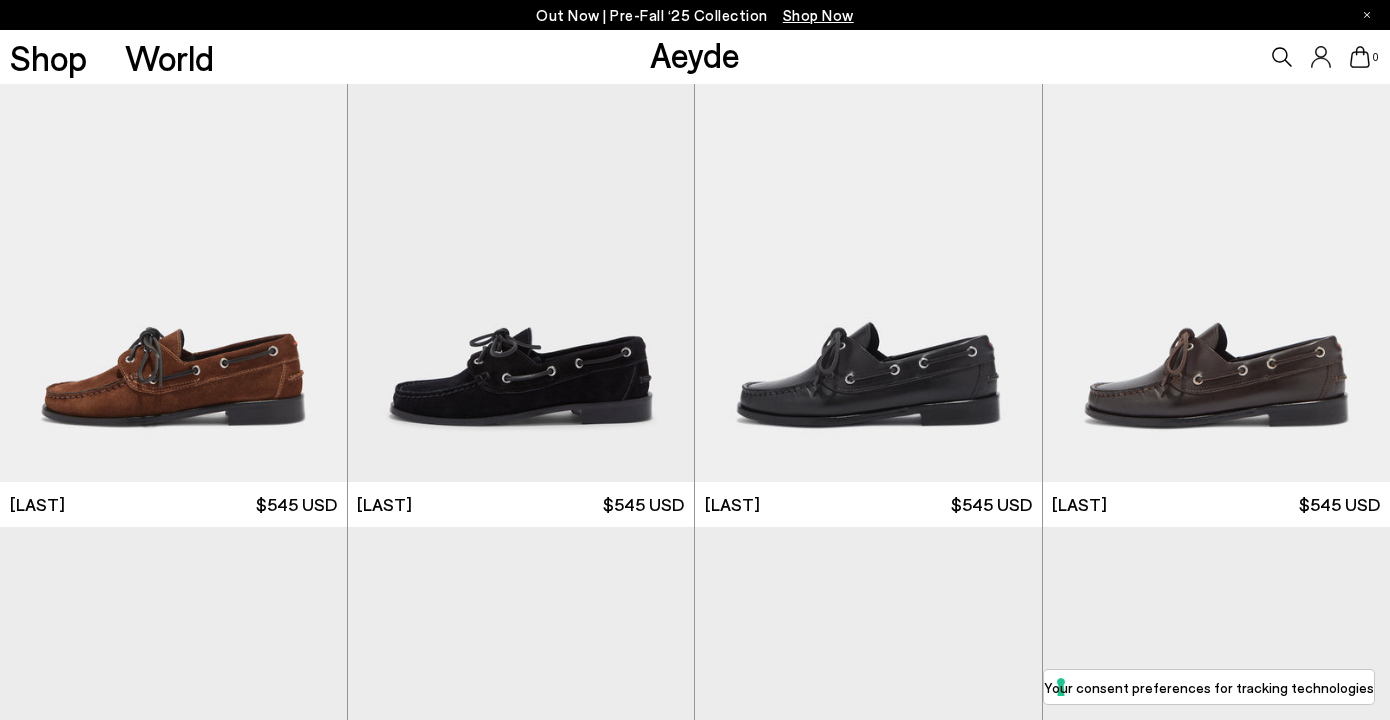 scroll, scrollTop: 8699, scrollLeft: 0, axis: vertical 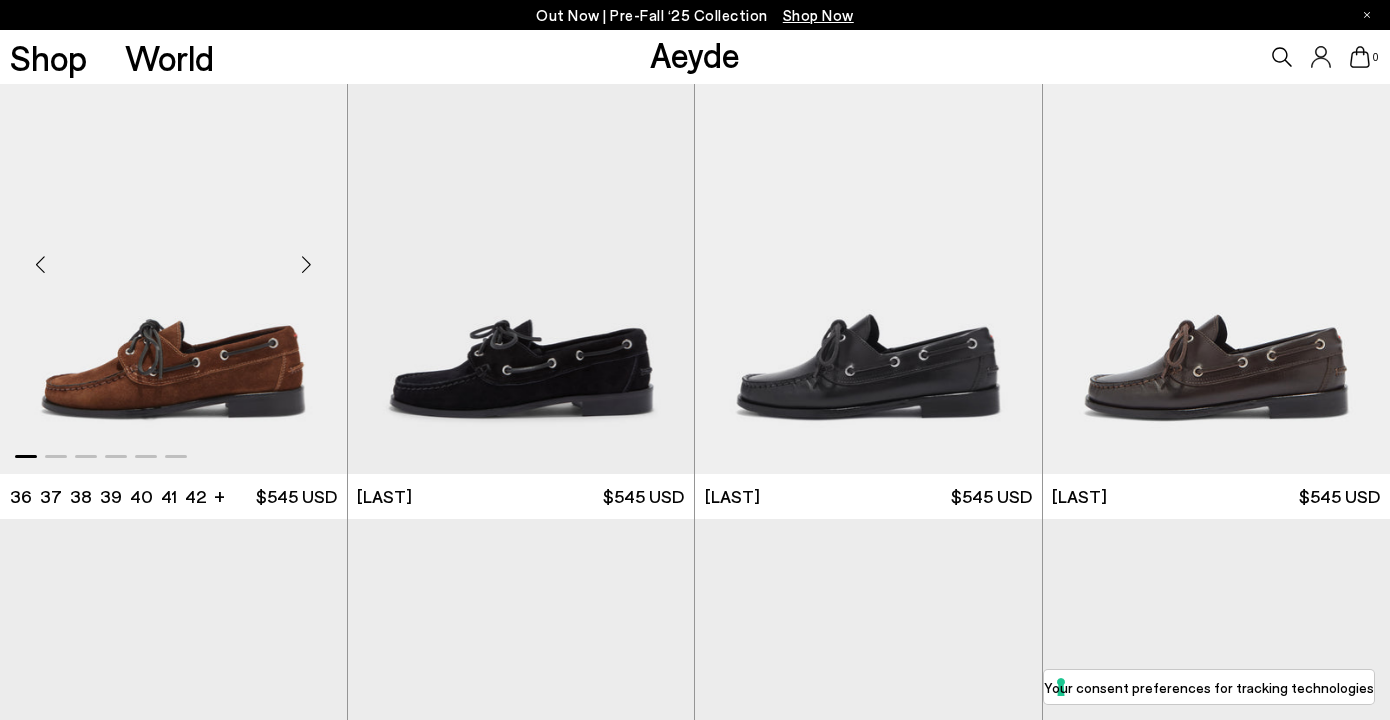 click at bounding box center (307, 264) 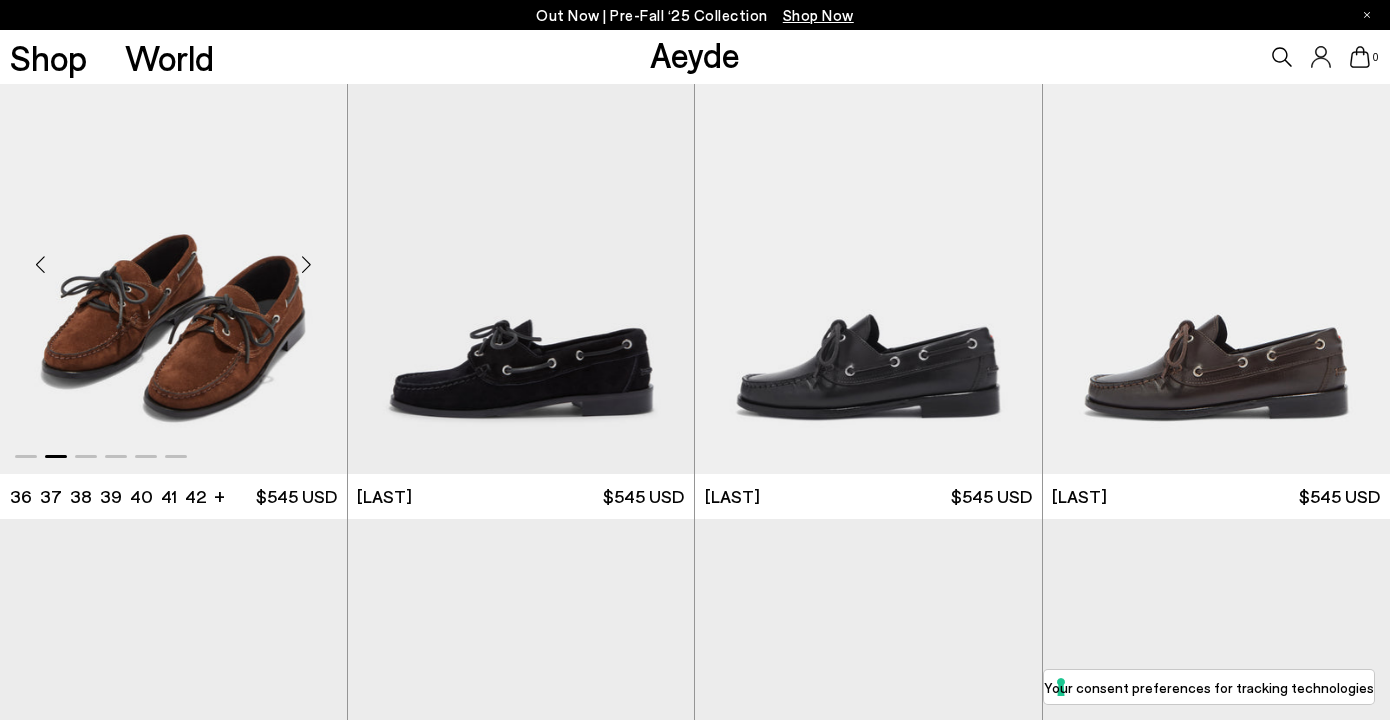click at bounding box center [307, 264] 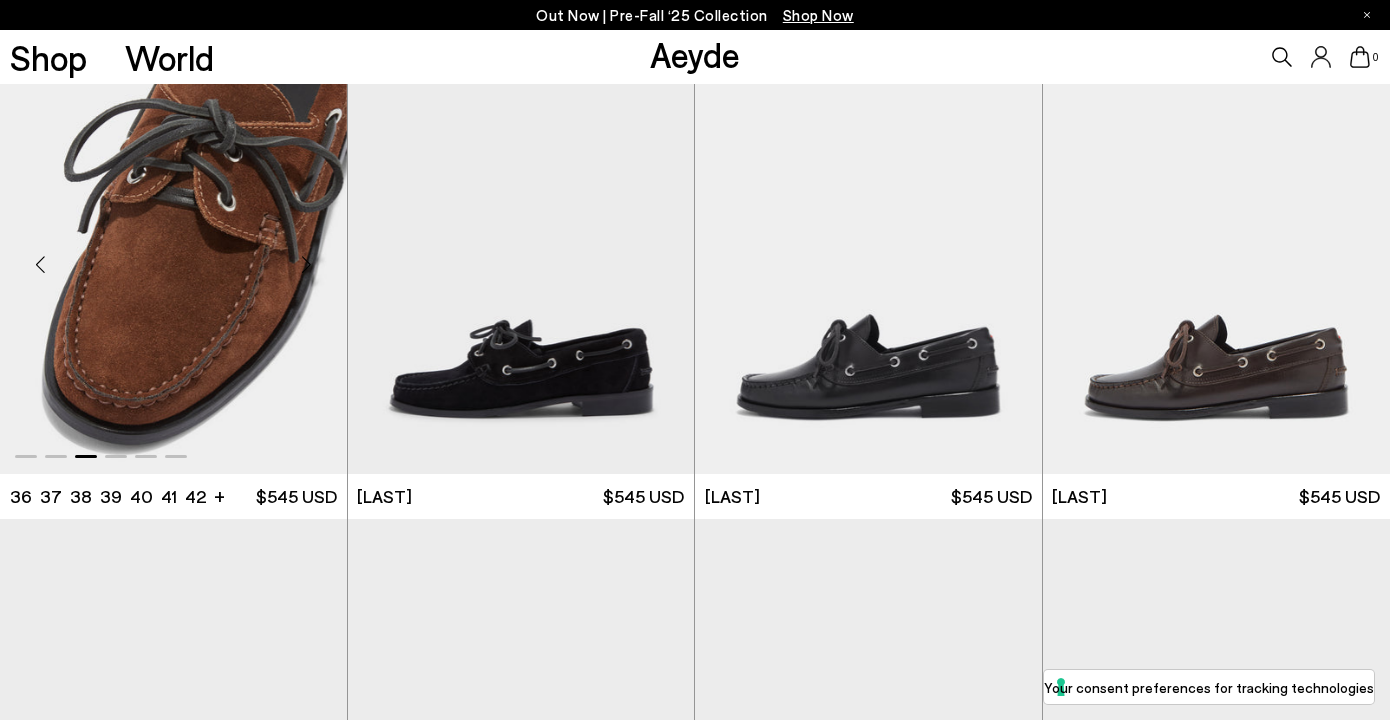 click at bounding box center (307, 264) 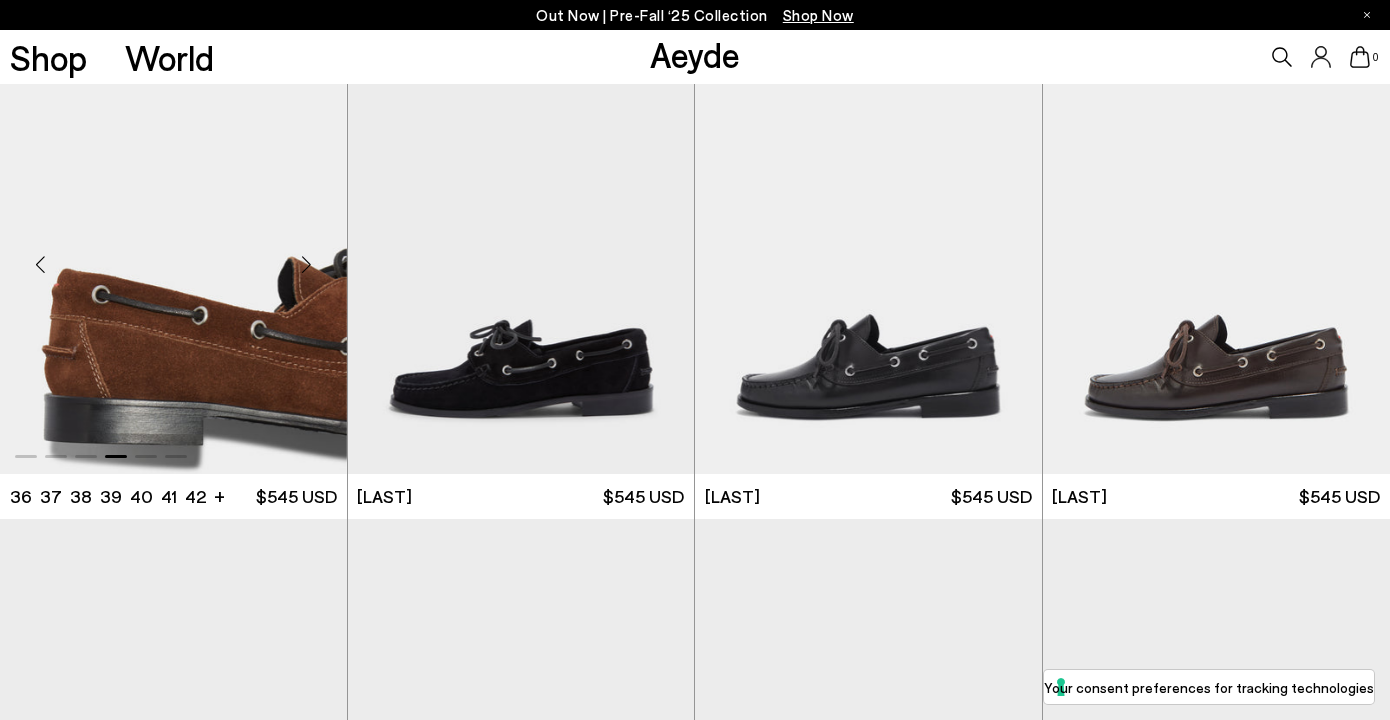 click at bounding box center [307, 264] 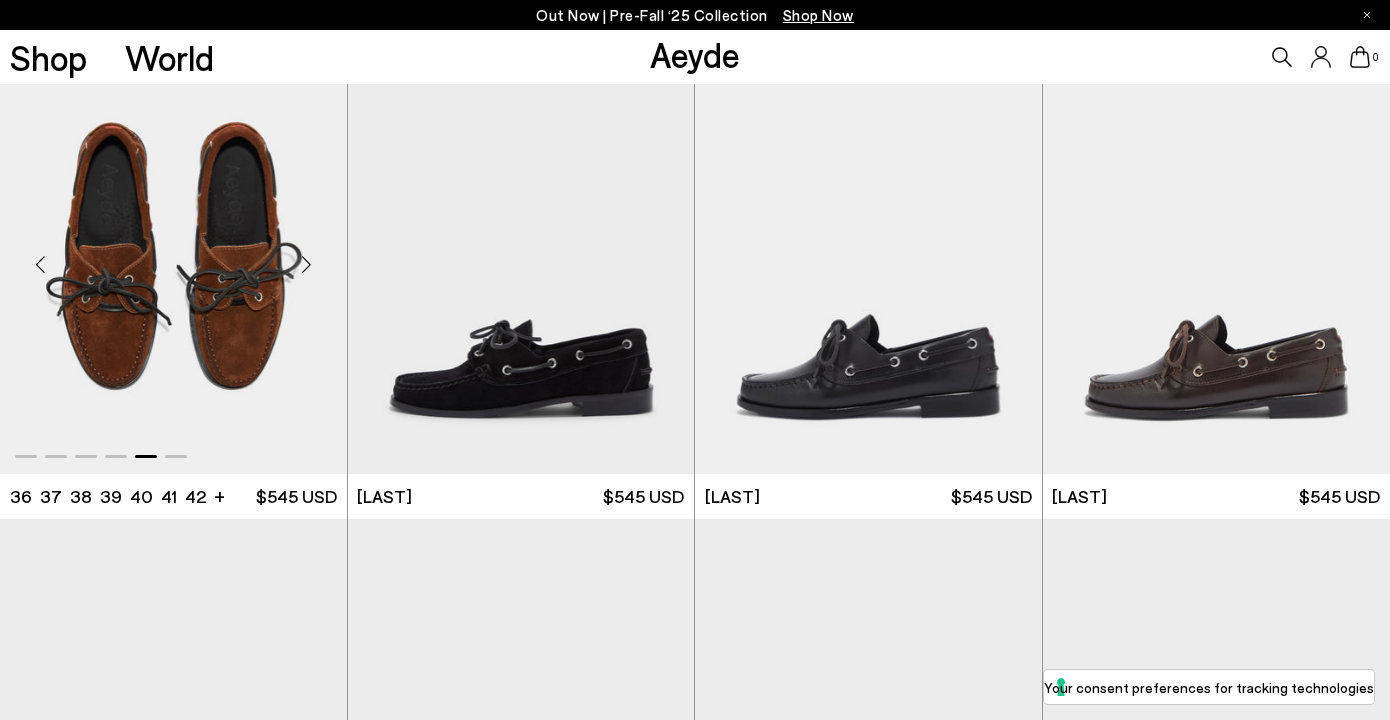click at bounding box center [307, 264] 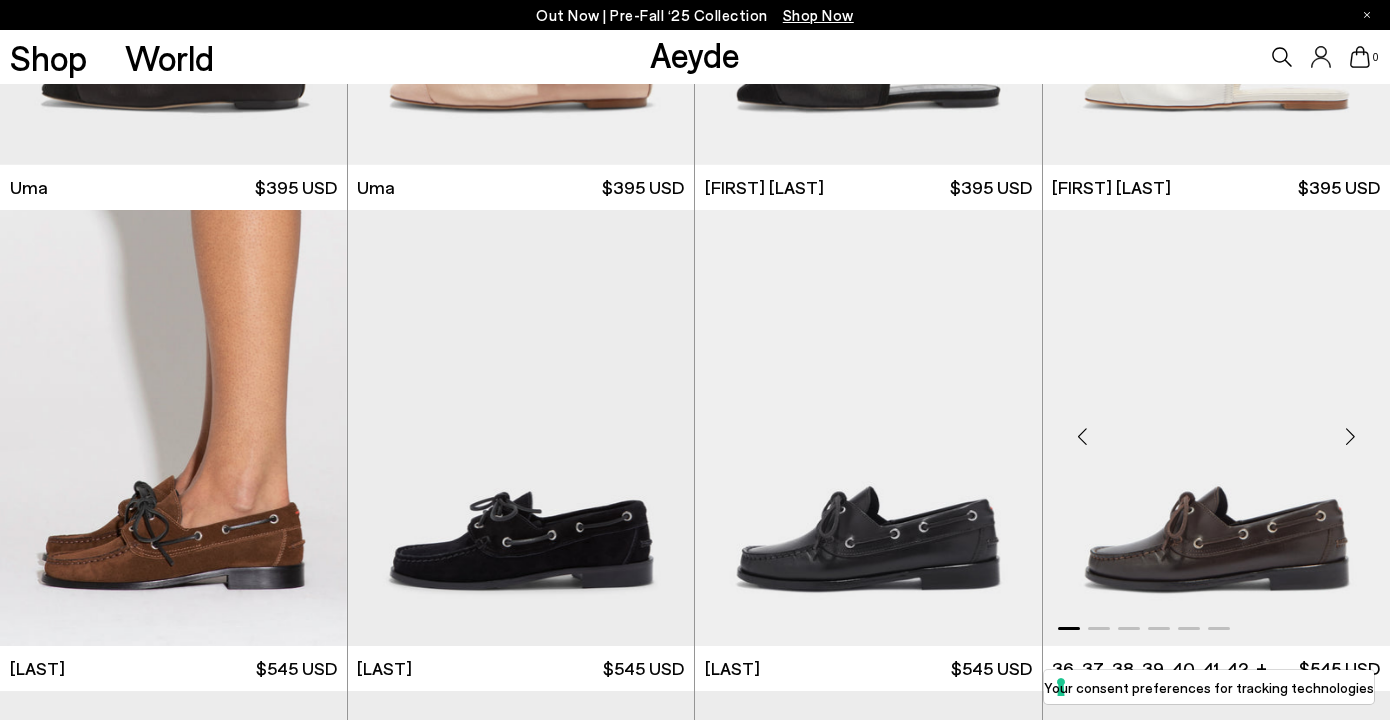 scroll, scrollTop: 8560, scrollLeft: 0, axis: vertical 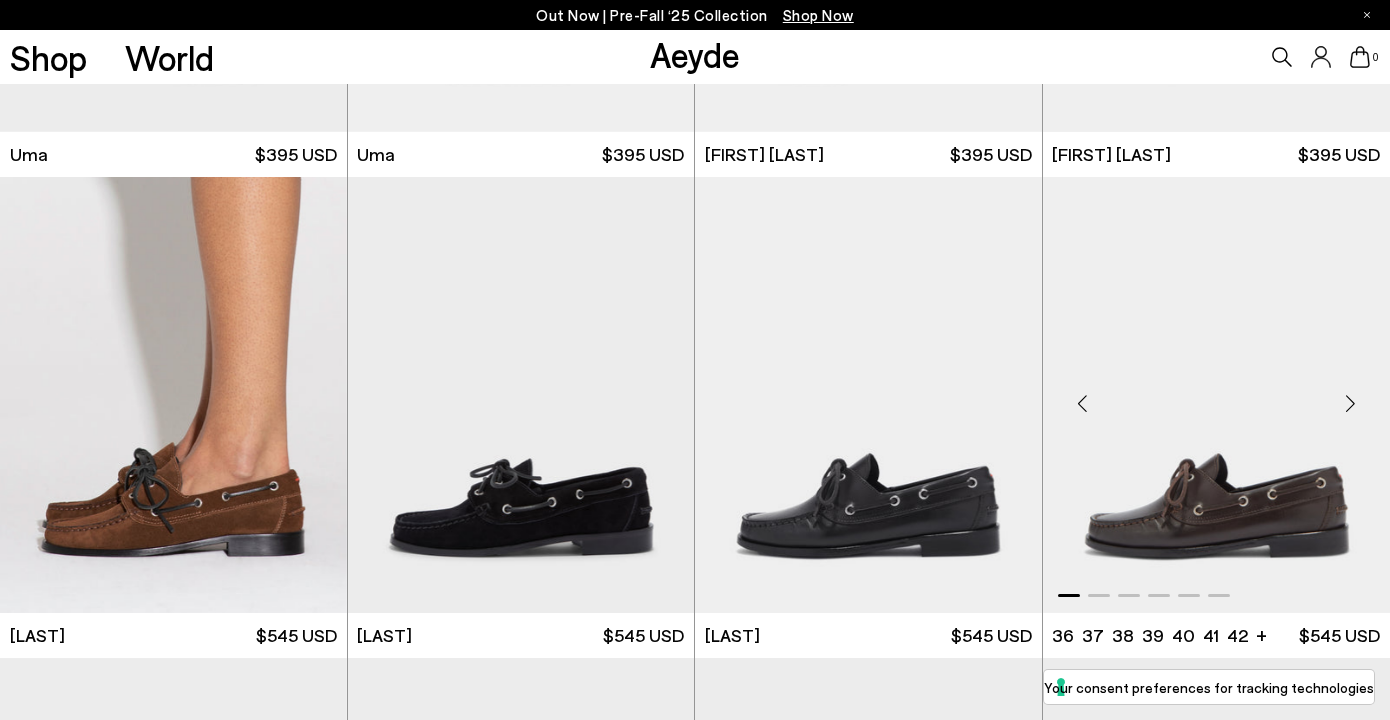 click at bounding box center (1350, 403) 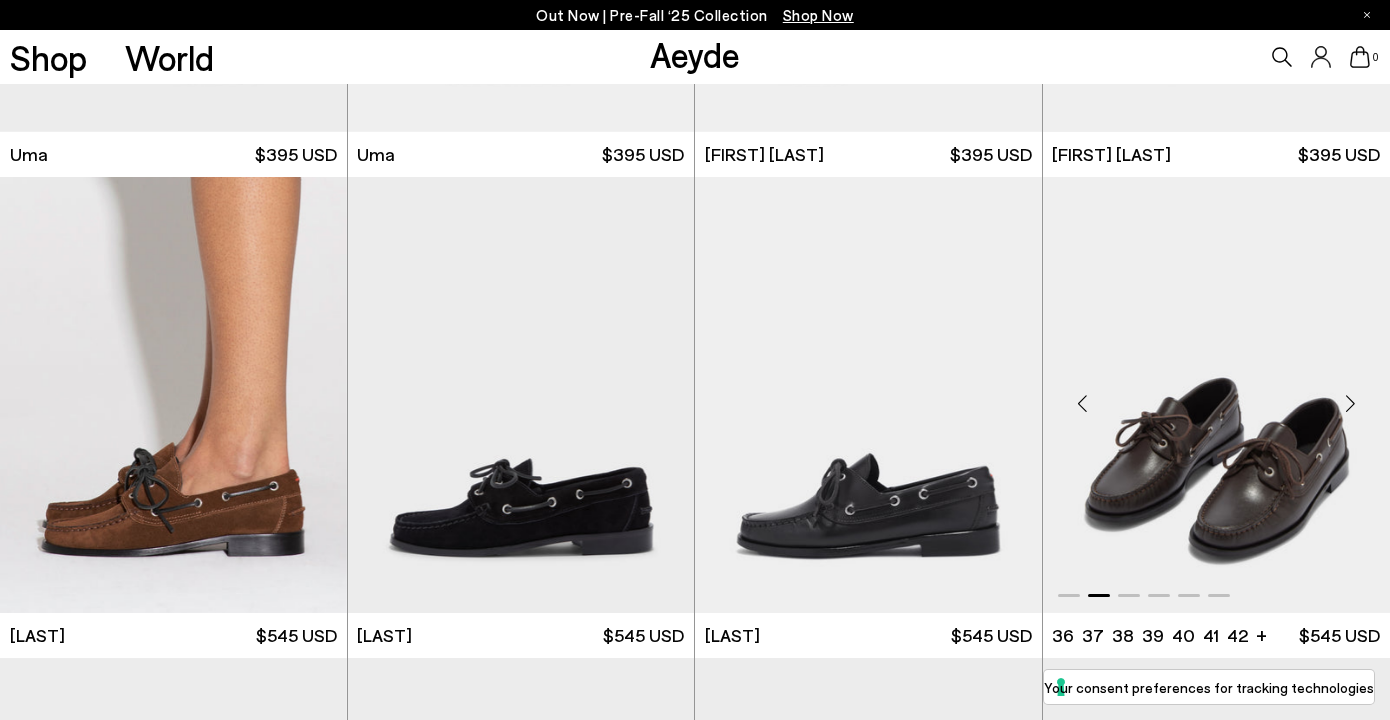 click at bounding box center [1350, 403] 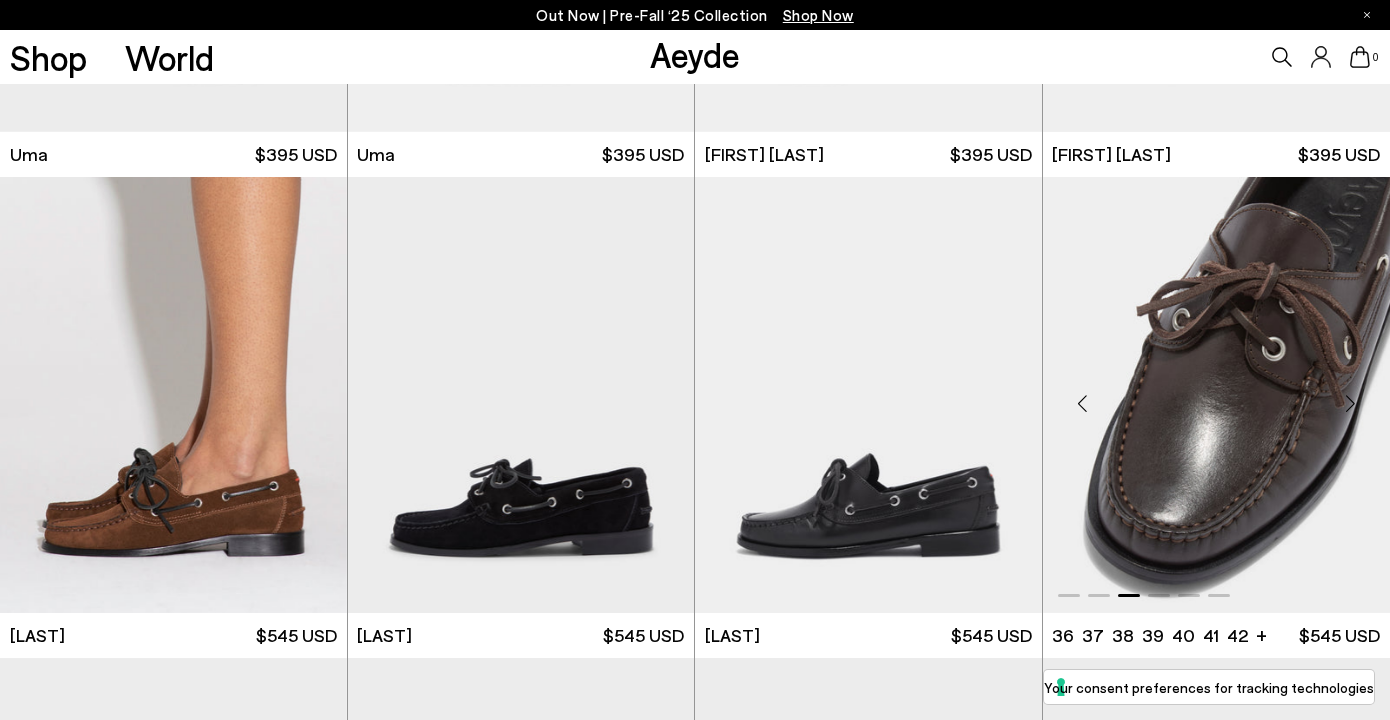 click at bounding box center (1350, 403) 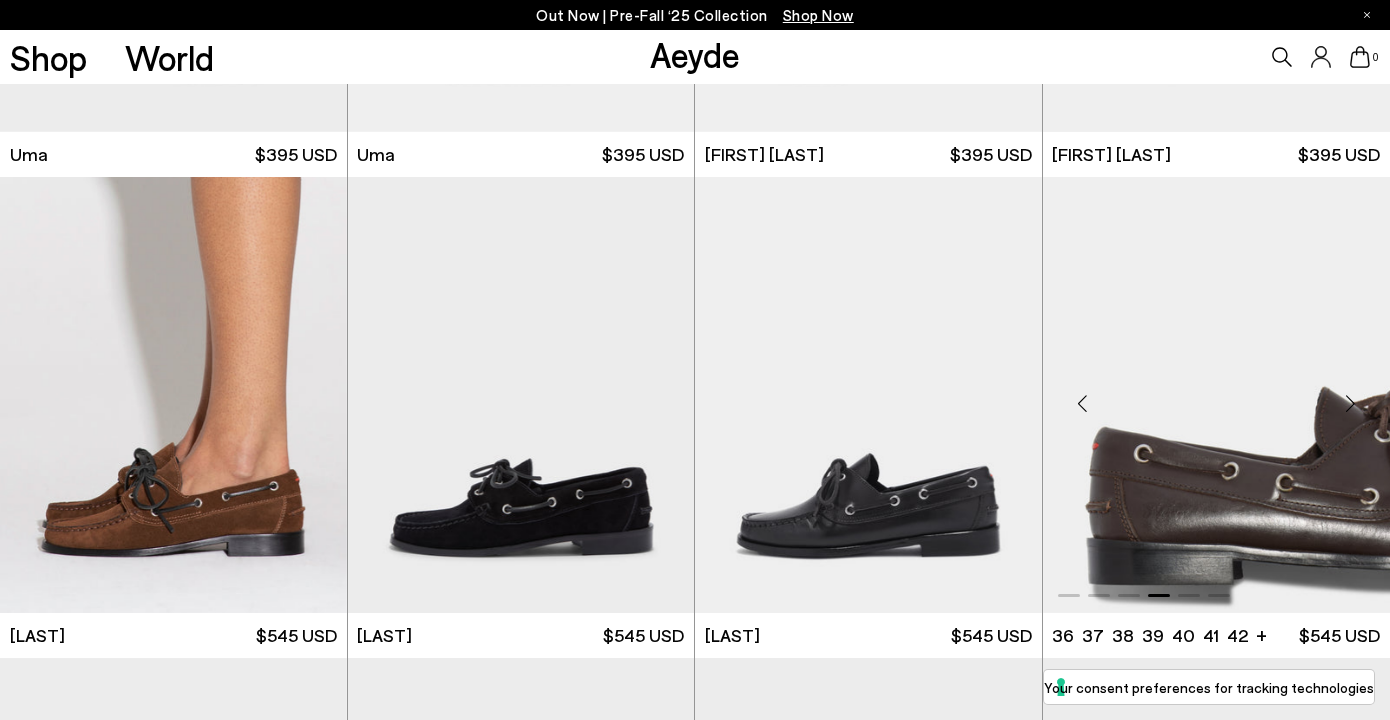 click at bounding box center [1350, 403] 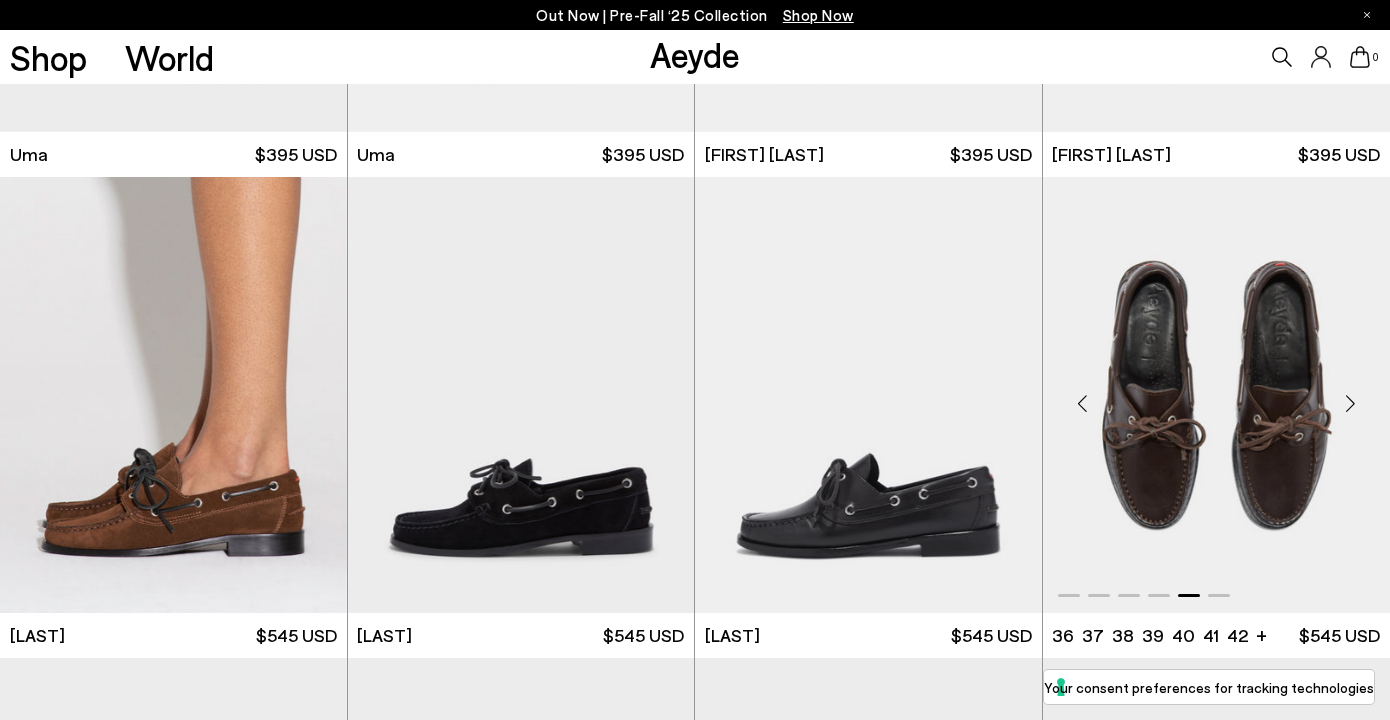click at bounding box center (1350, 403) 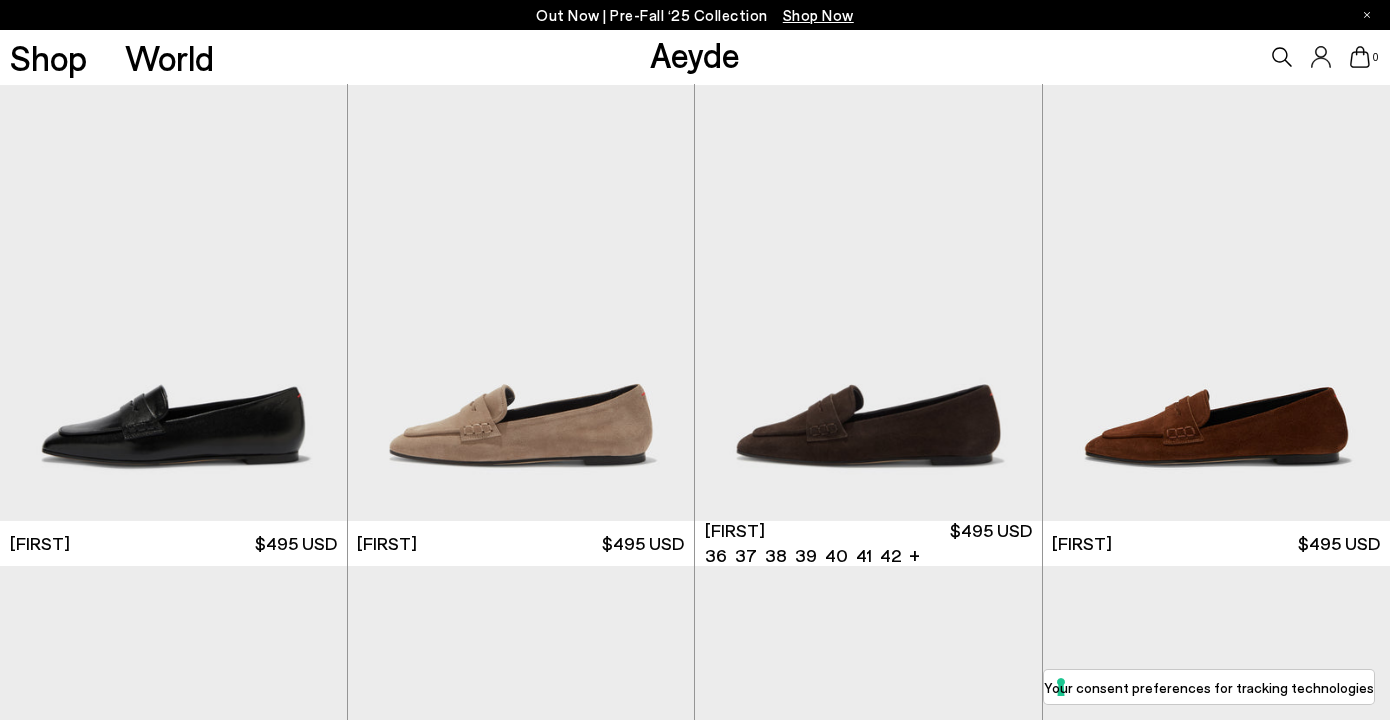 scroll, scrollTop: 9135, scrollLeft: 0, axis: vertical 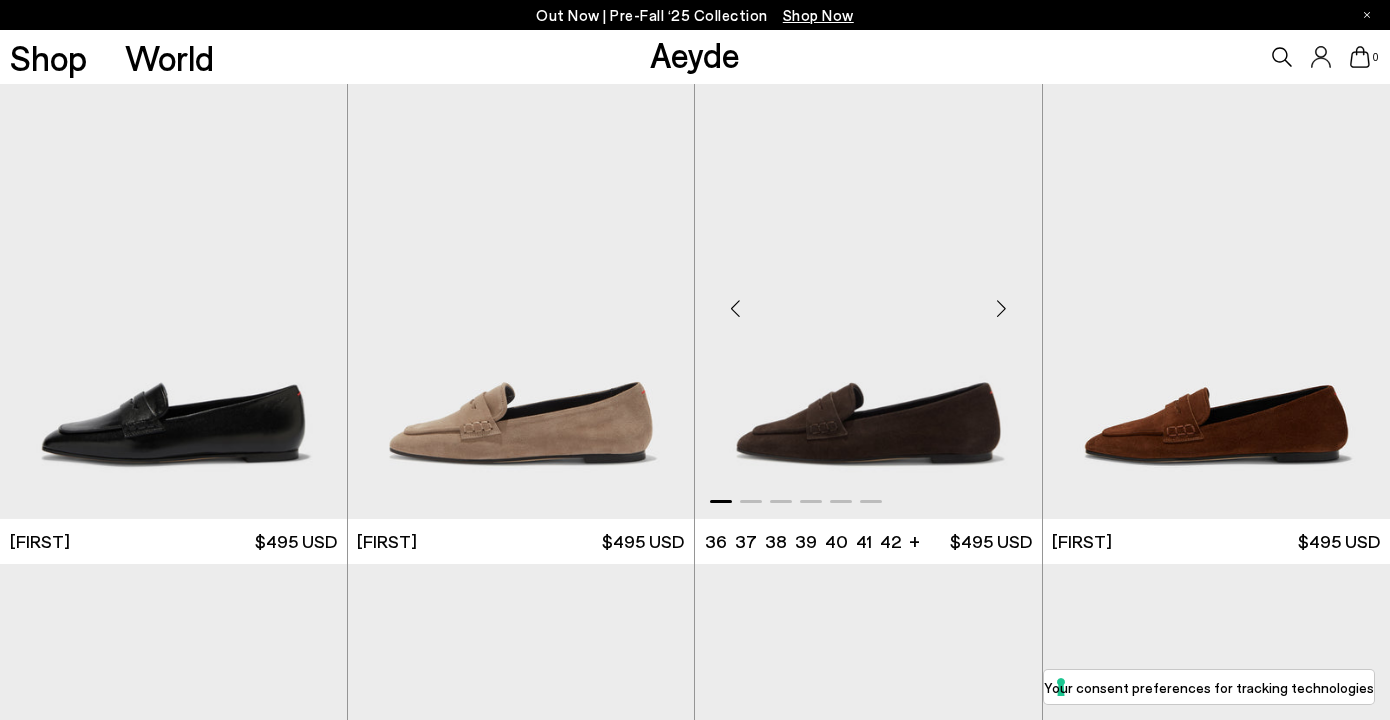 click at bounding box center [1002, 309] 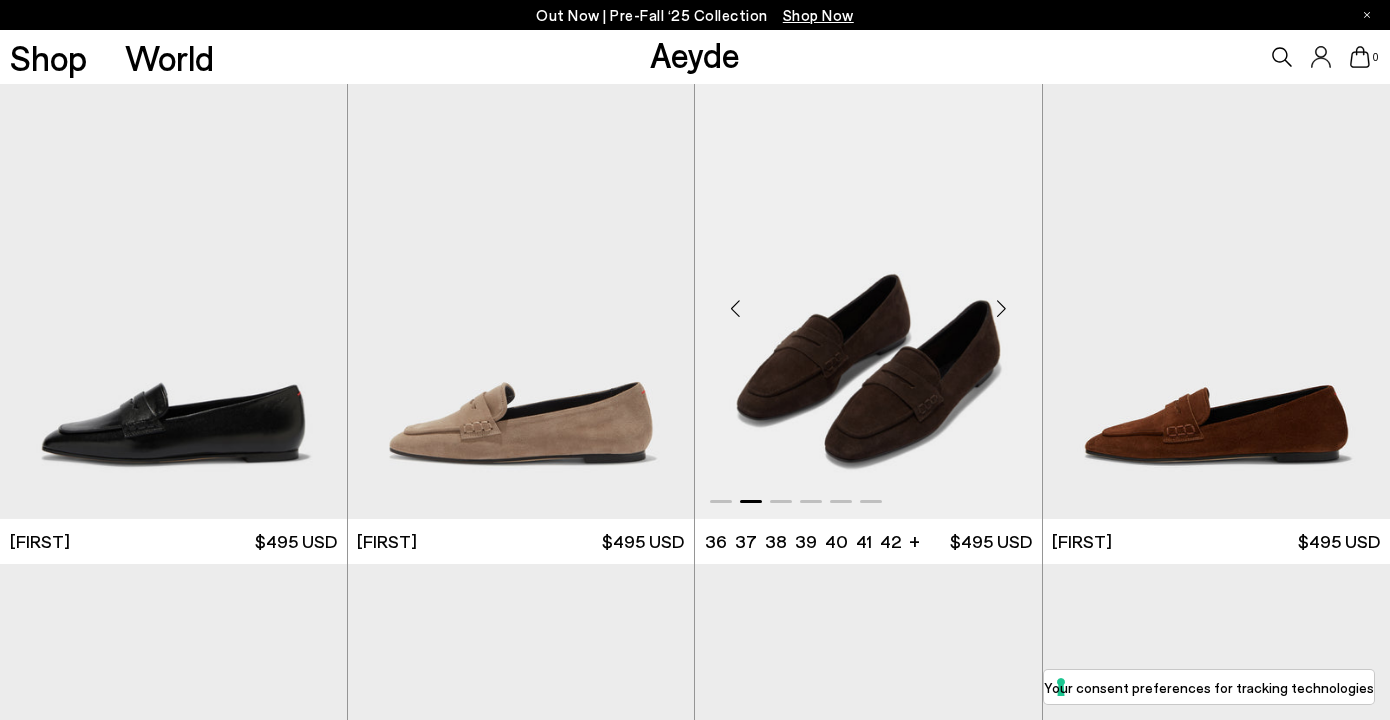 click at bounding box center (1002, 309) 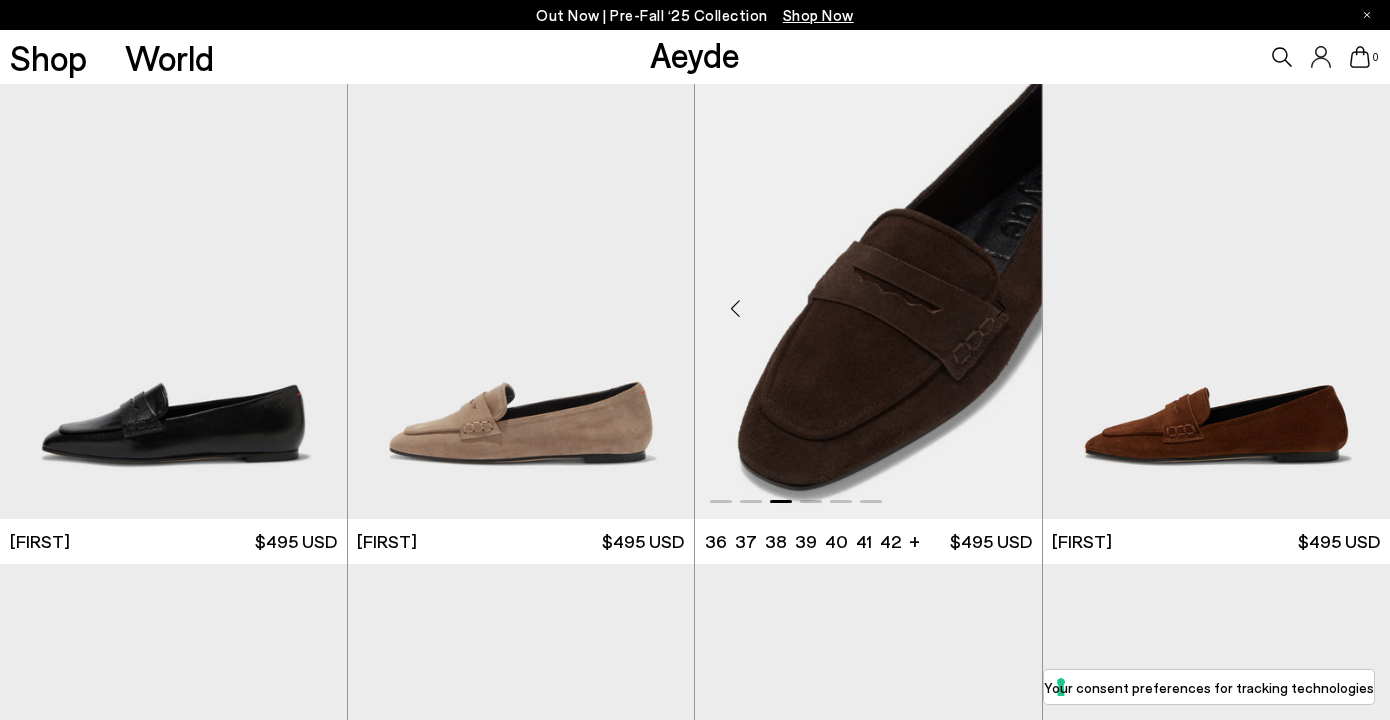click at bounding box center [1002, 309] 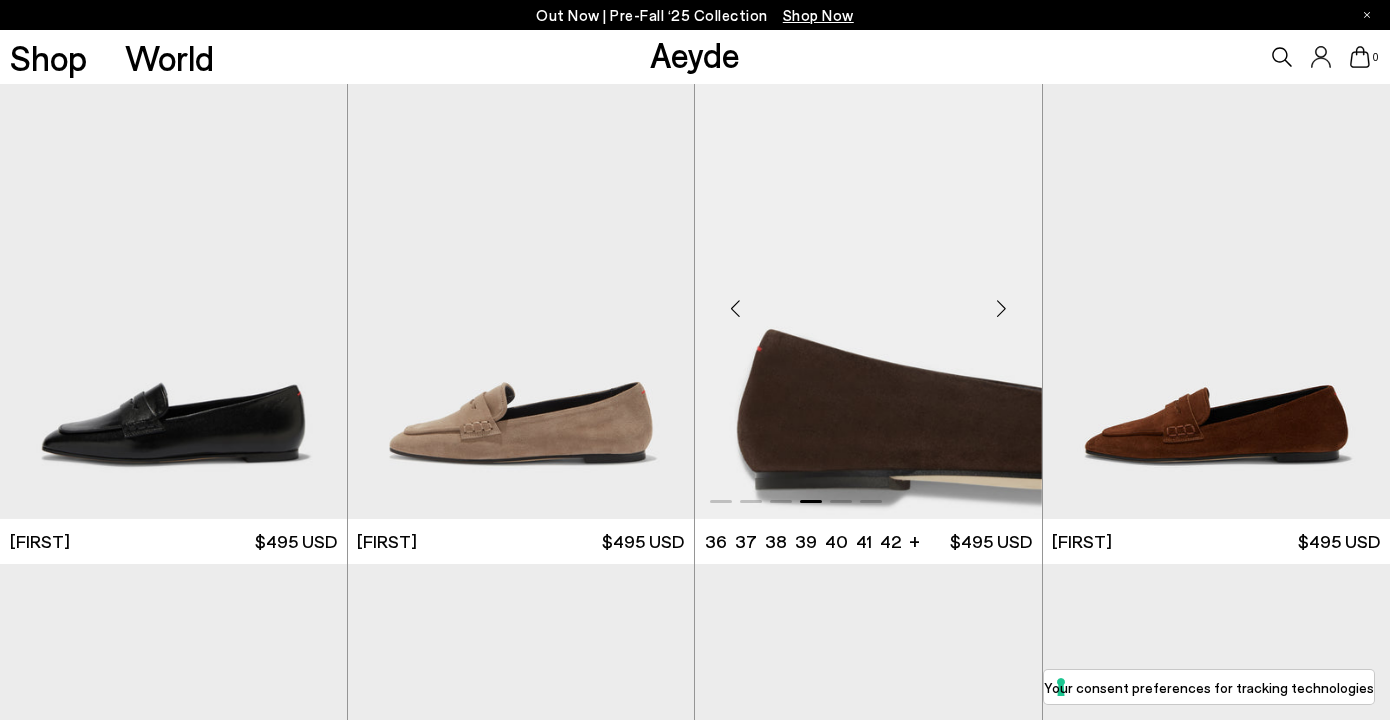 click at bounding box center [1002, 309] 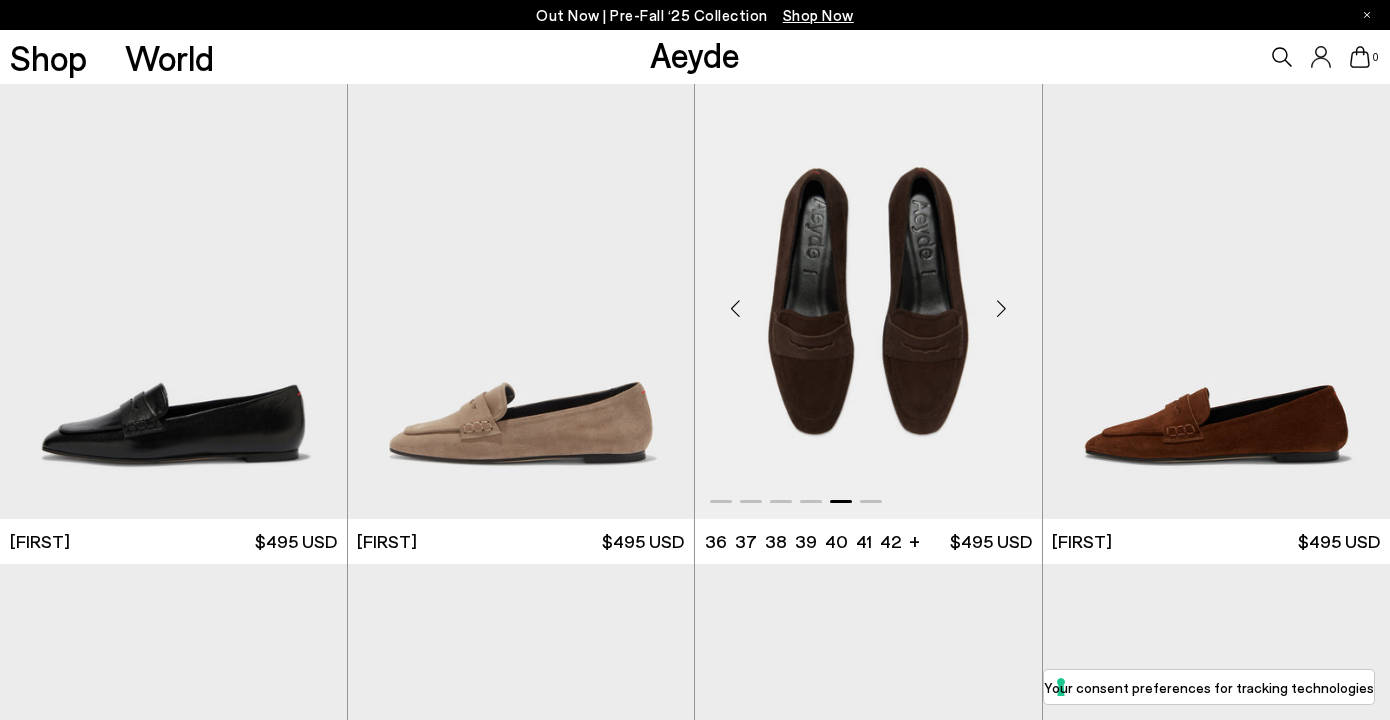 click at bounding box center [1002, 309] 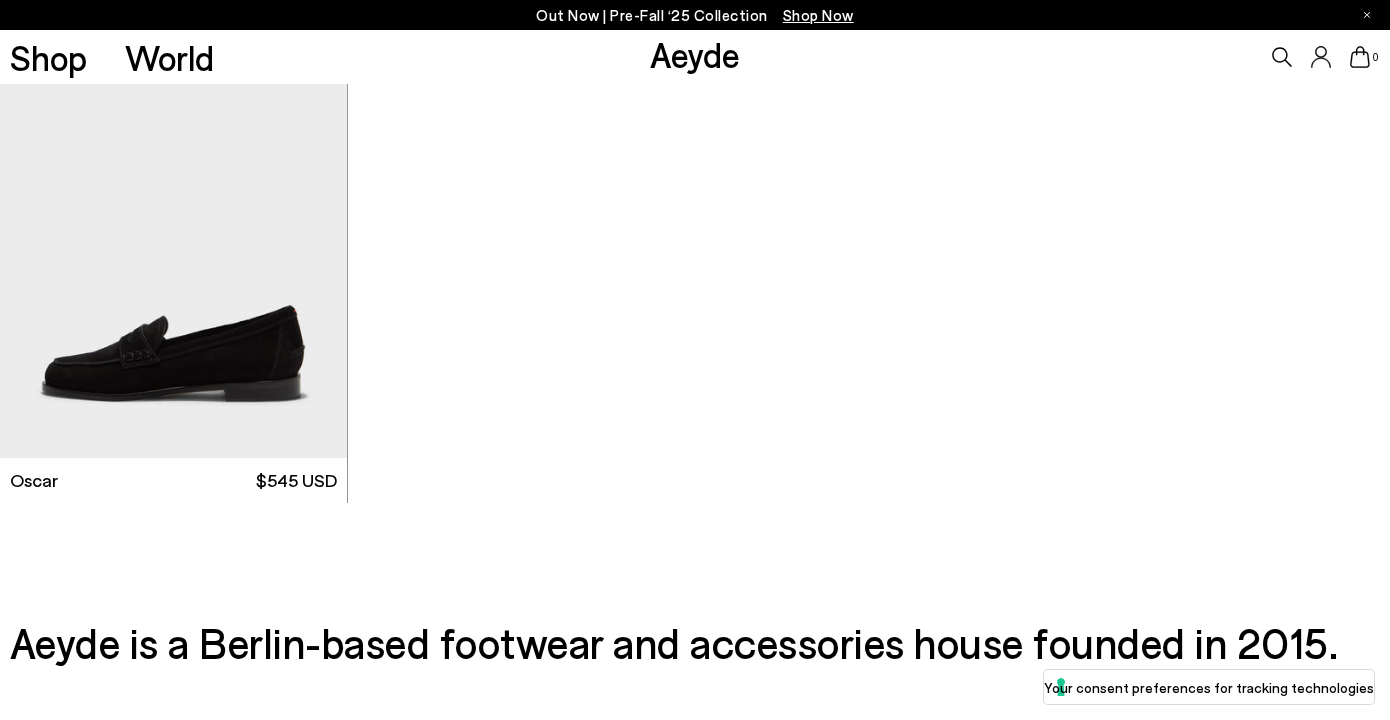 scroll, scrollTop: 9716, scrollLeft: 0, axis: vertical 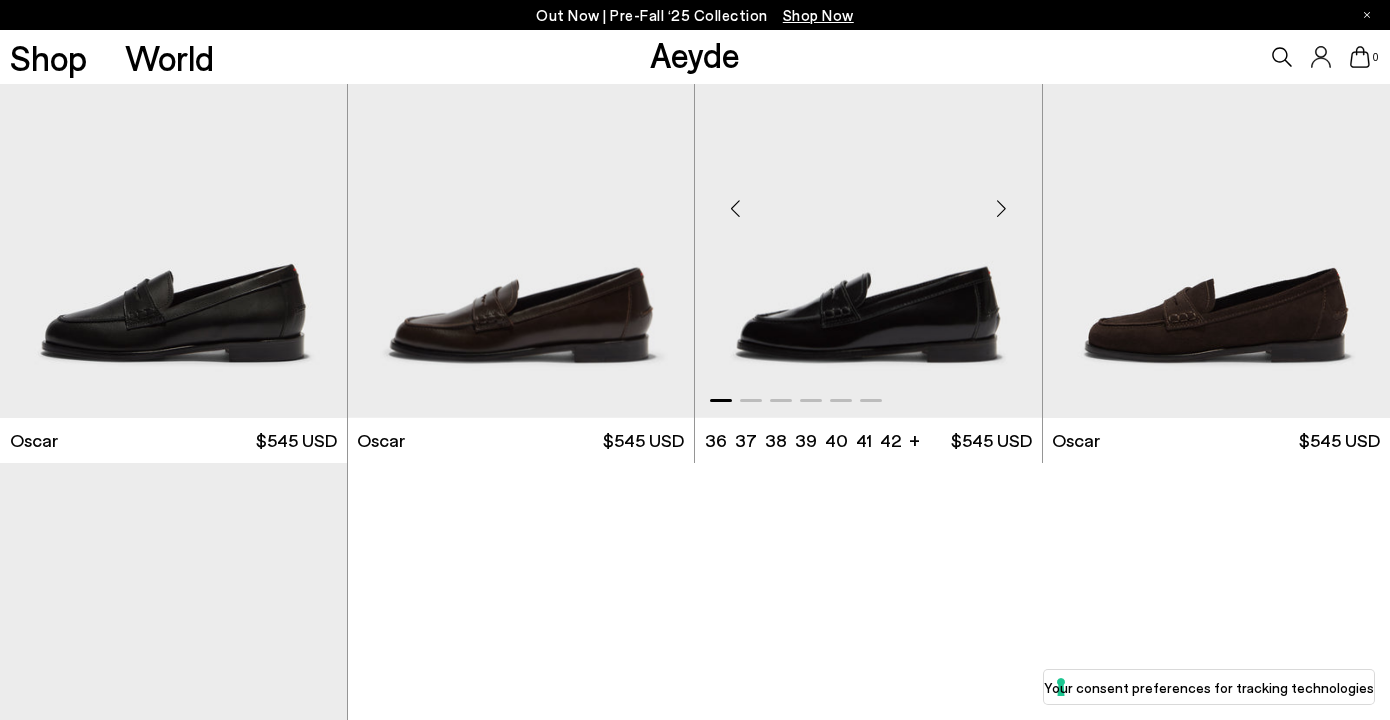 click at bounding box center [1002, 209] 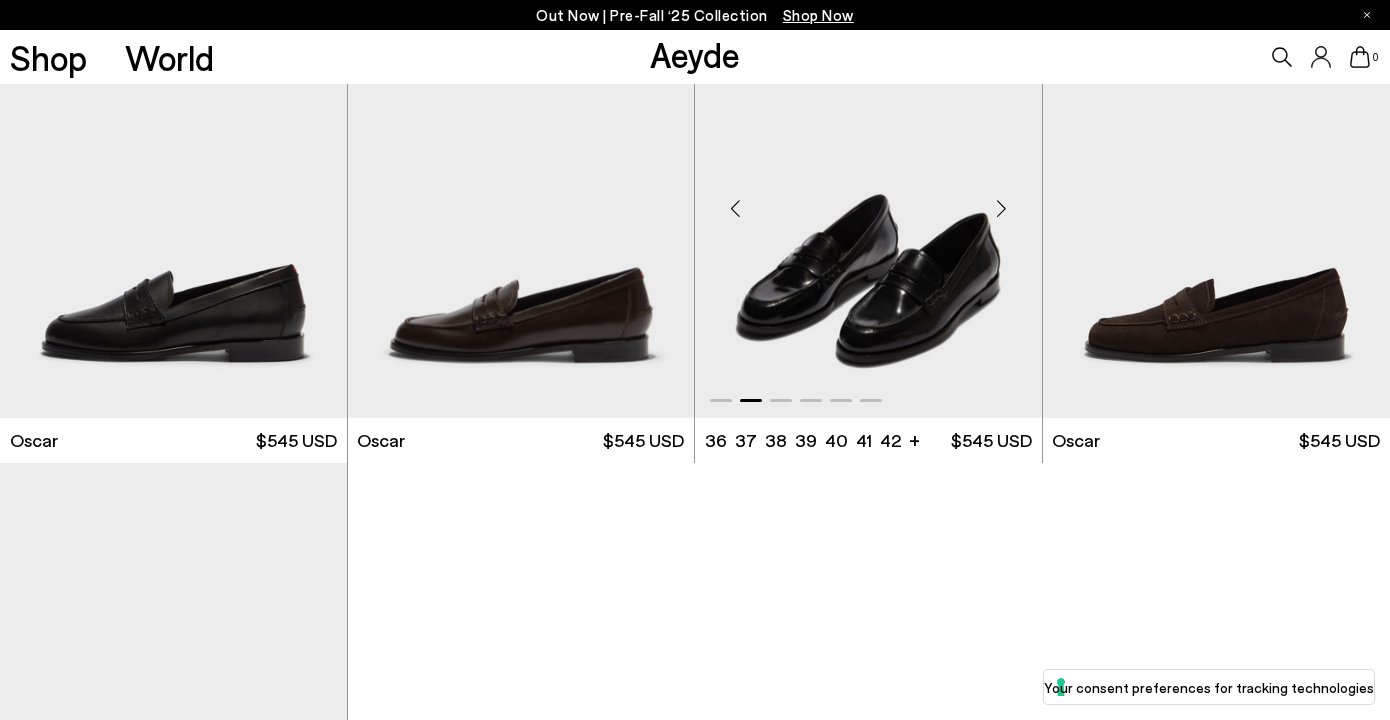 click at bounding box center [1002, 209] 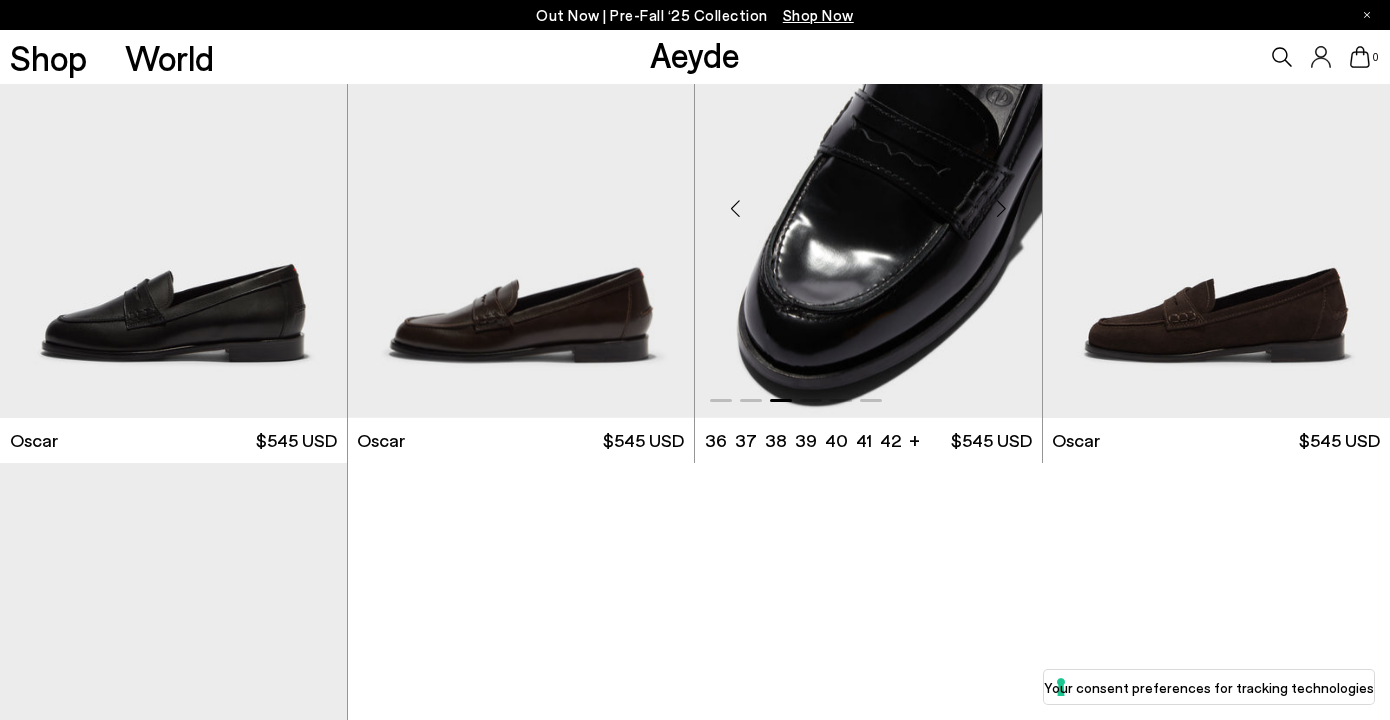click at bounding box center [1002, 209] 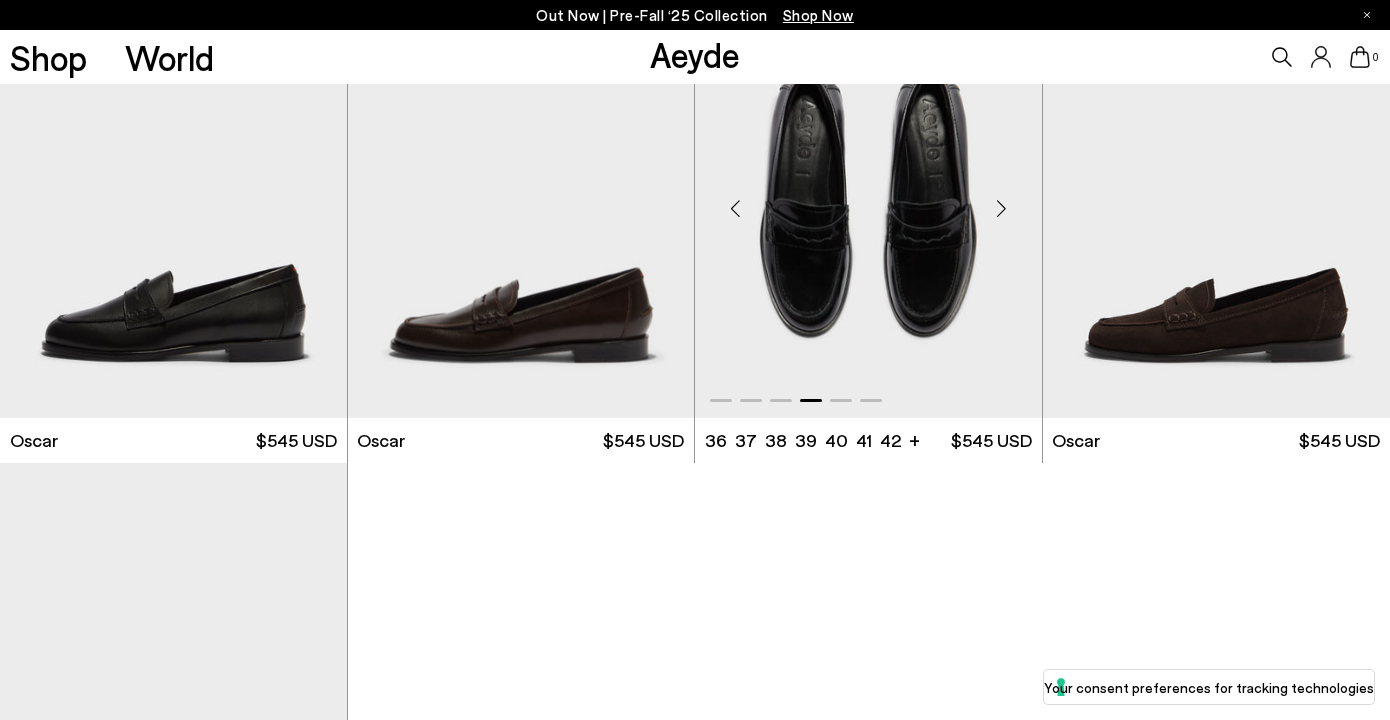 click at bounding box center (1002, 209) 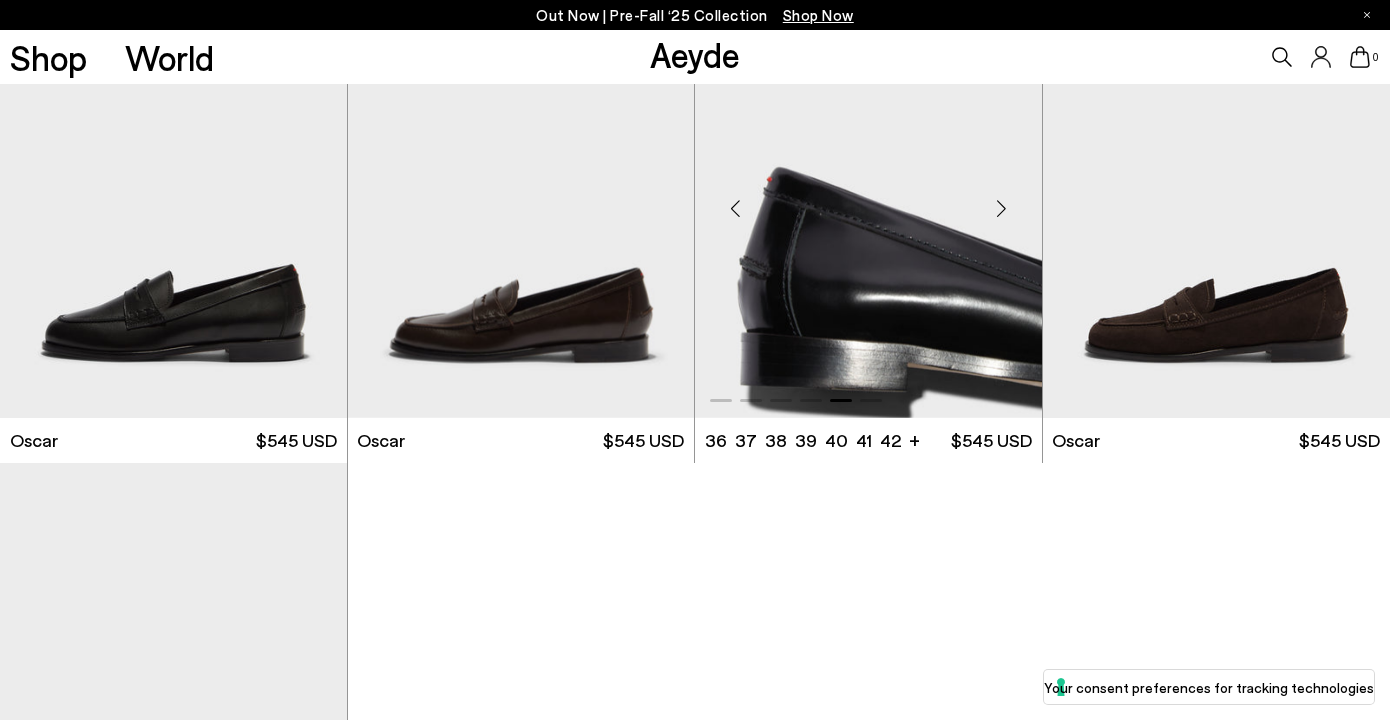 click at bounding box center (1002, 209) 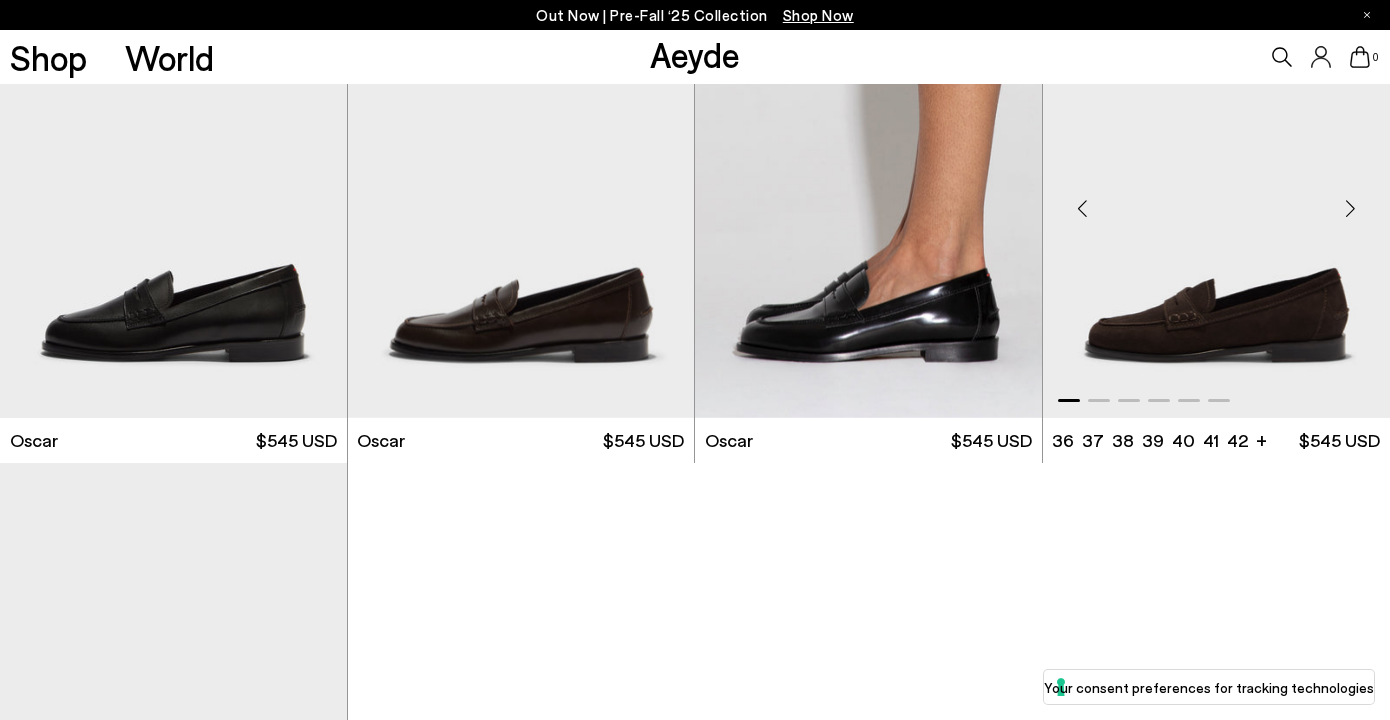 click at bounding box center [1350, 209] 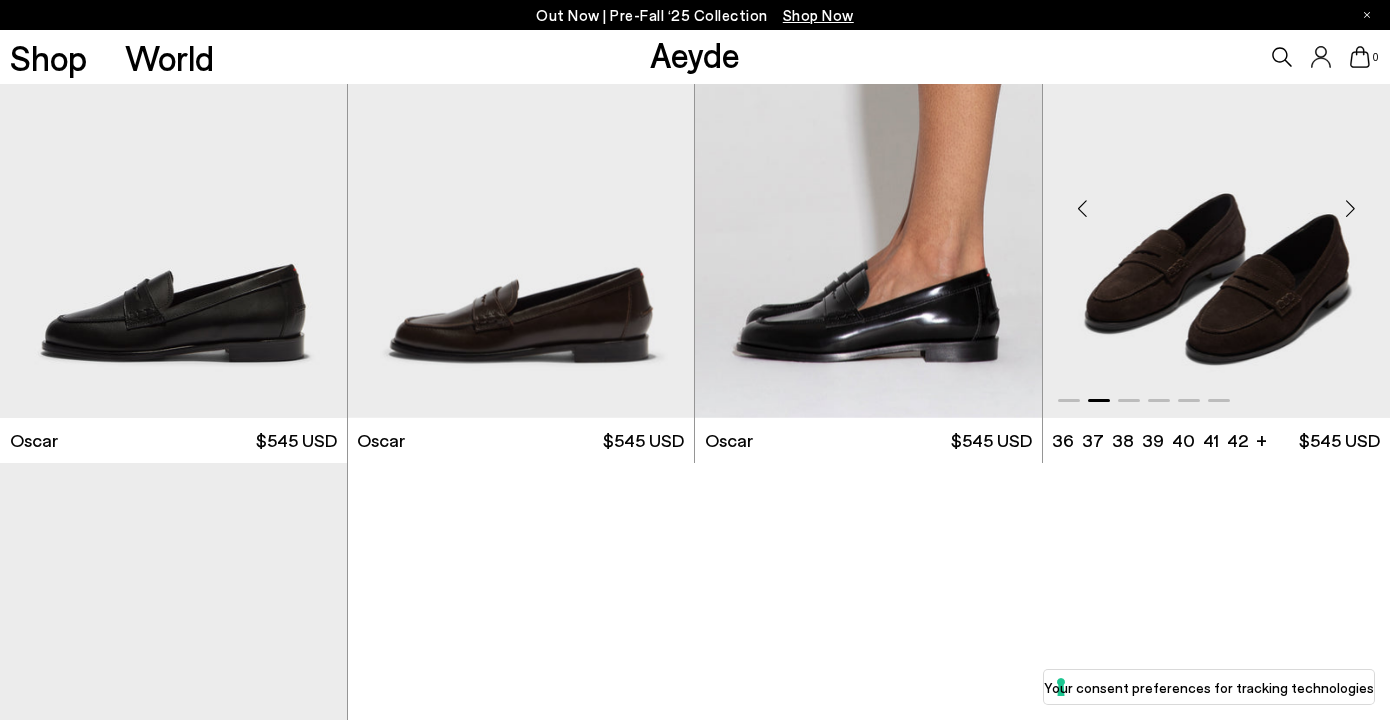 click at bounding box center (1350, 209) 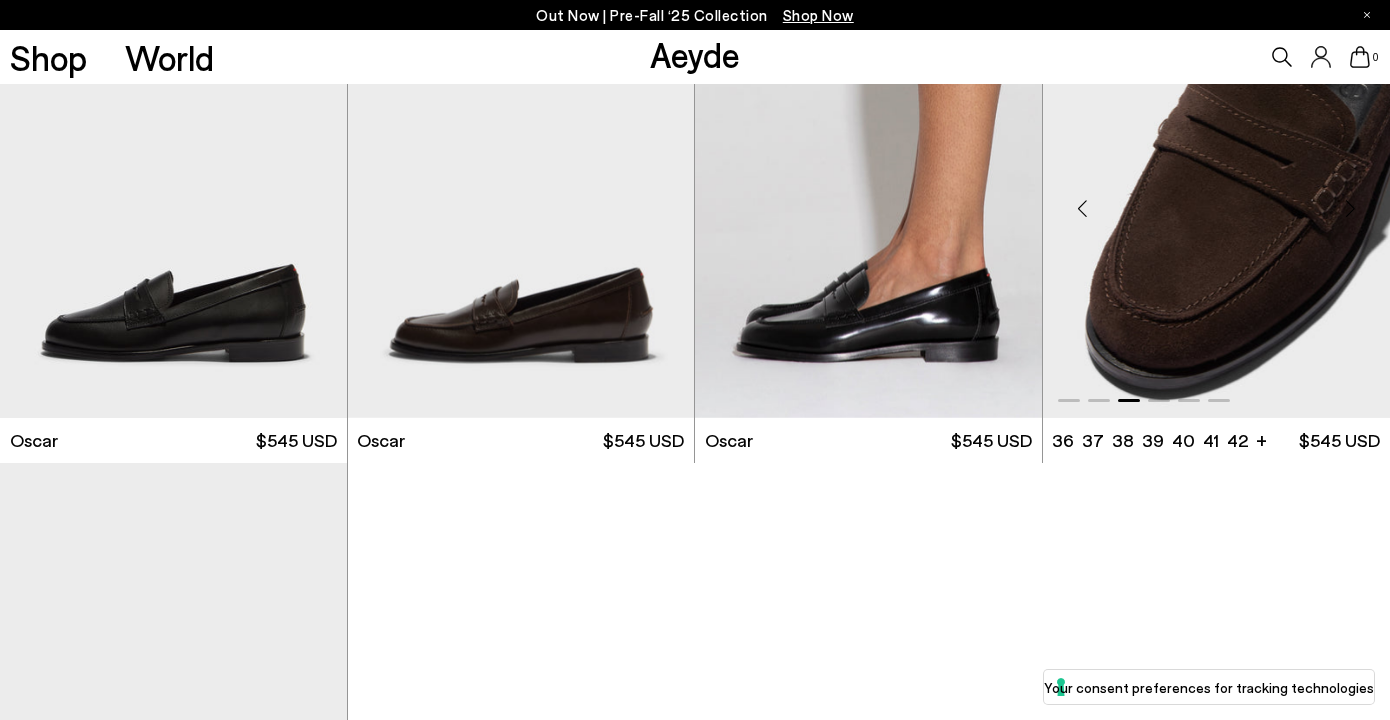 click at bounding box center [1350, 209] 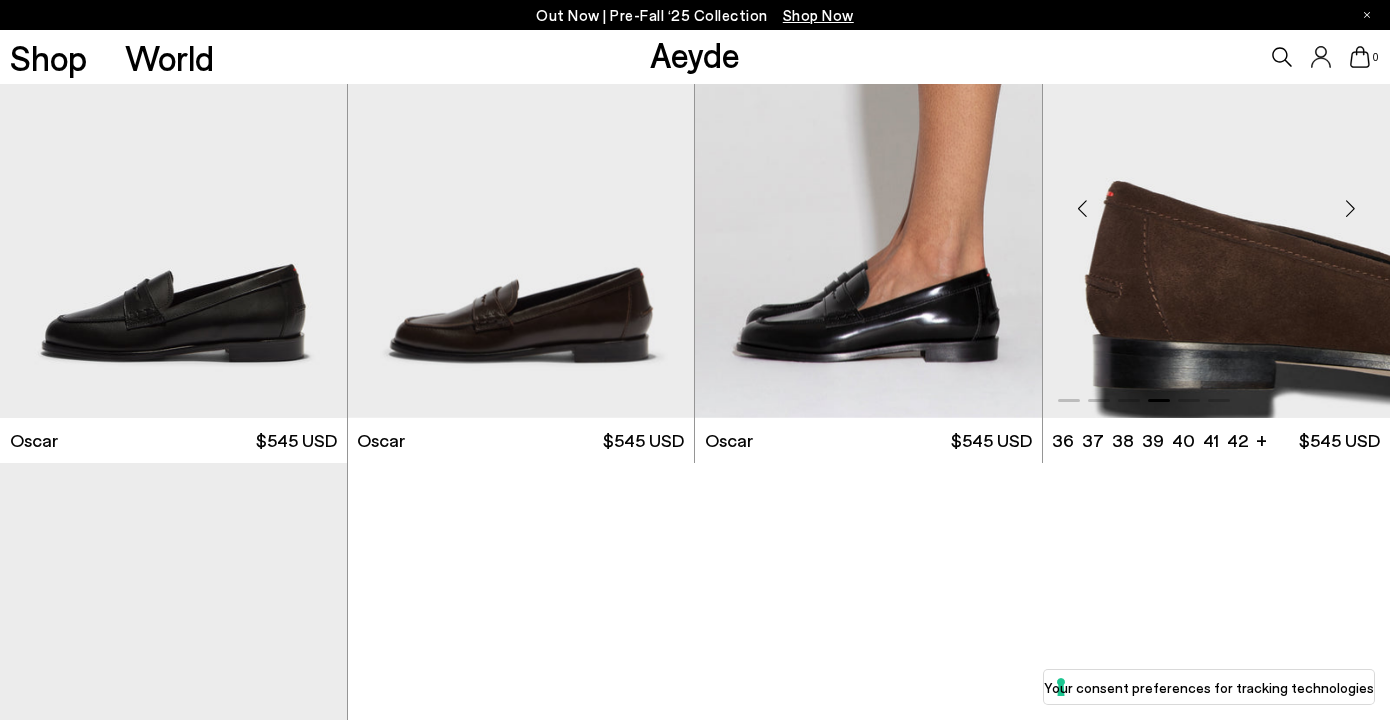 click at bounding box center (1350, 209) 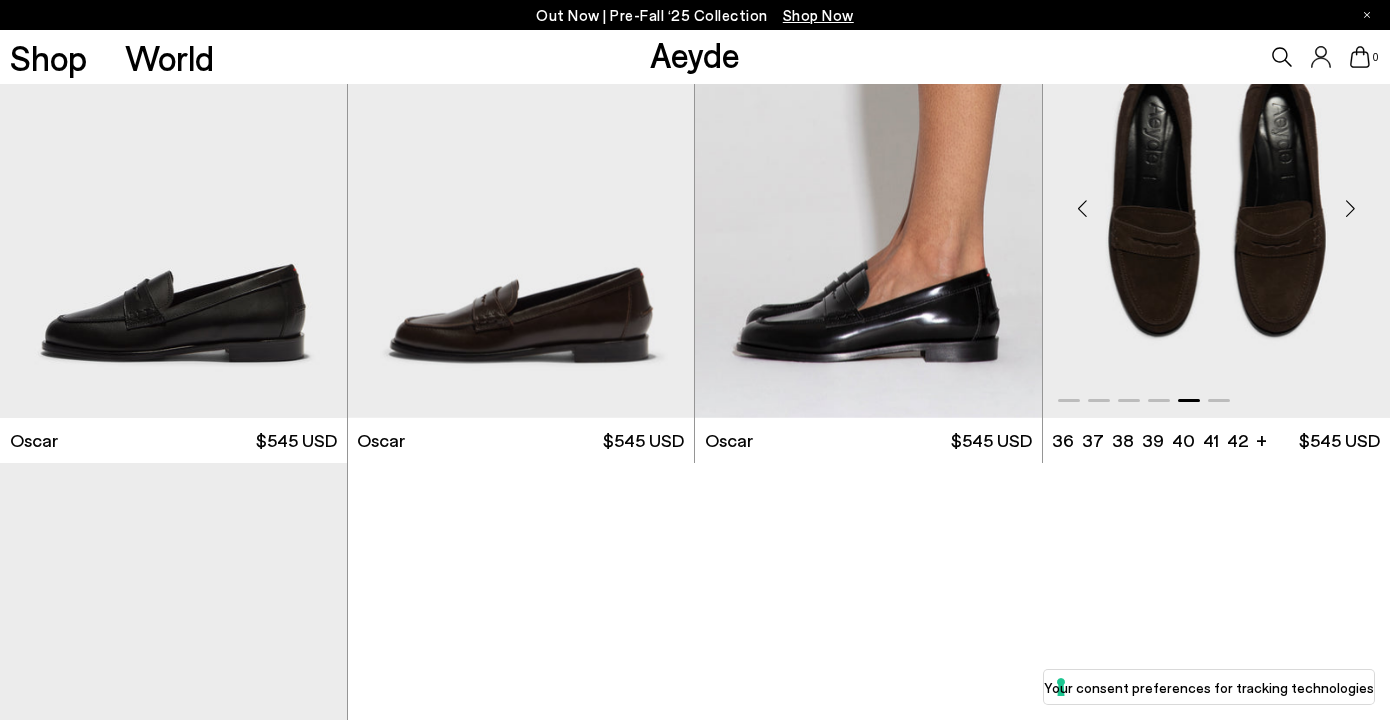 click at bounding box center [1350, 209] 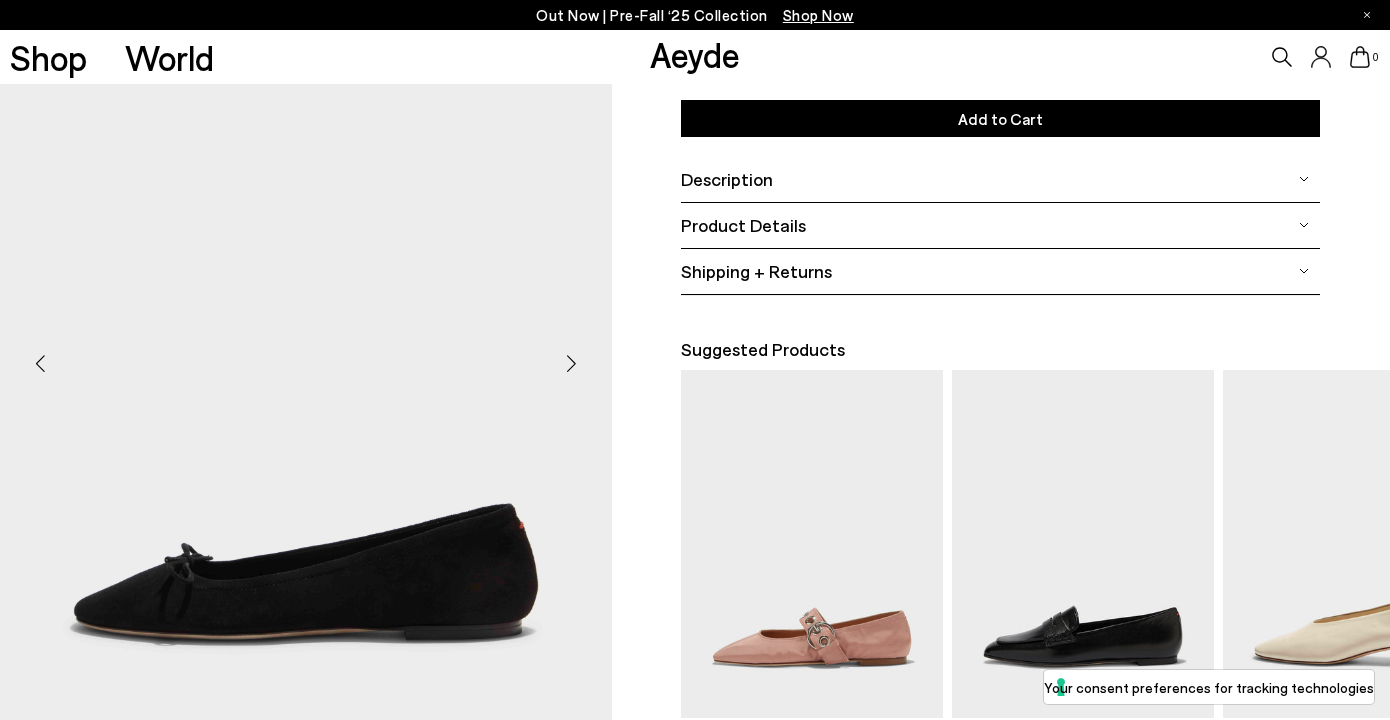 scroll, scrollTop: 329, scrollLeft: 0, axis: vertical 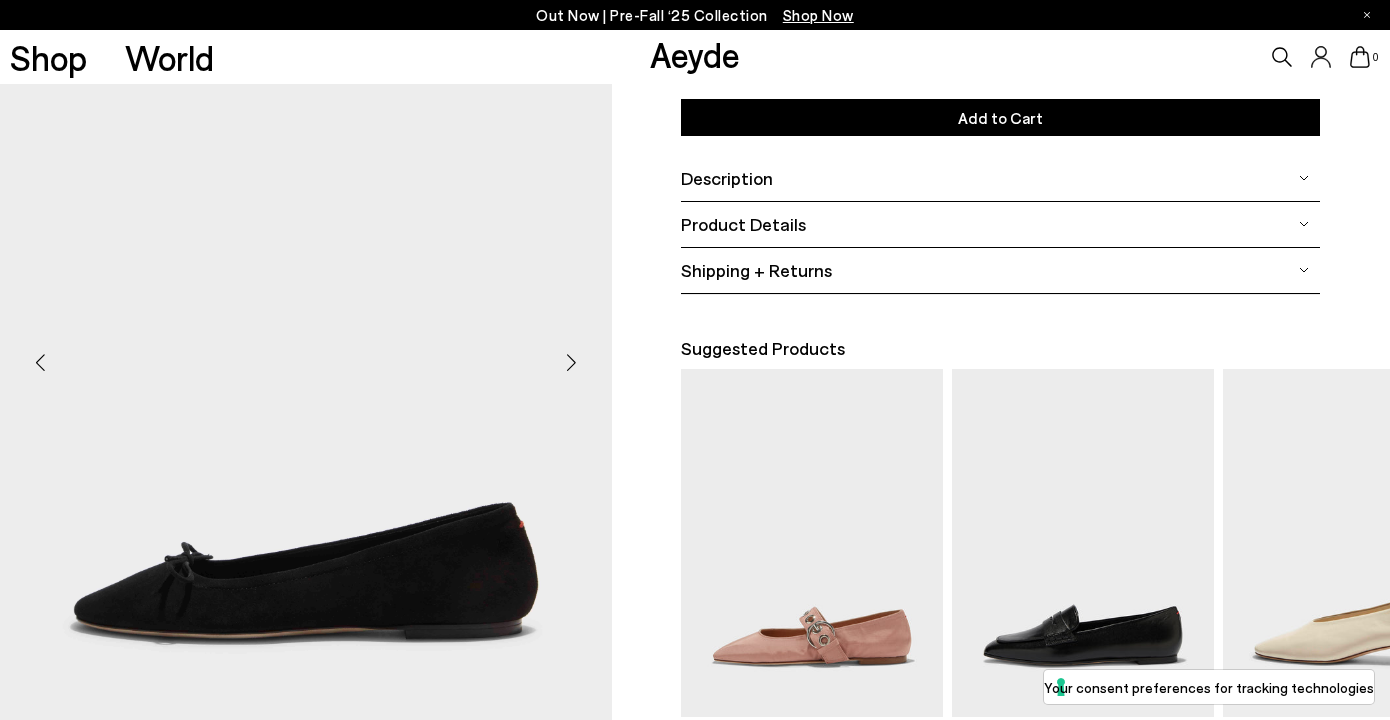 click at bounding box center (572, 362) 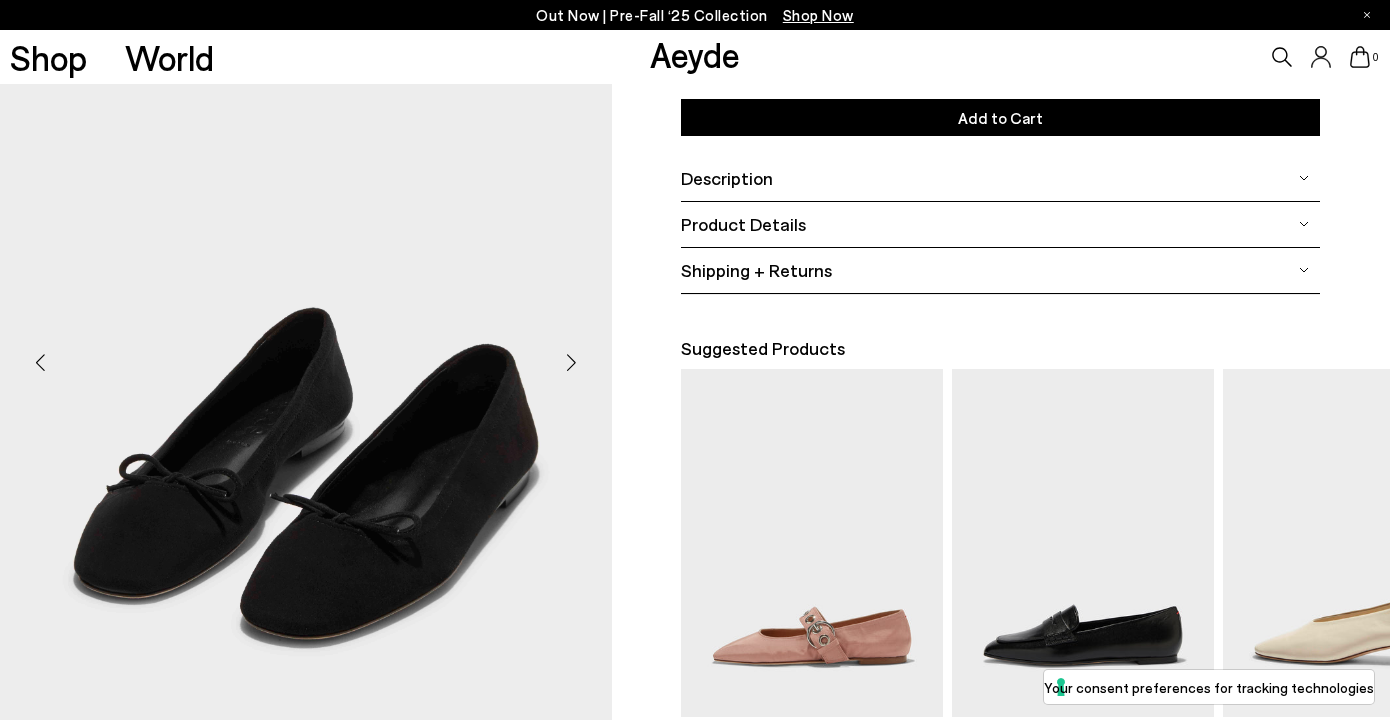 click at bounding box center (572, 362) 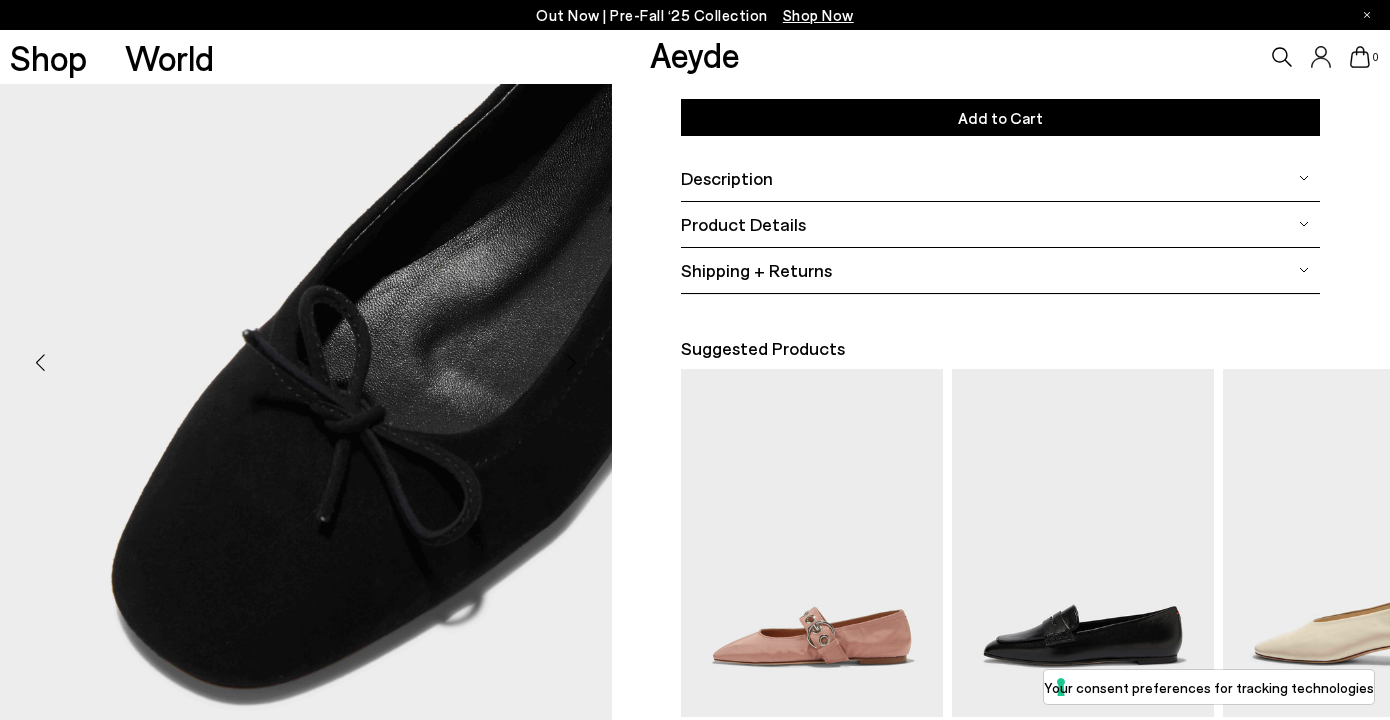 click at bounding box center [572, 362] 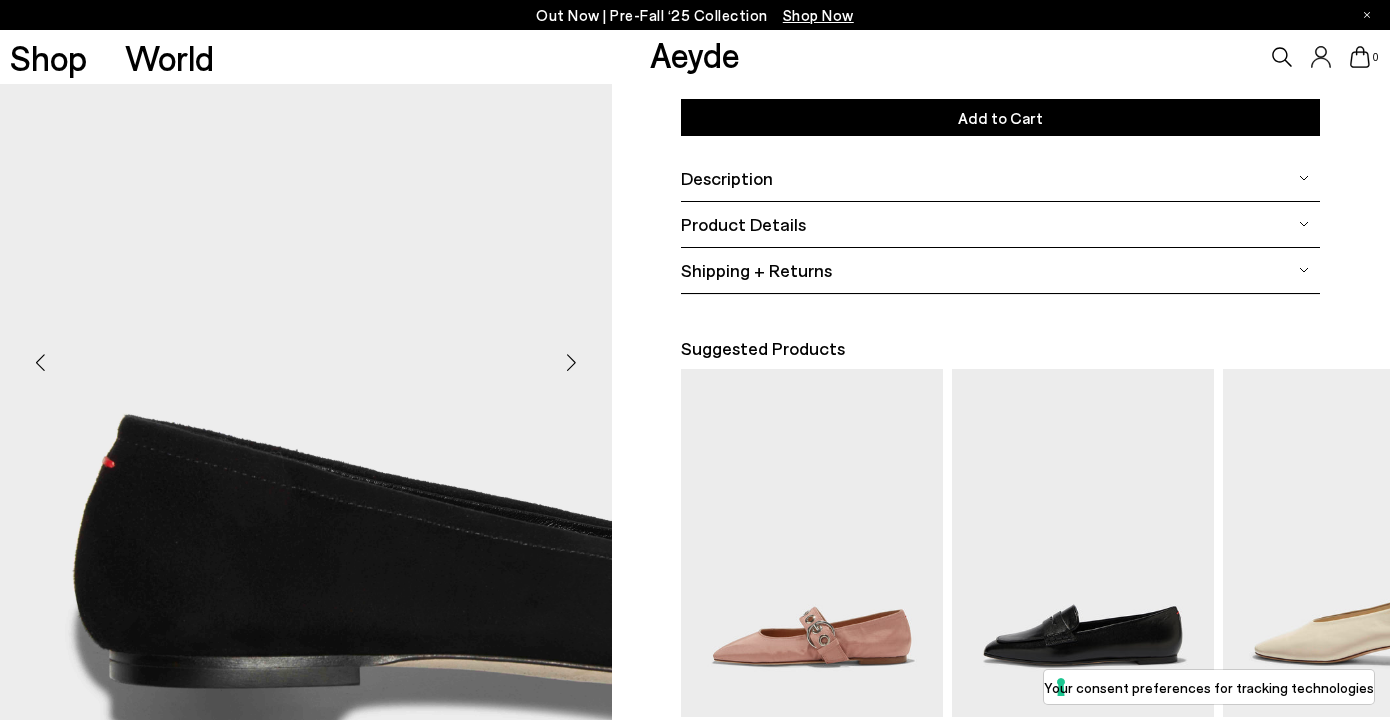 click at bounding box center [572, 362] 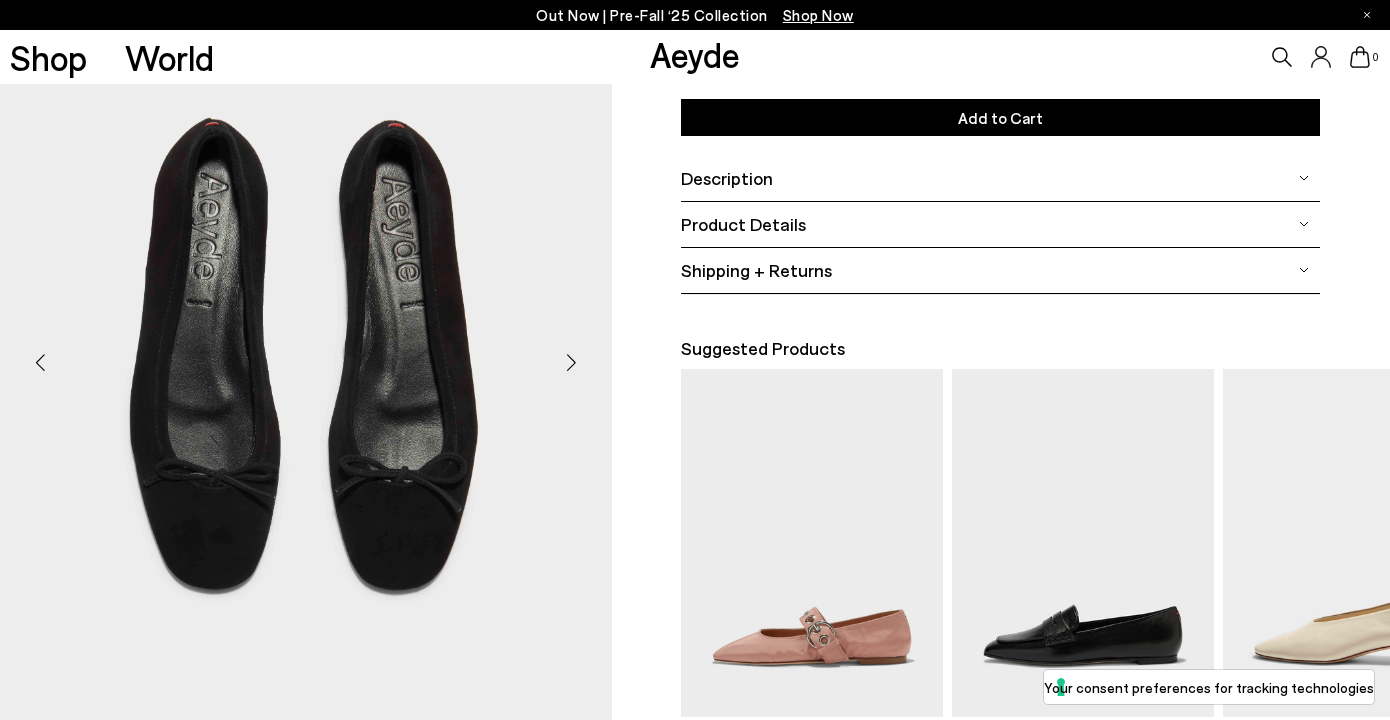 click at bounding box center [572, 362] 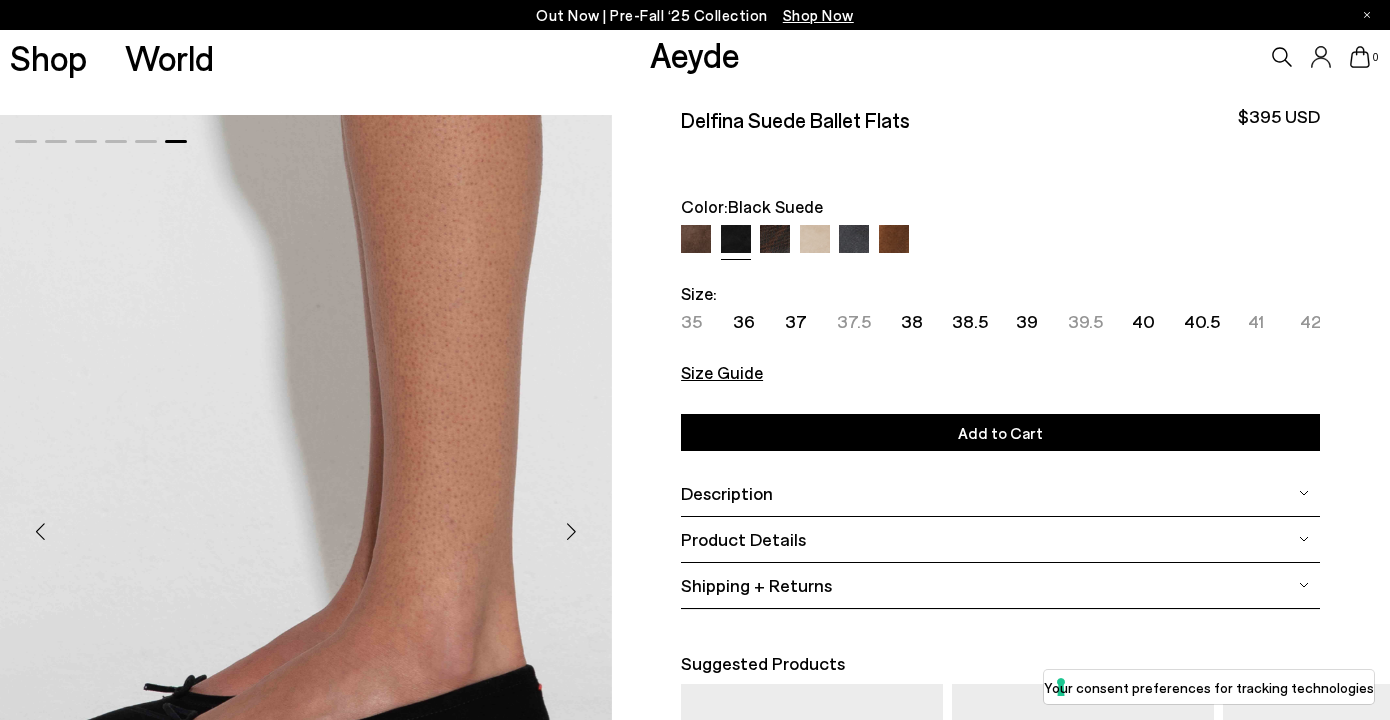 scroll, scrollTop: 0, scrollLeft: 0, axis: both 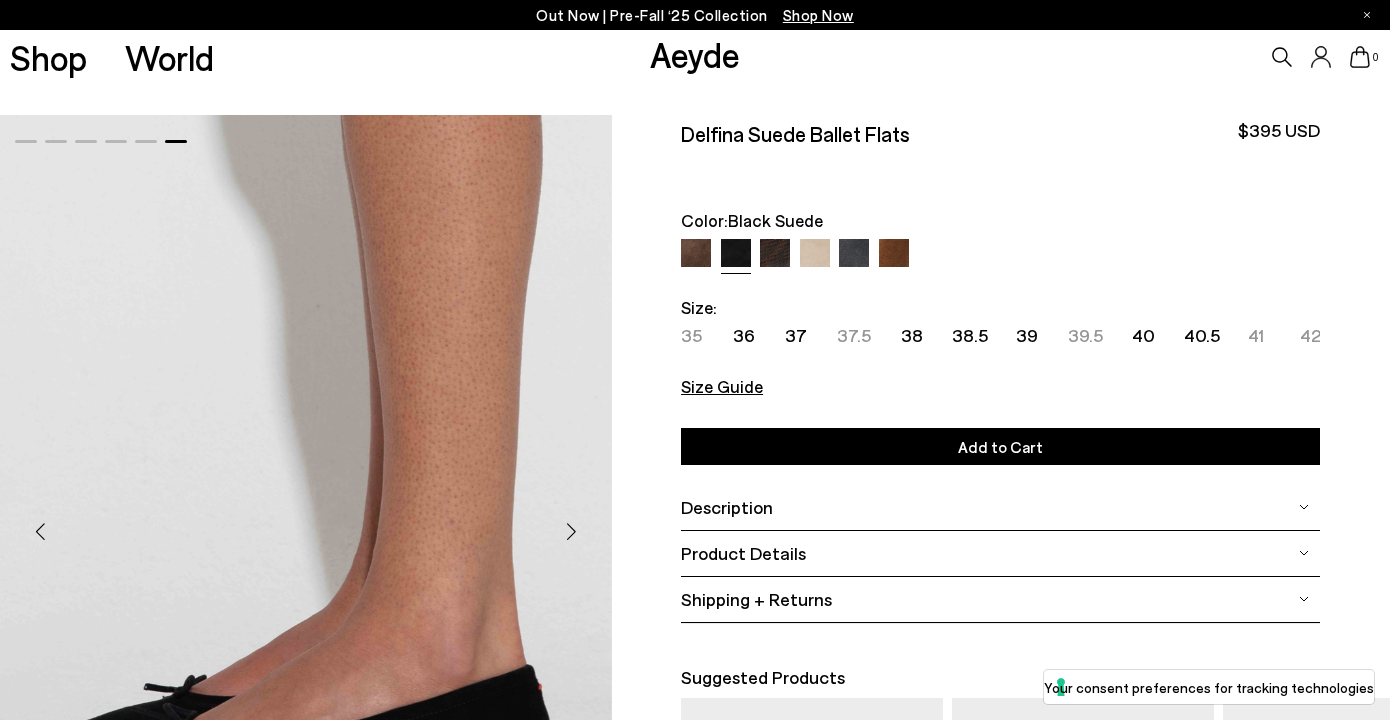 click at bounding box center [696, 254] 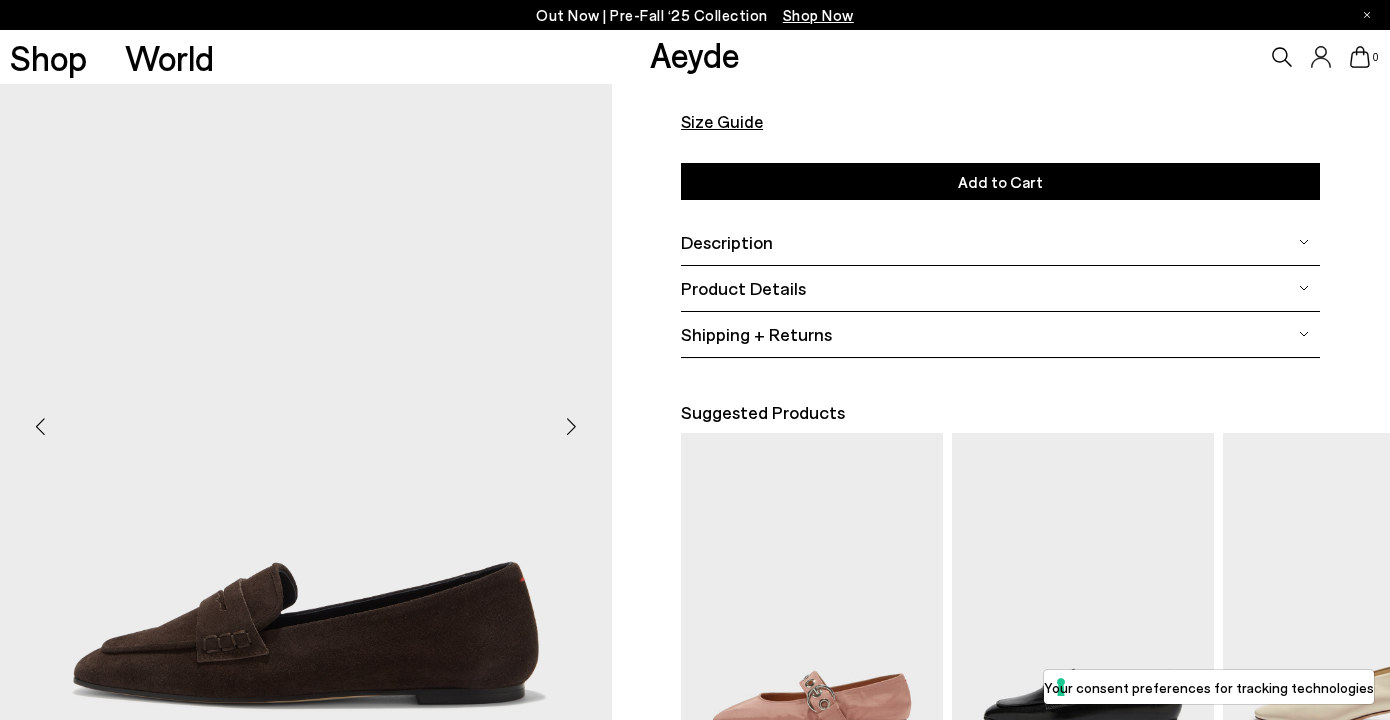 scroll, scrollTop: 266, scrollLeft: 0, axis: vertical 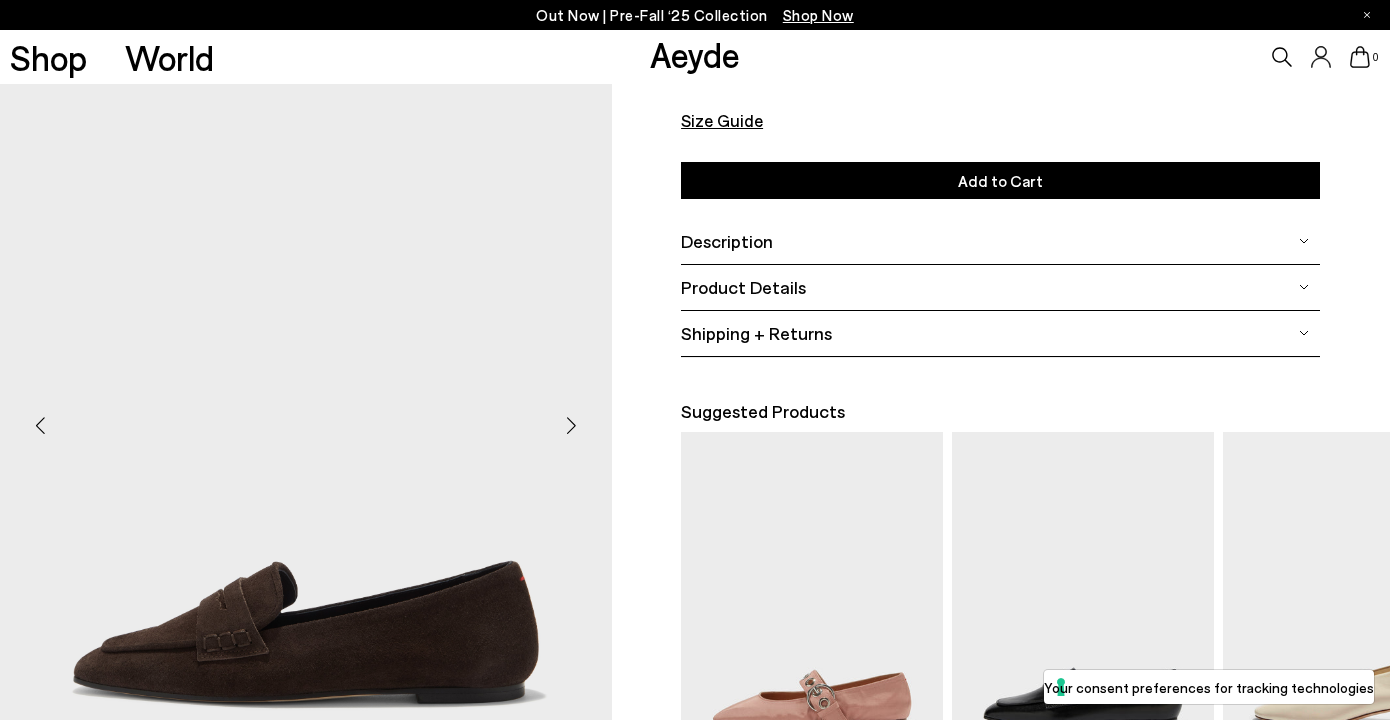click at bounding box center [572, 425] 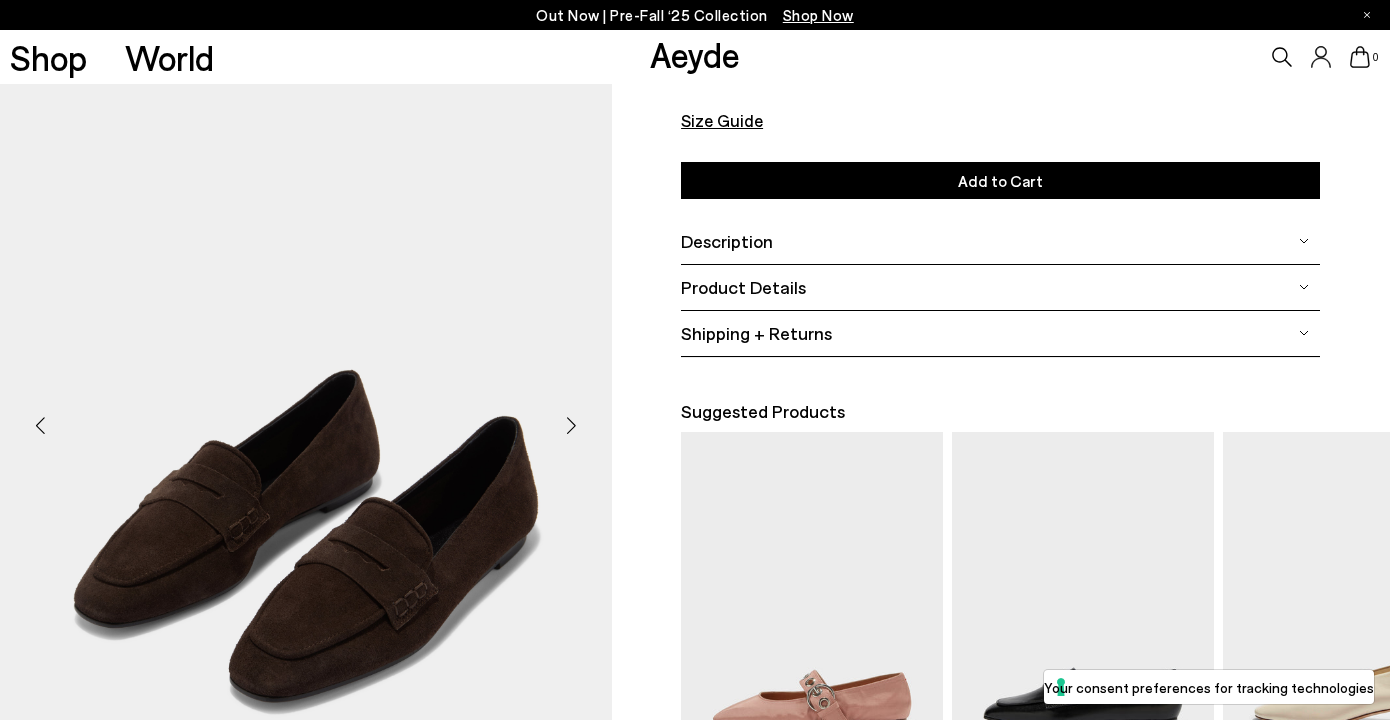 click at bounding box center (572, 425) 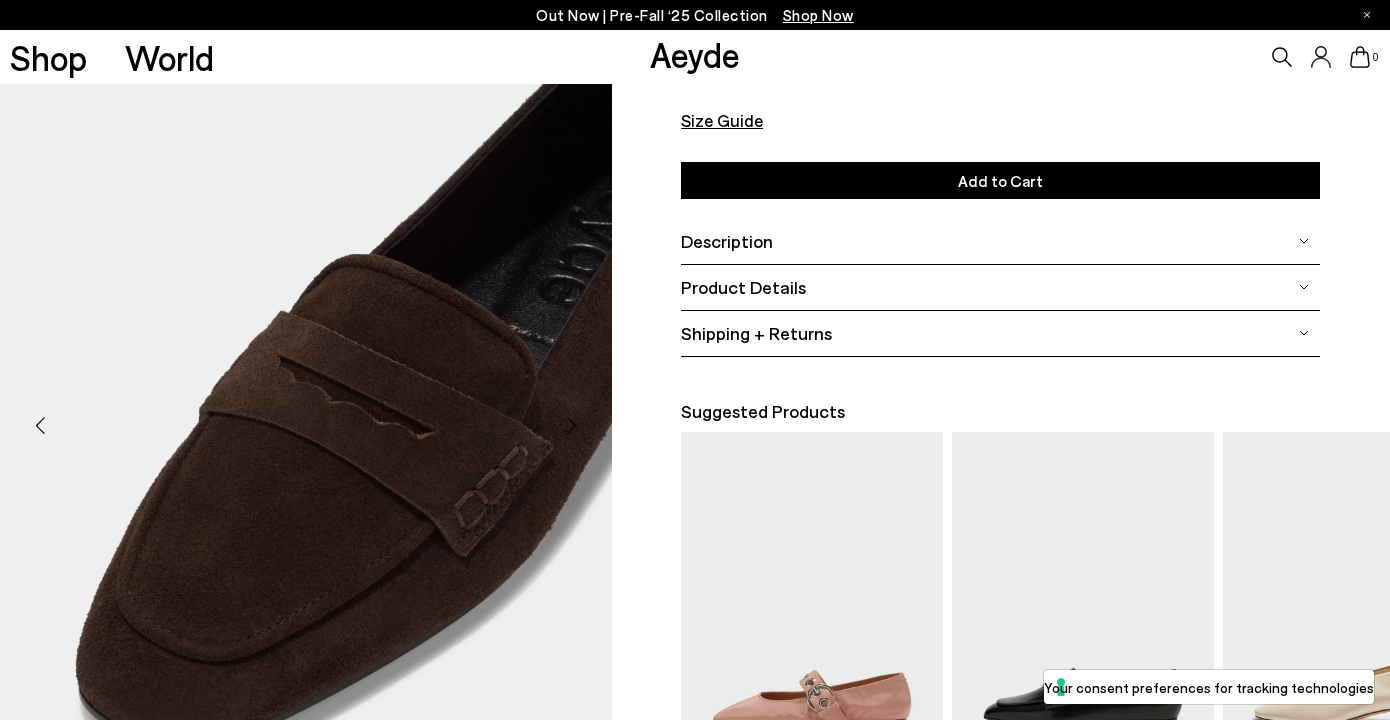 click at bounding box center (572, 425) 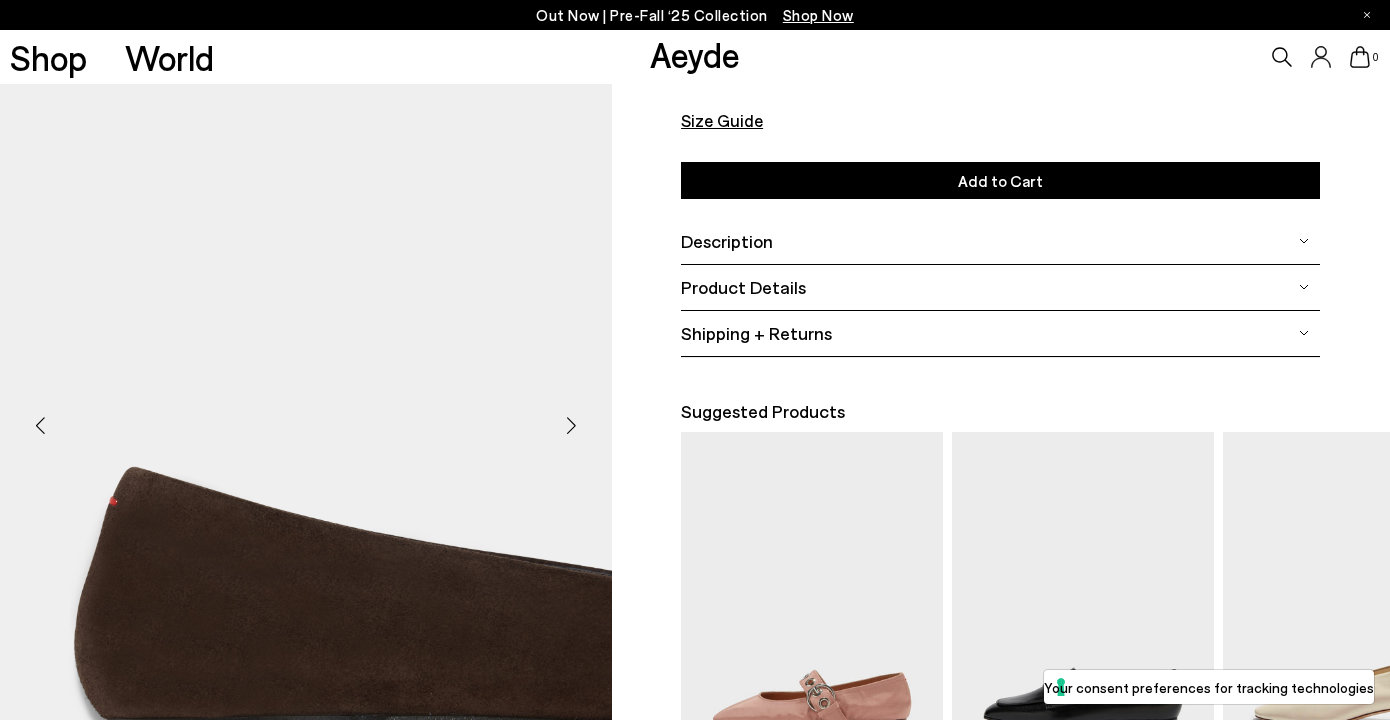 click at bounding box center (572, 425) 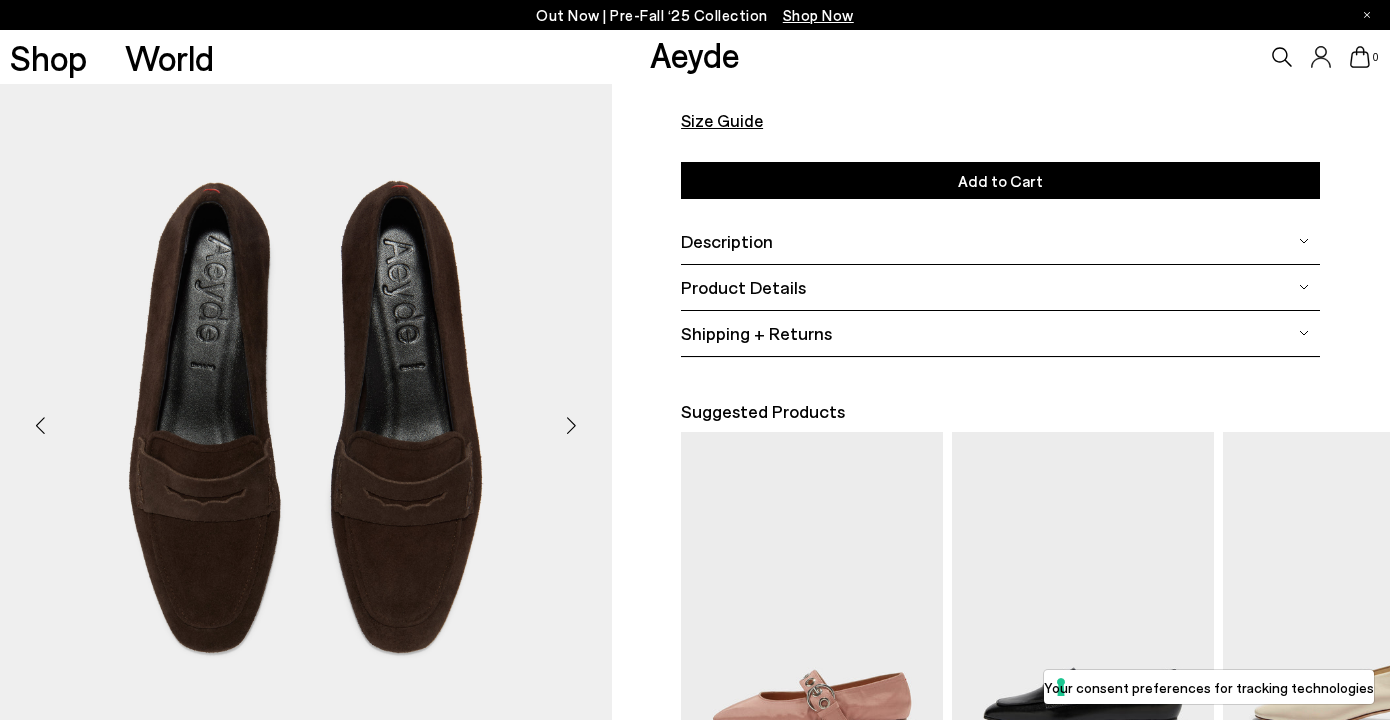 click at bounding box center (572, 425) 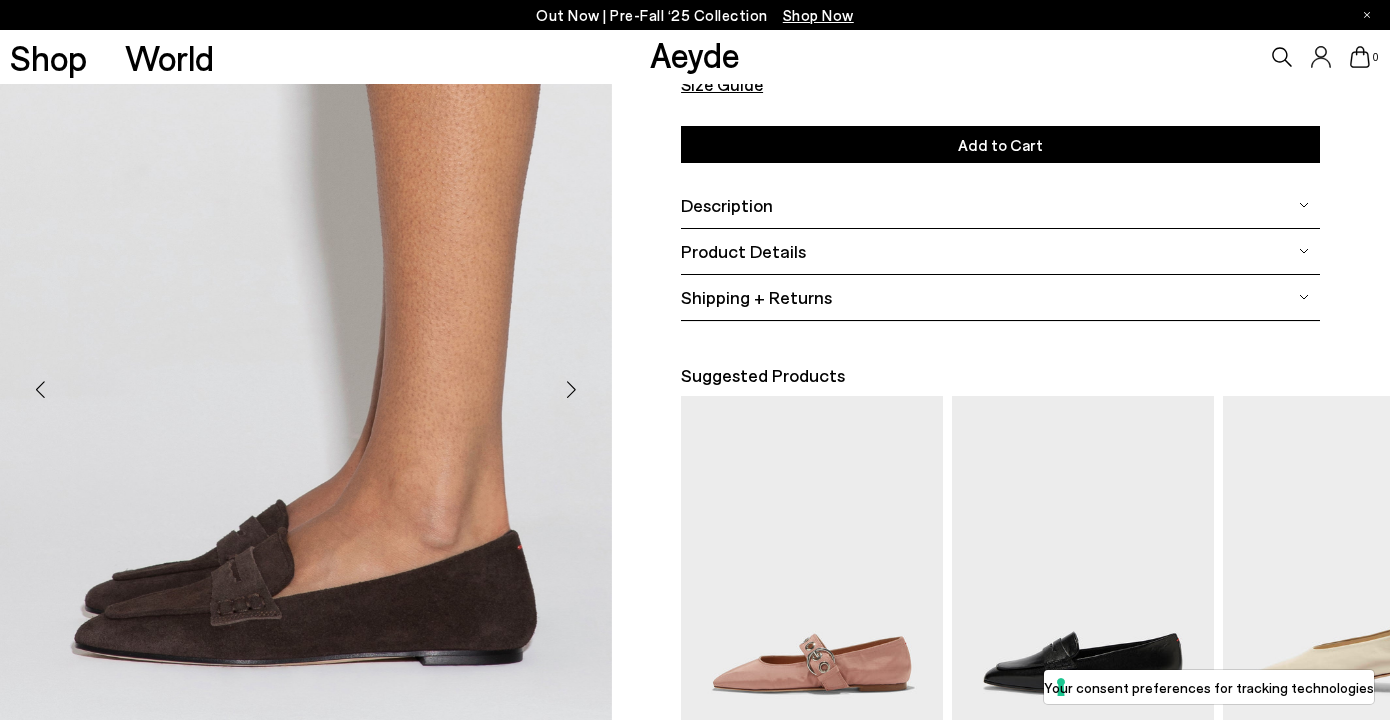 scroll, scrollTop: 307, scrollLeft: 0, axis: vertical 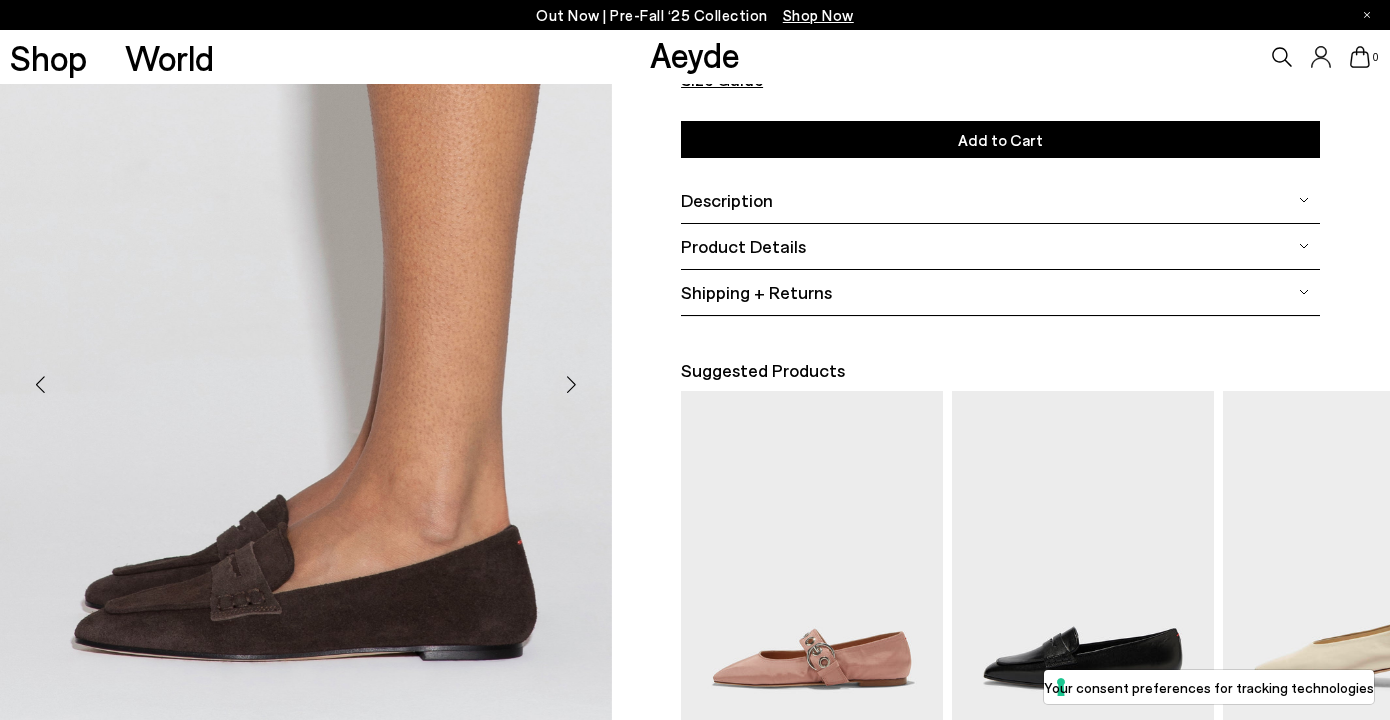 click at bounding box center [572, 384] 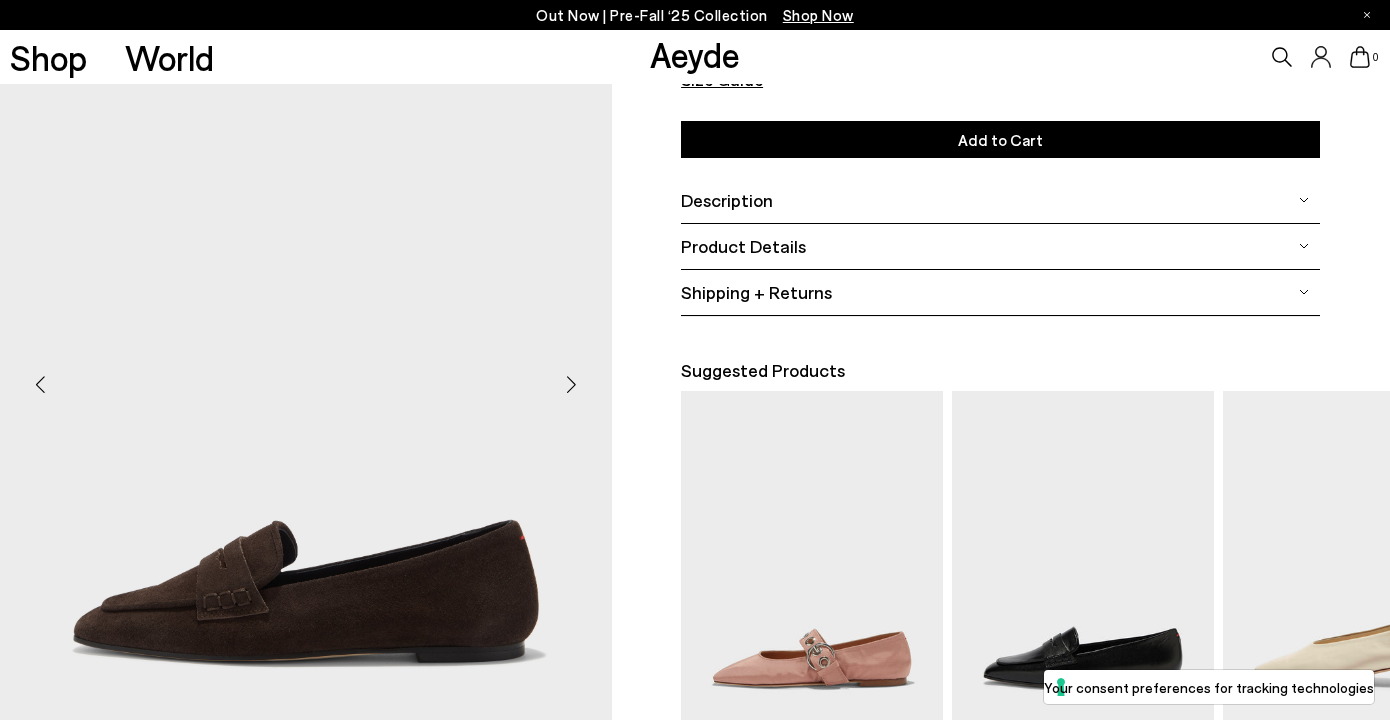 click at bounding box center (572, 384) 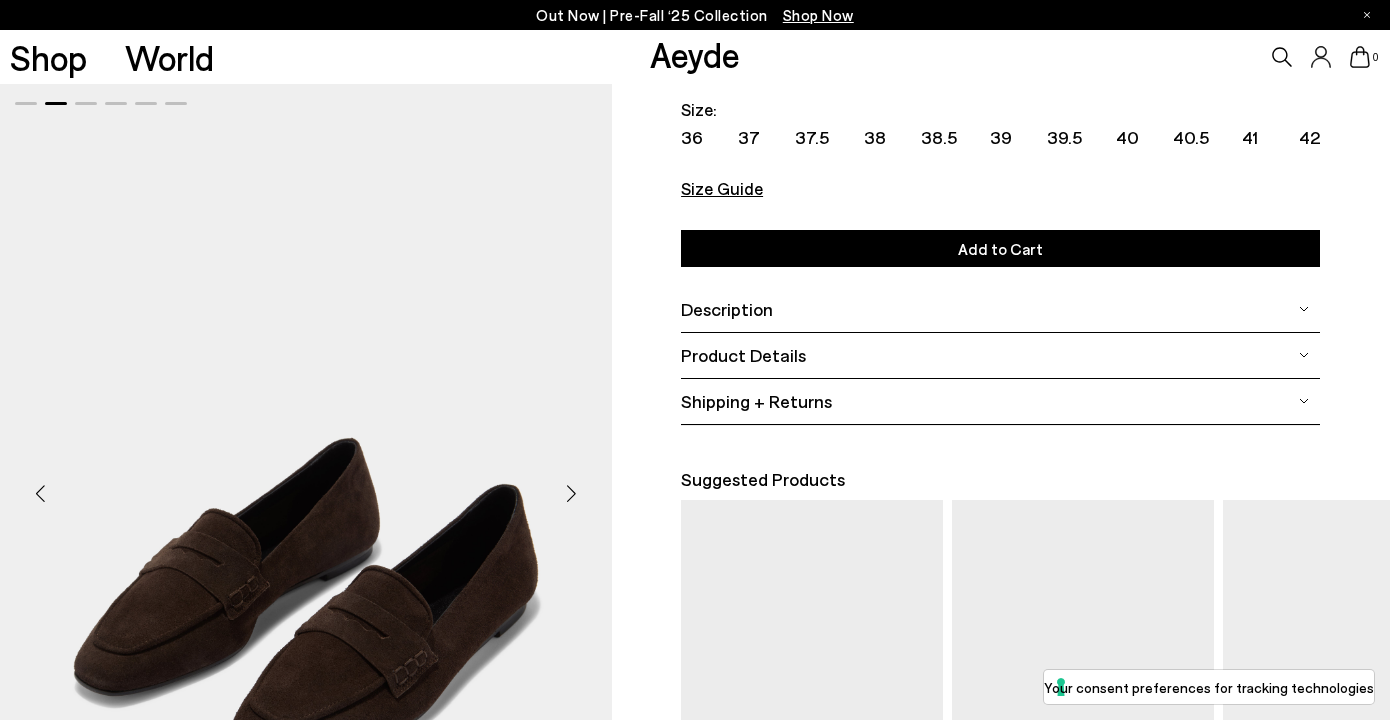 scroll, scrollTop: 0, scrollLeft: 0, axis: both 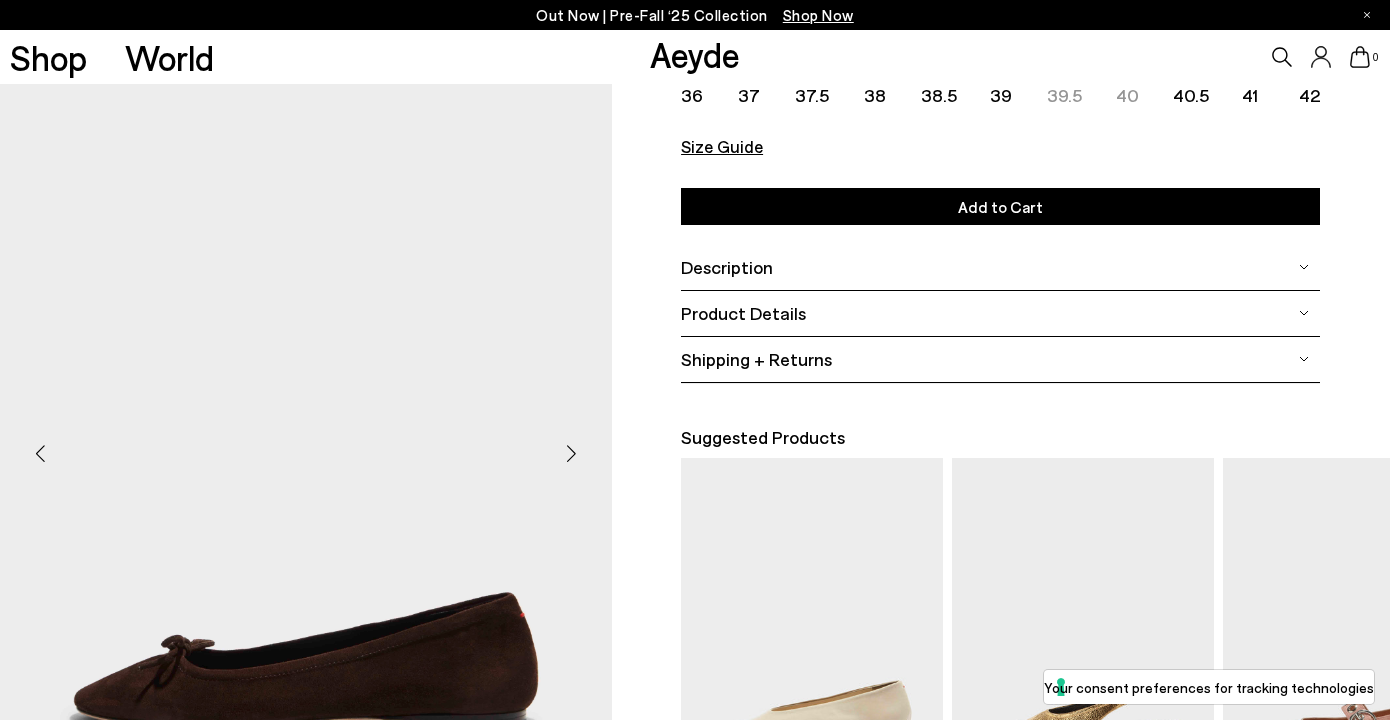 click at bounding box center (572, 453) 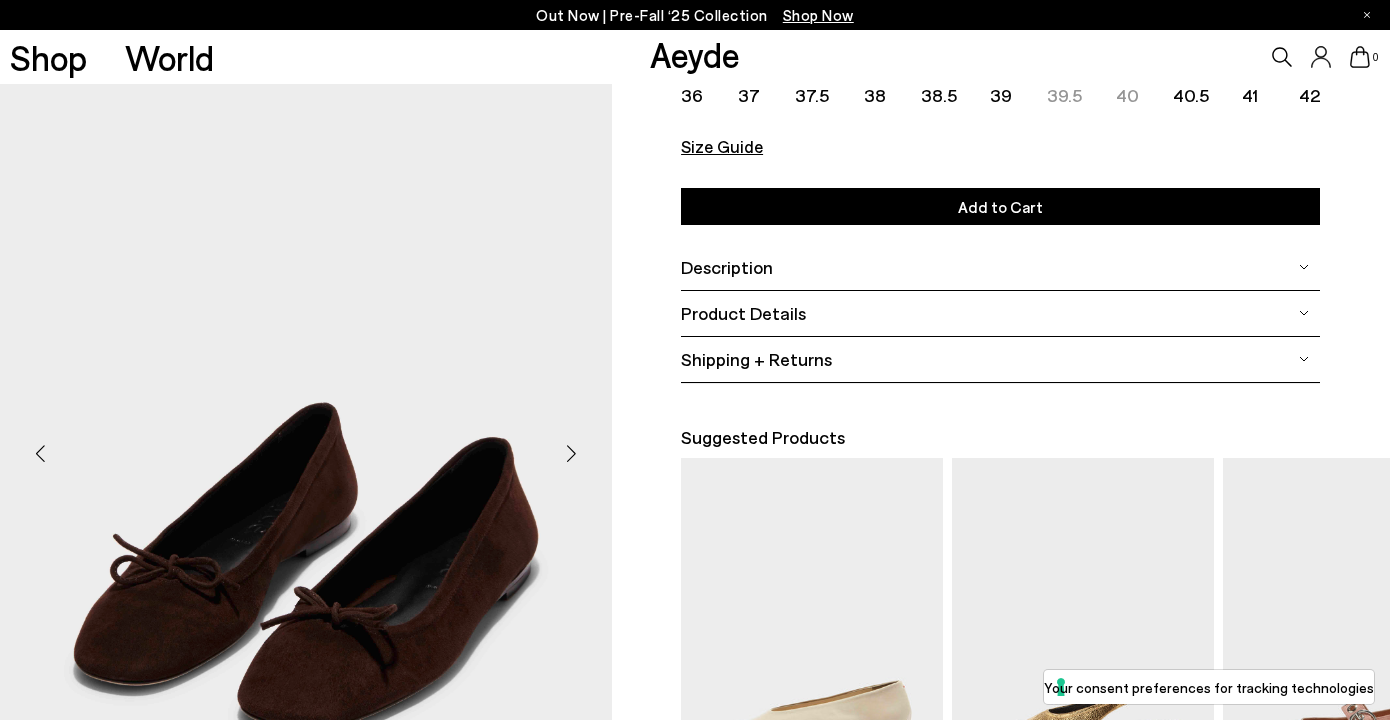 click at bounding box center [572, 453] 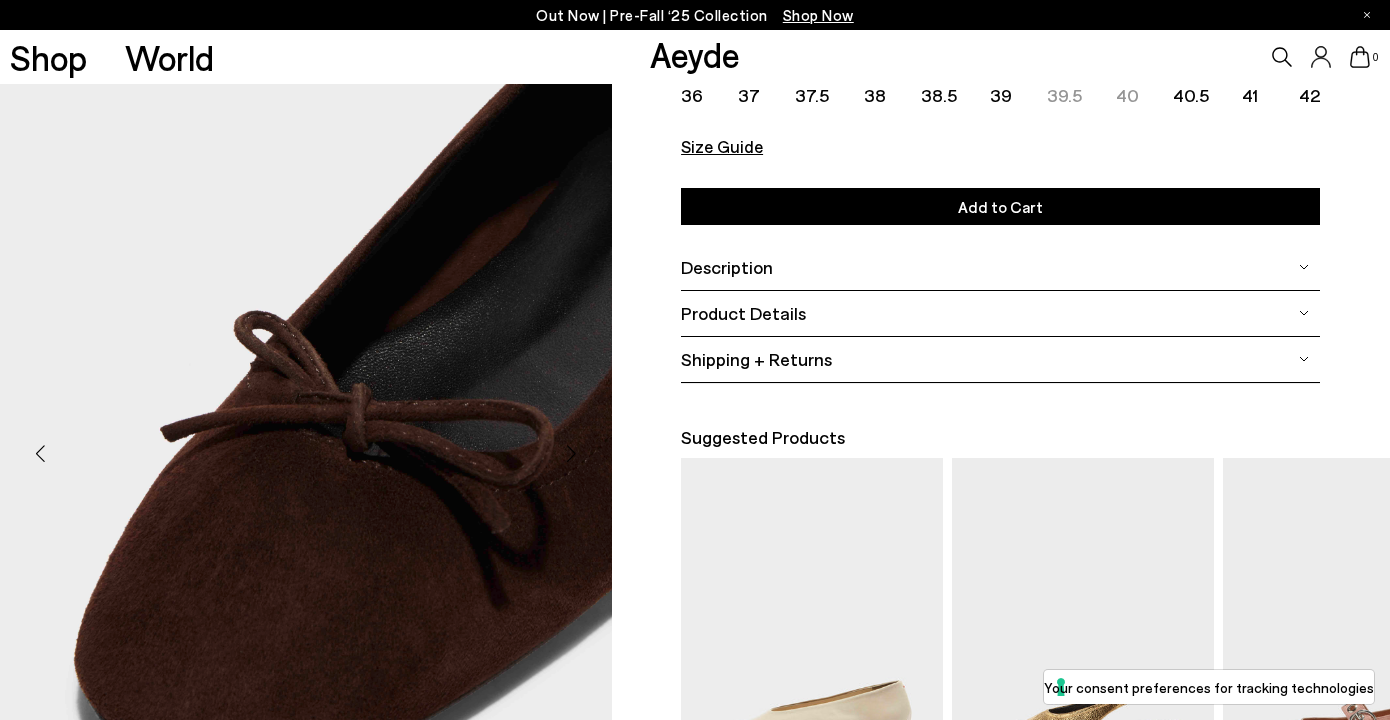 click at bounding box center (572, 453) 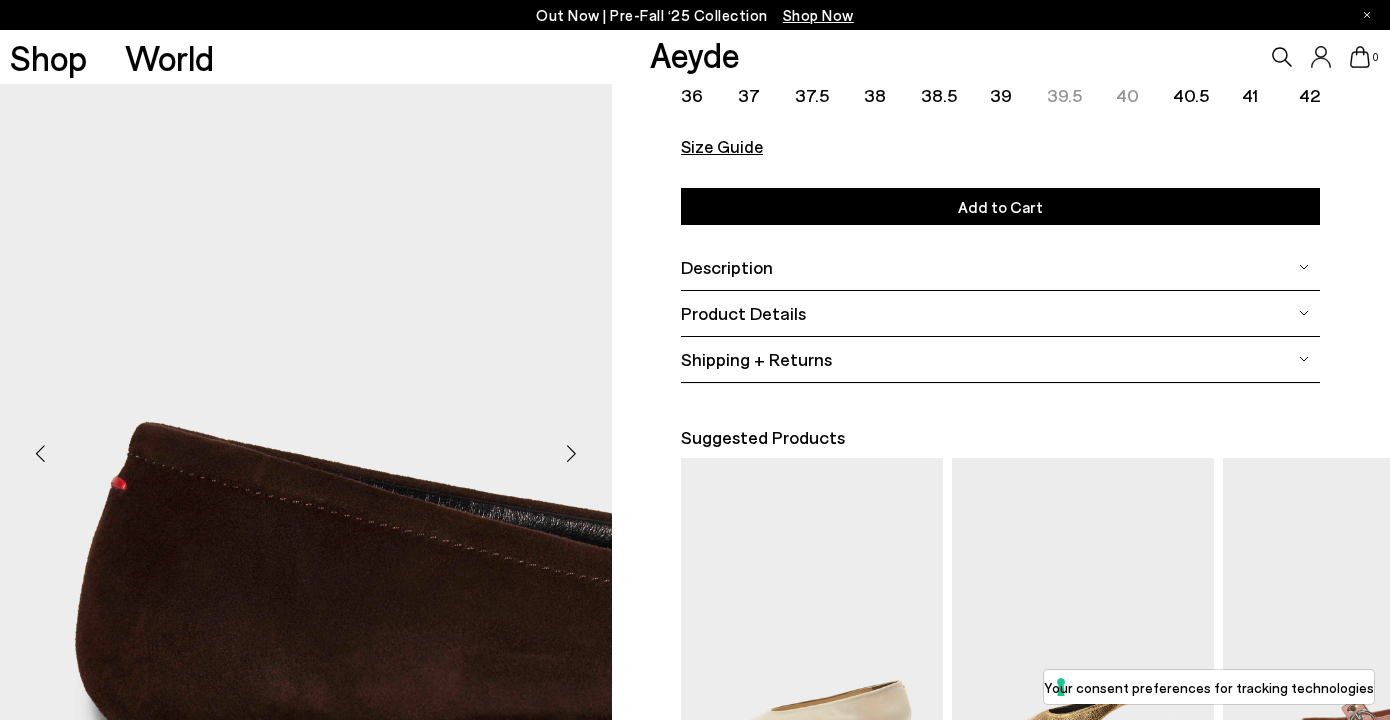 click at bounding box center [572, 453] 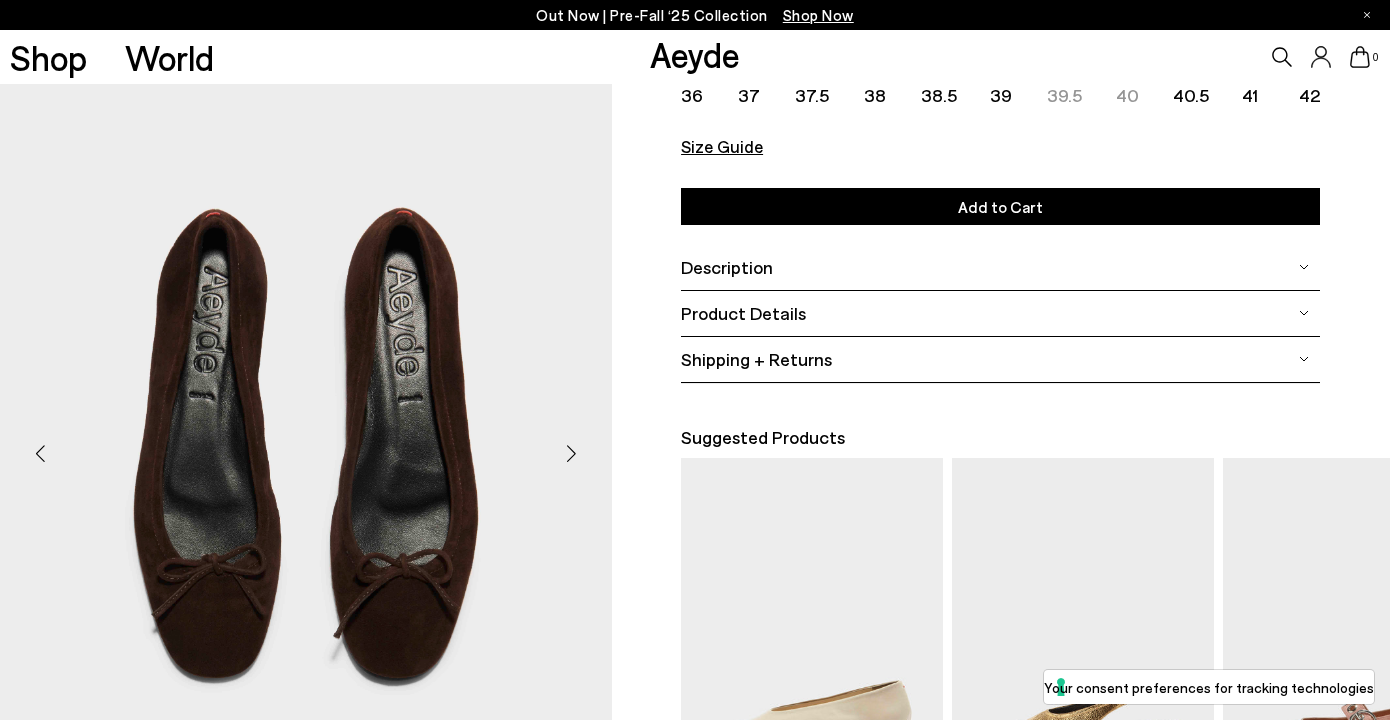 click at bounding box center [572, 453] 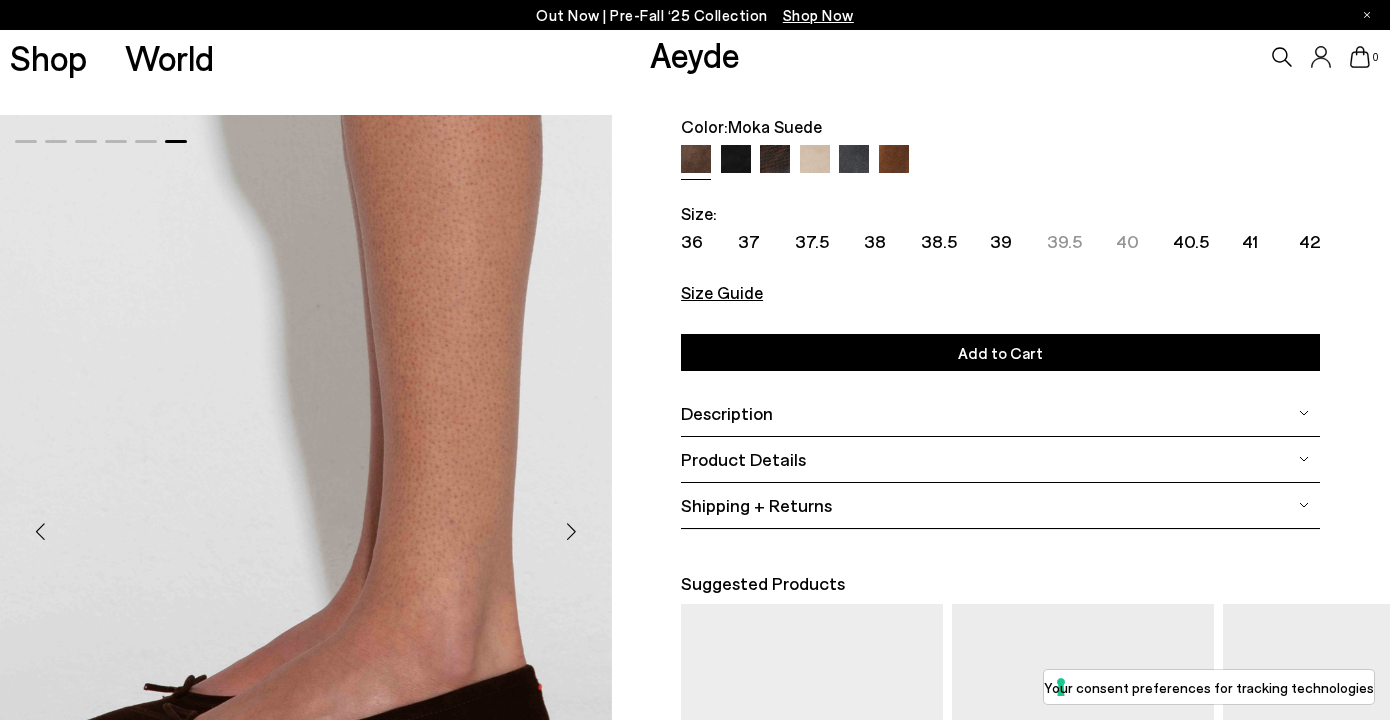 scroll, scrollTop: 75, scrollLeft: 0, axis: vertical 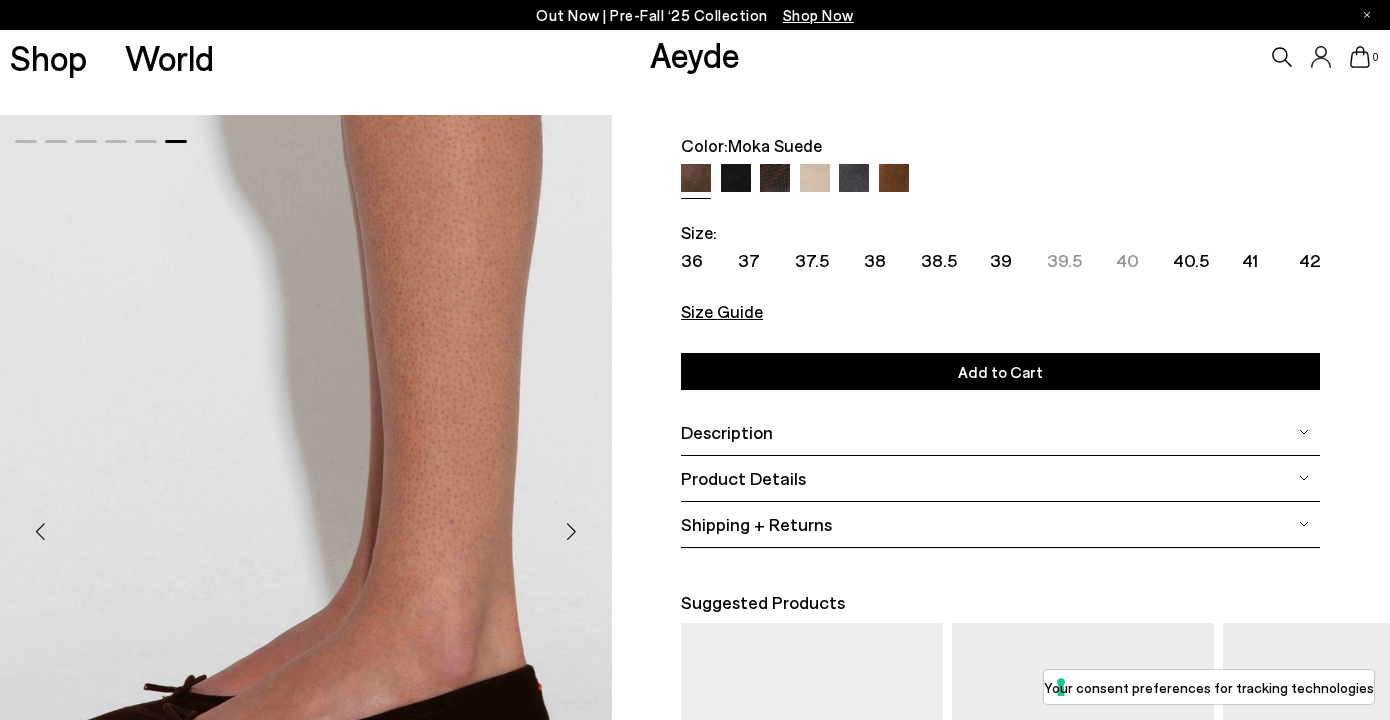 click at bounding box center [894, 179] 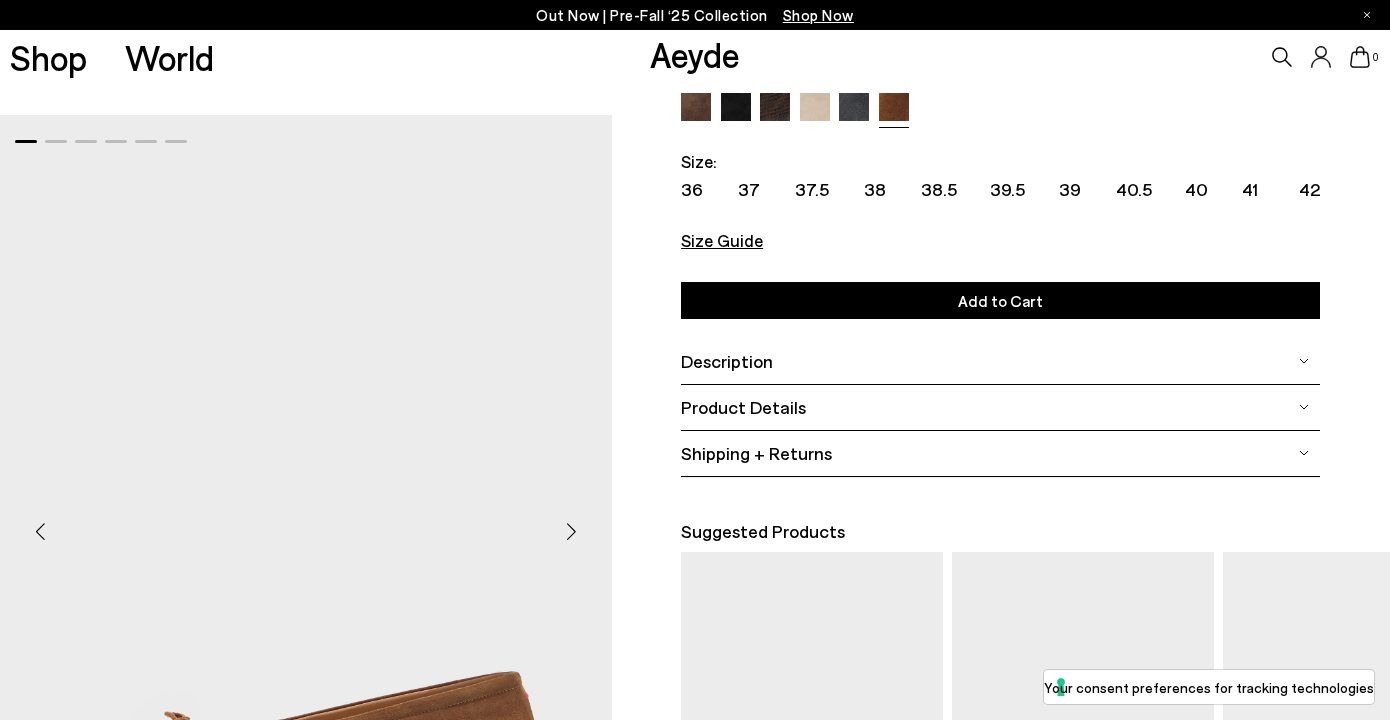 scroll, scrollTop: 120, scrollLeft: 0, axis: vertical 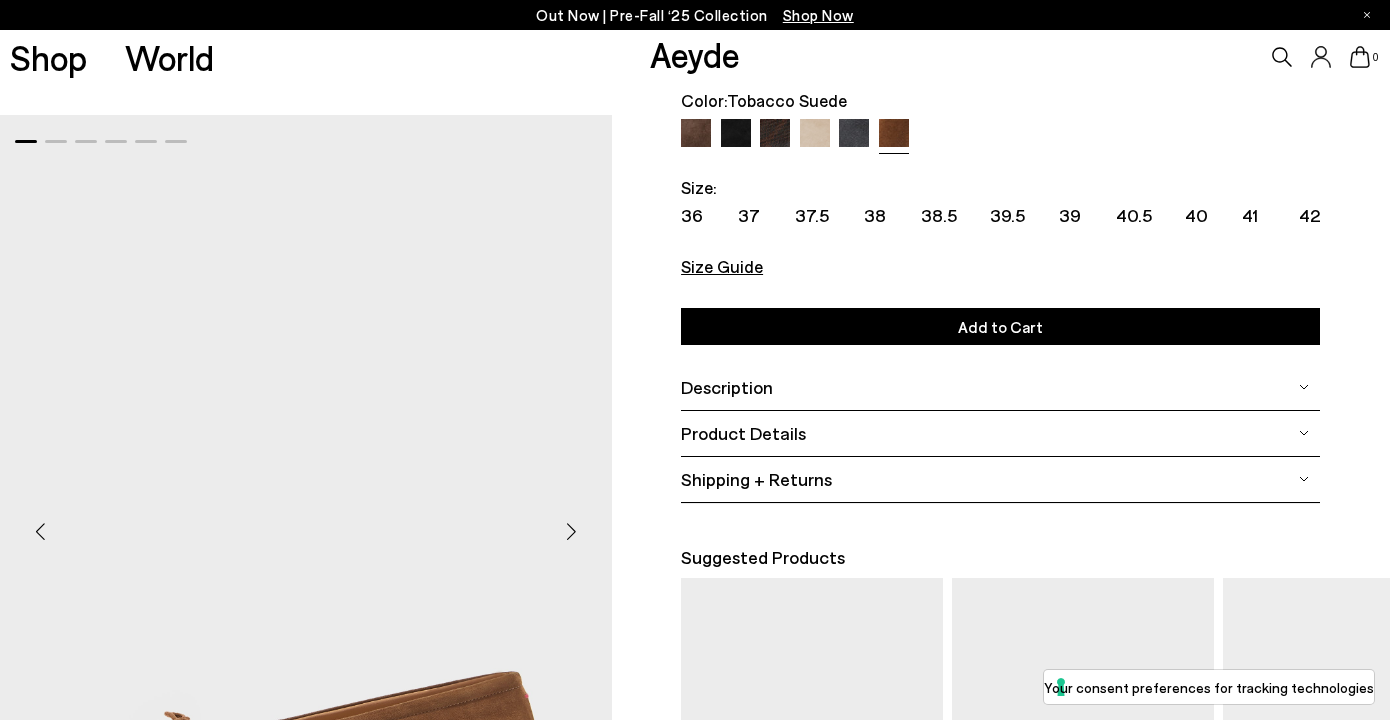 click at bounding box center [572, 531] 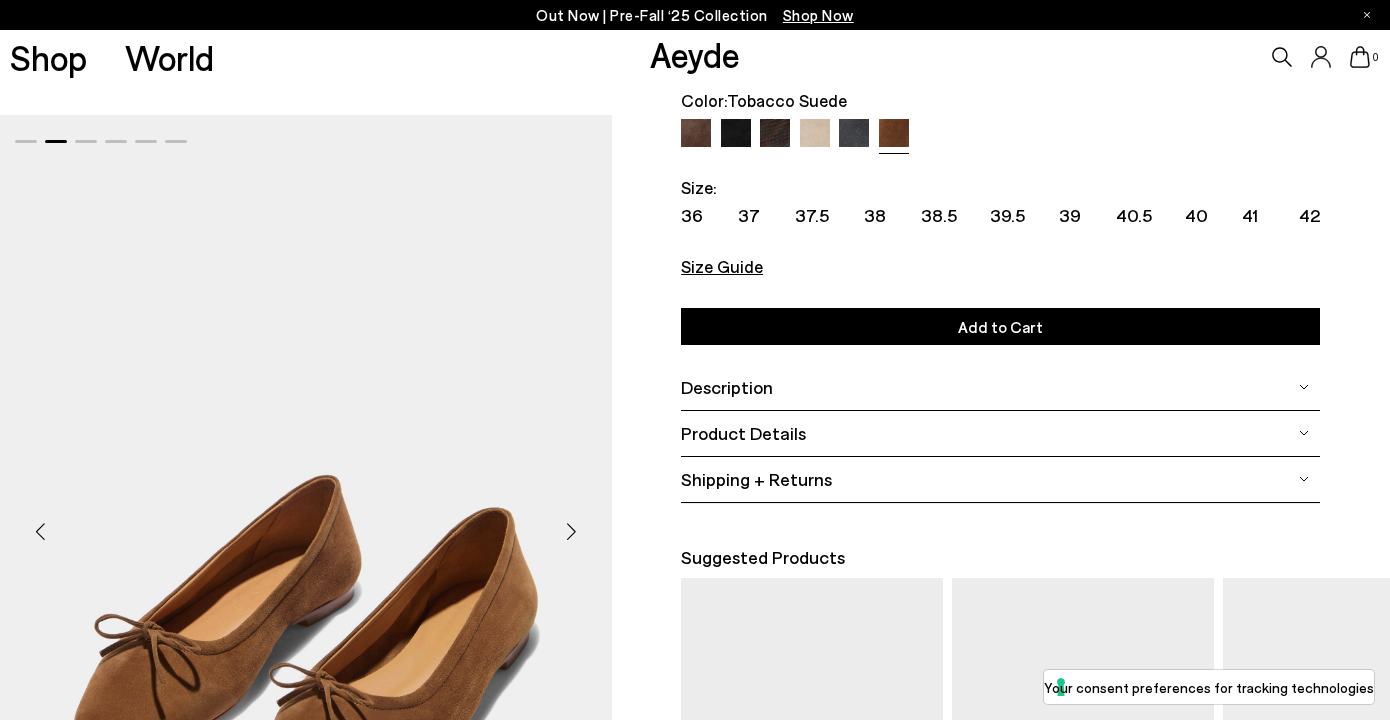click at bounding box center [572, 531] 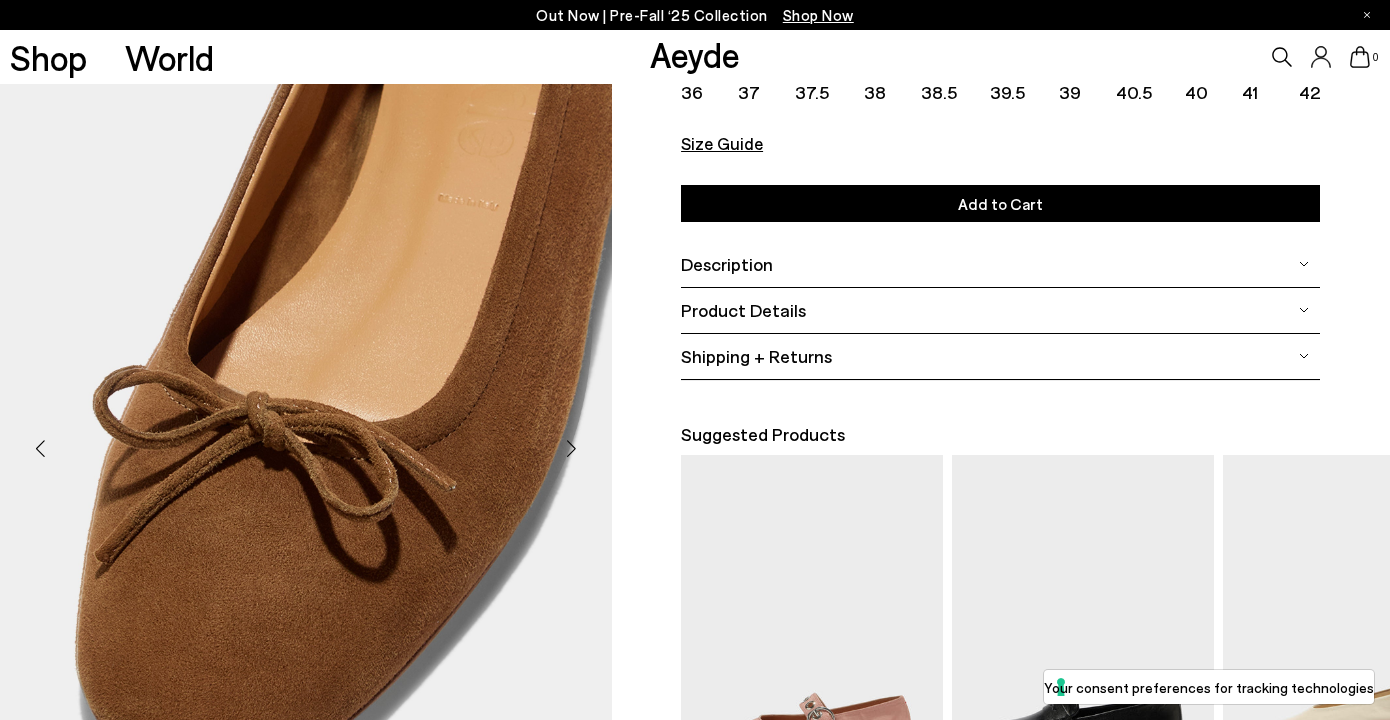 scroll, scrollTop: 314, scrollLeft: 0, axis: vertical 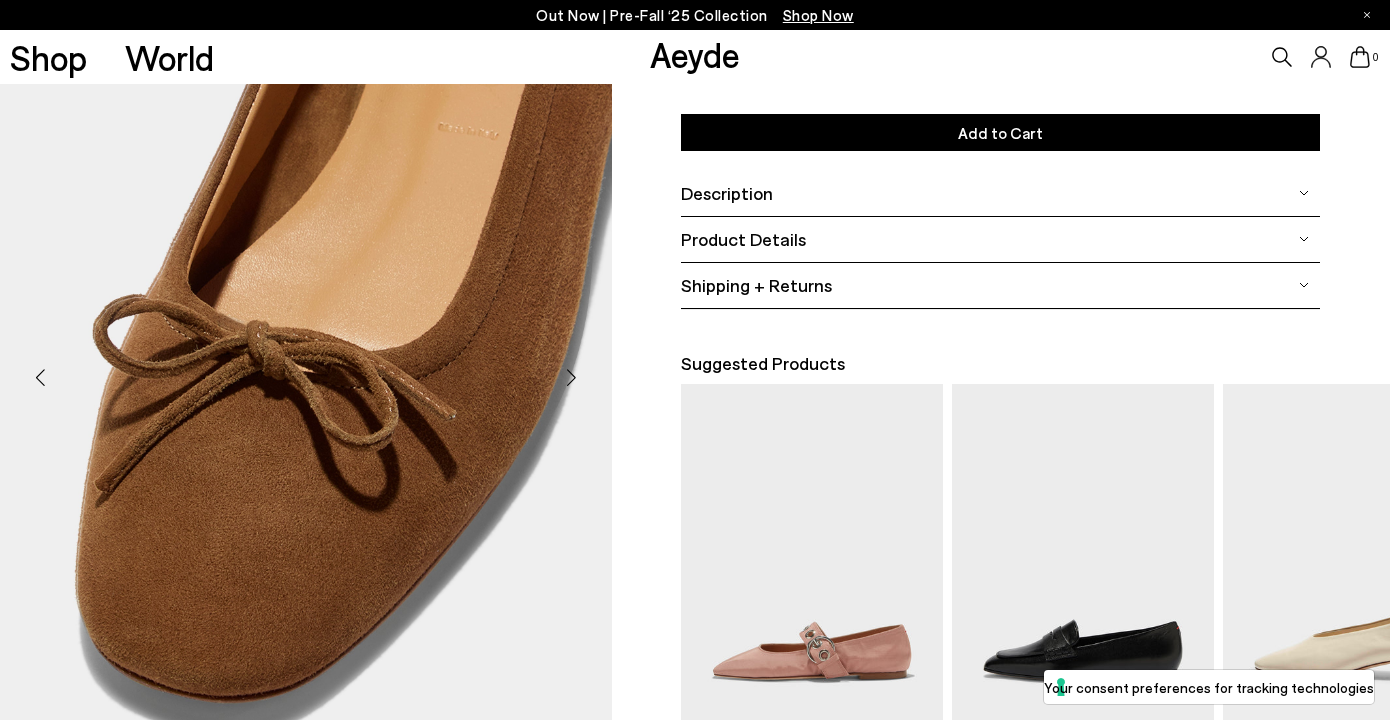 click at bounding box center (572, 377) 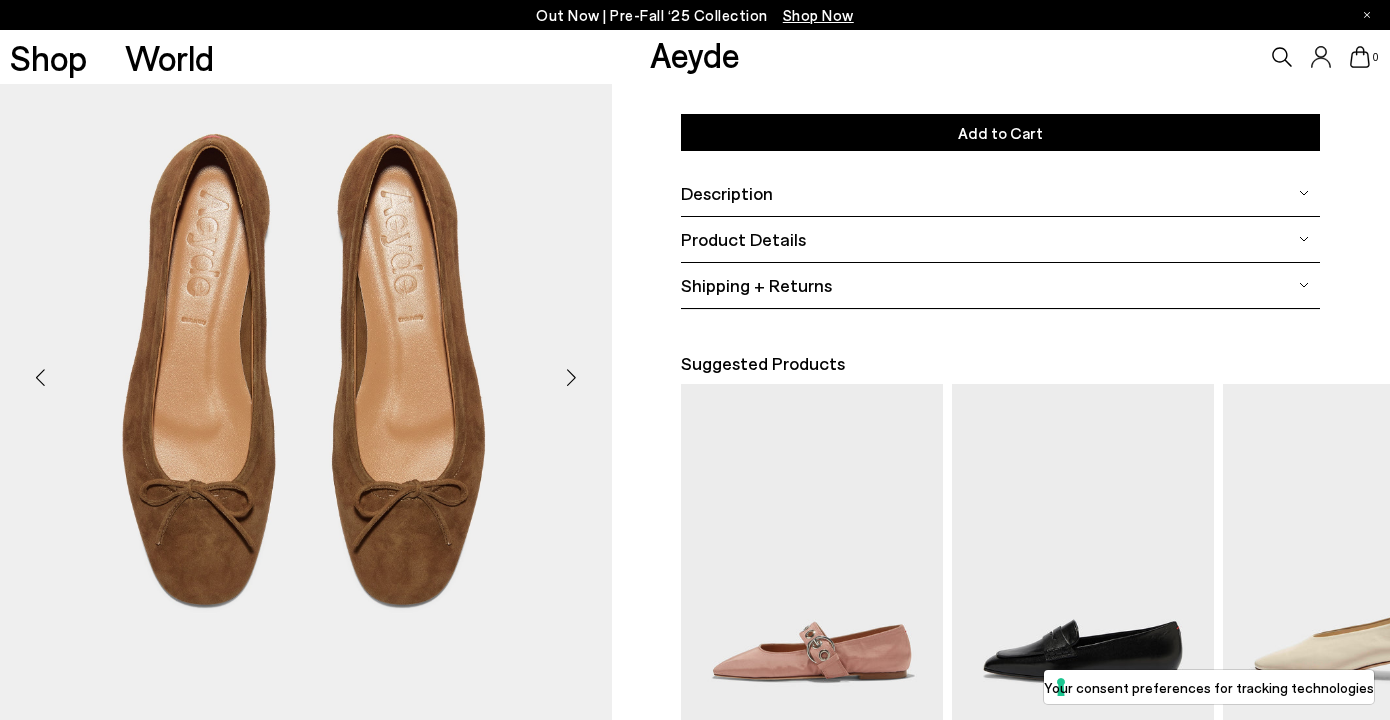 click at bounding box center [572, 377] 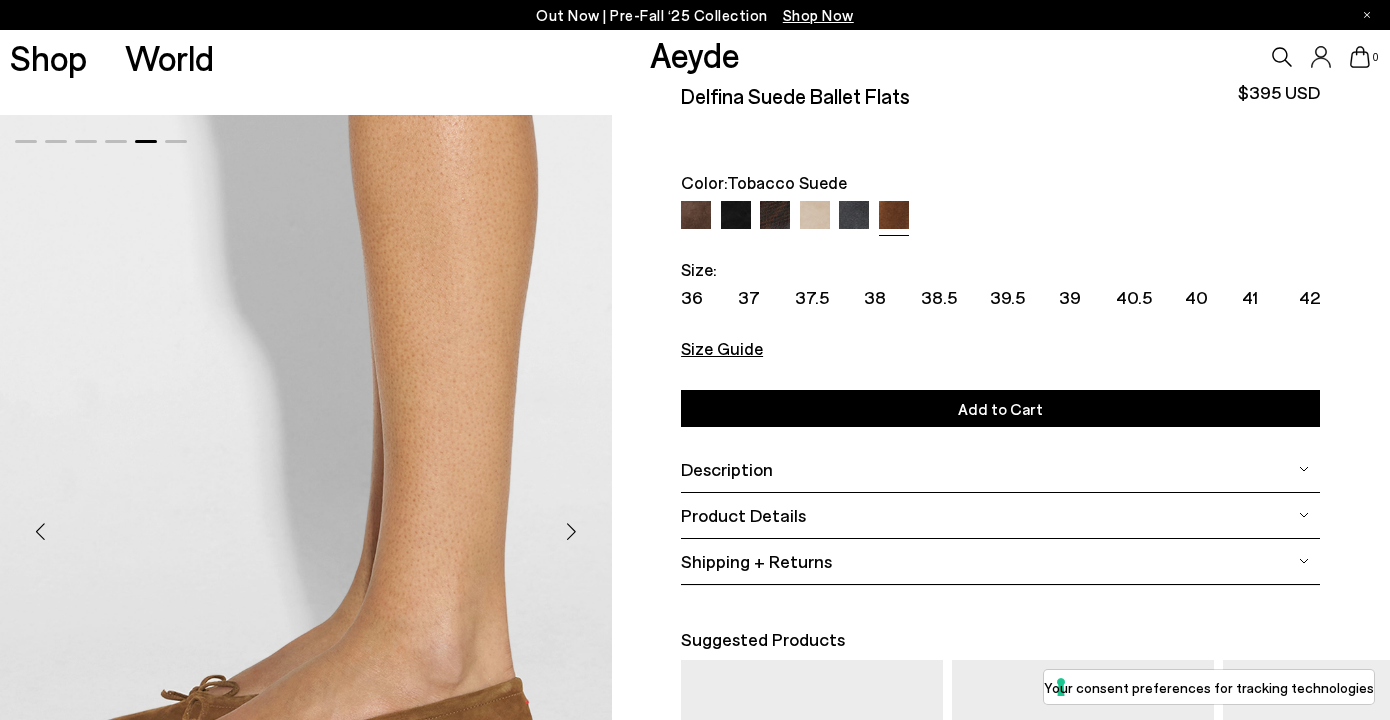 scroll, scrollTop: 0, scrollLeft: 0, axis: both 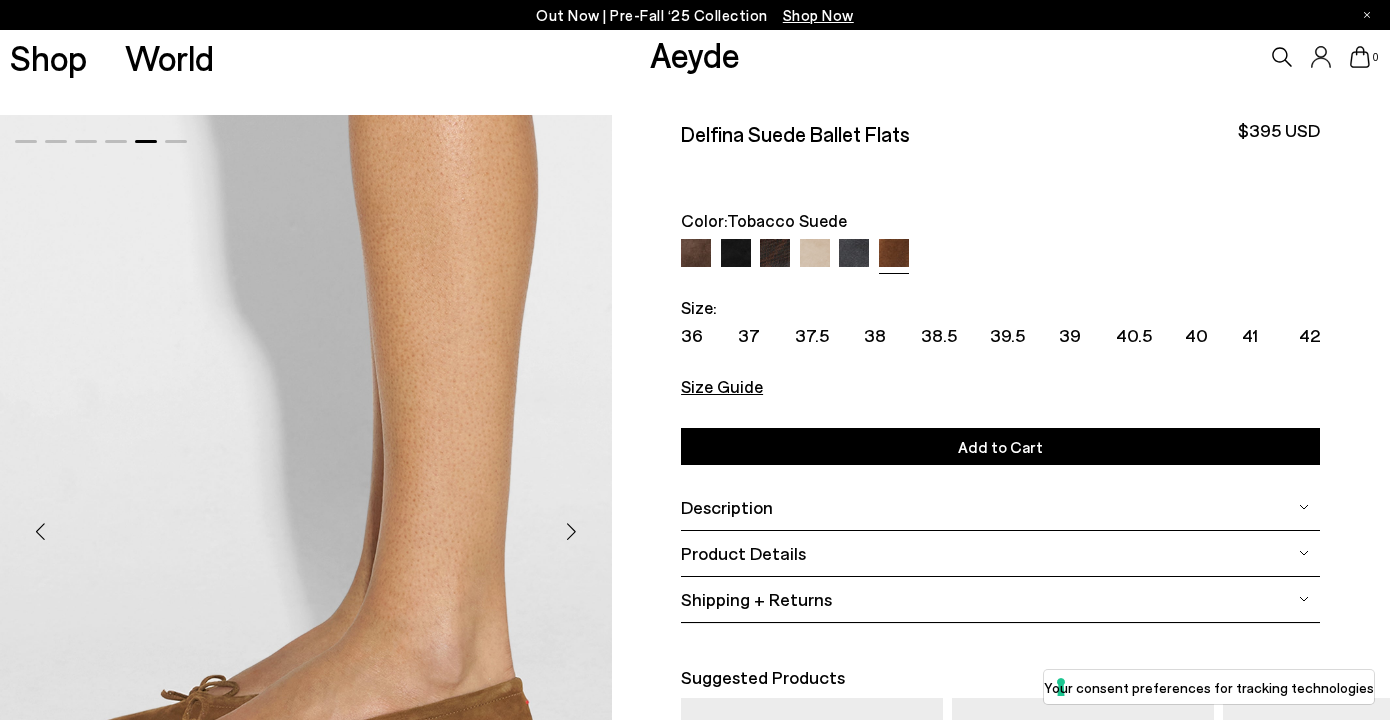 click at bounding box center (815, 254) 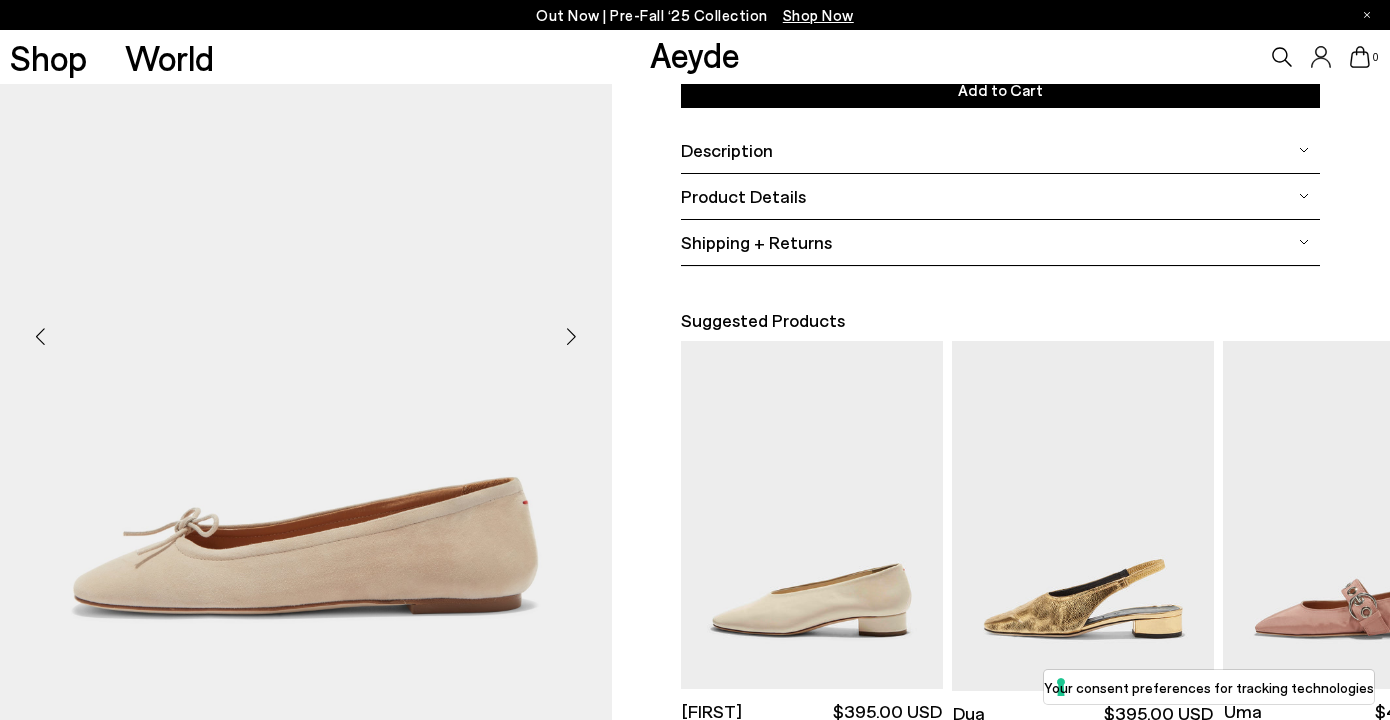 scroll, scrollTop: 359, scrollLeft: 0, axis: vertical 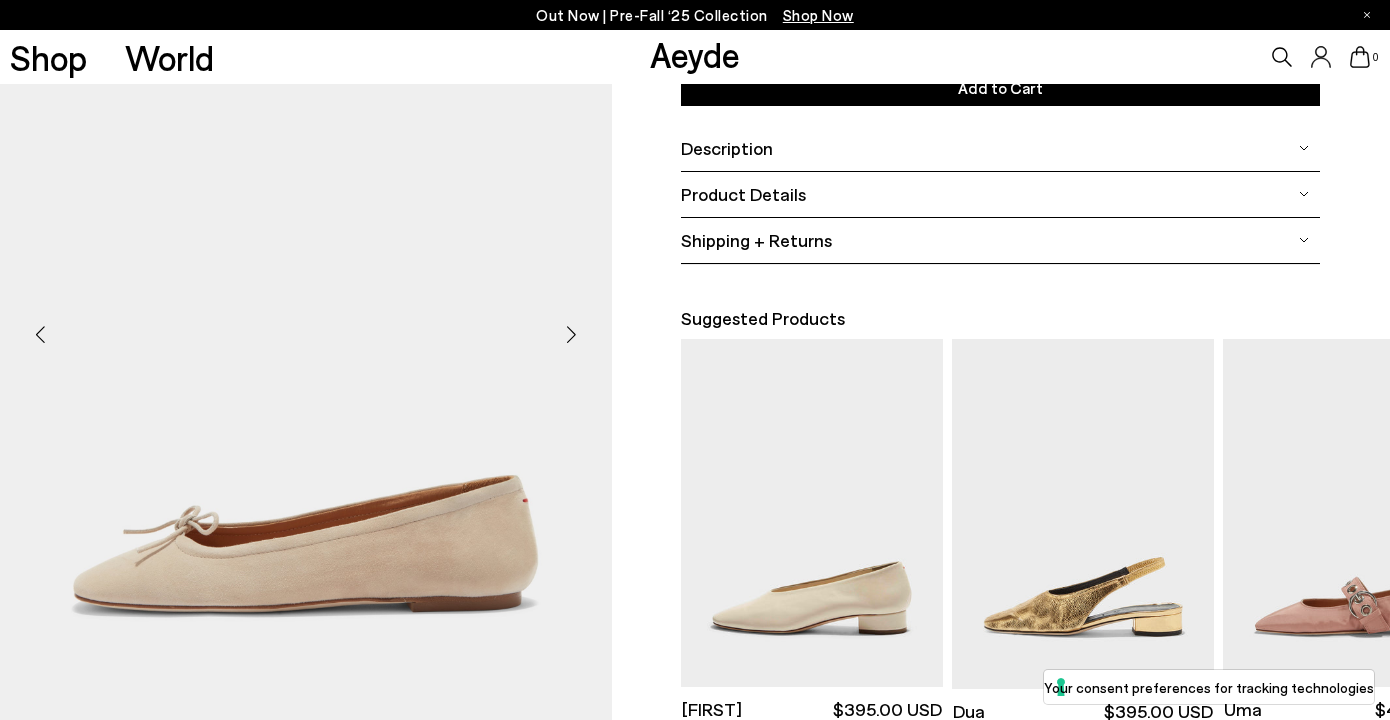 click at bounding box center [572, 334] 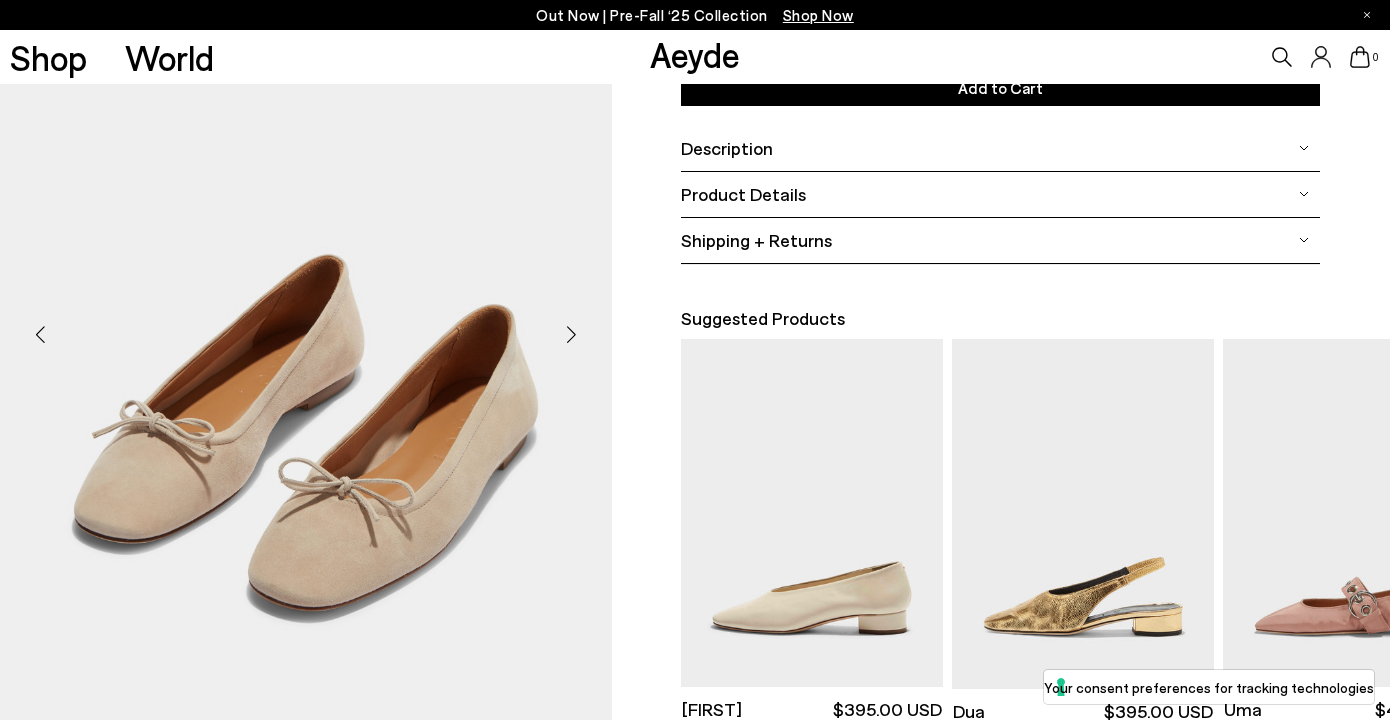 click at bounding box center [572, 334] 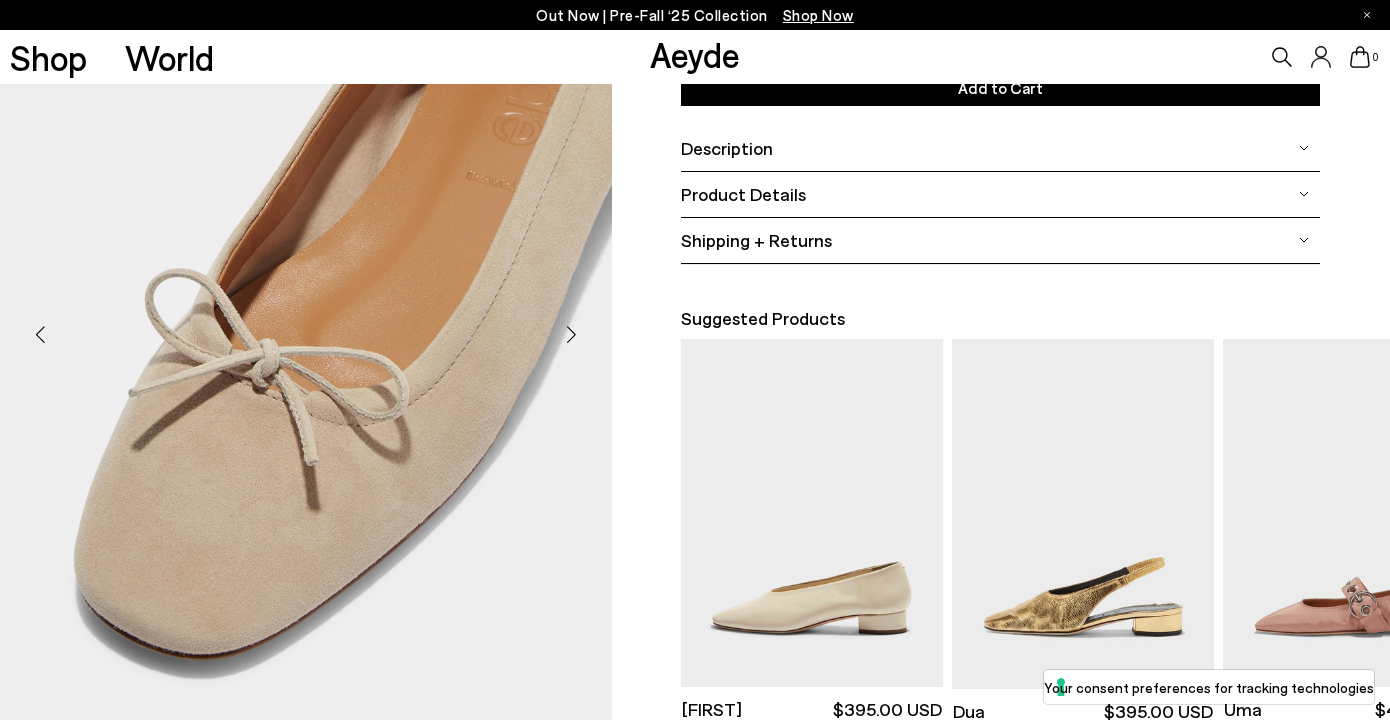 click at bounding box center [572, 334] 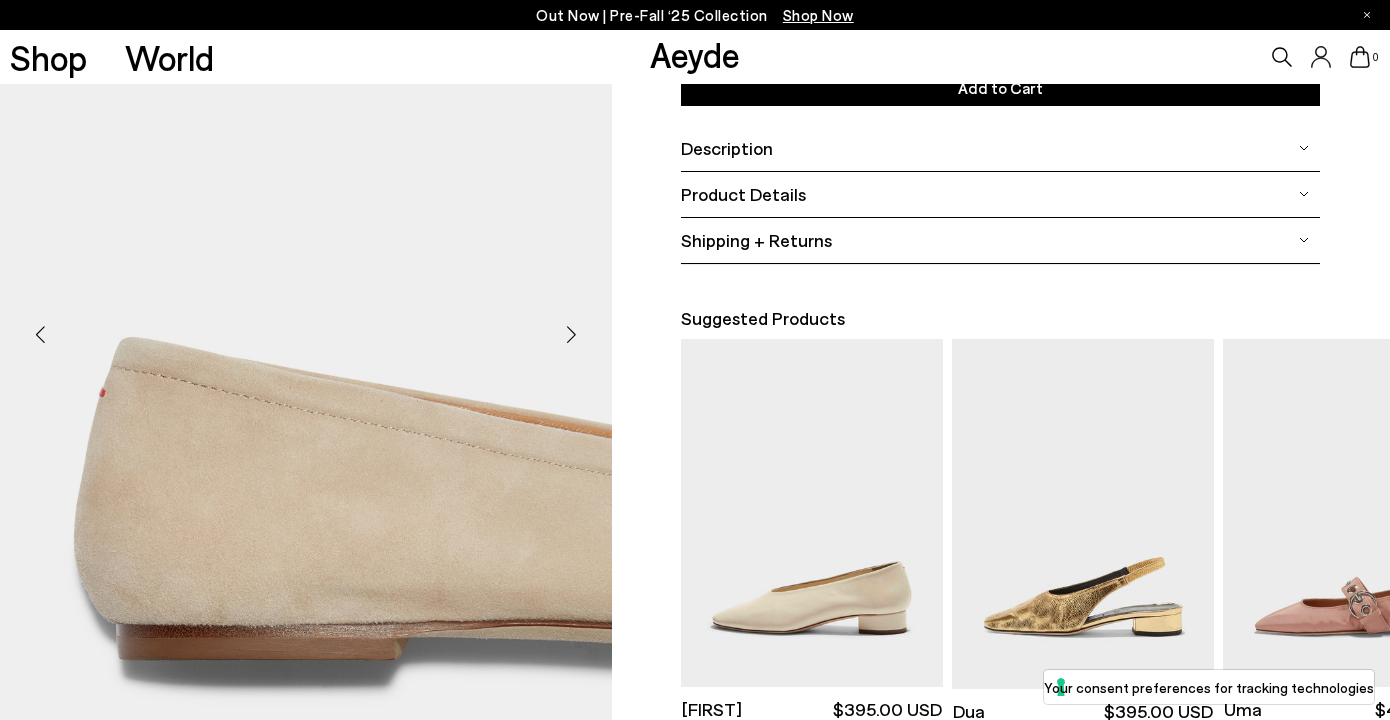 click at bounding box center (572, 334) 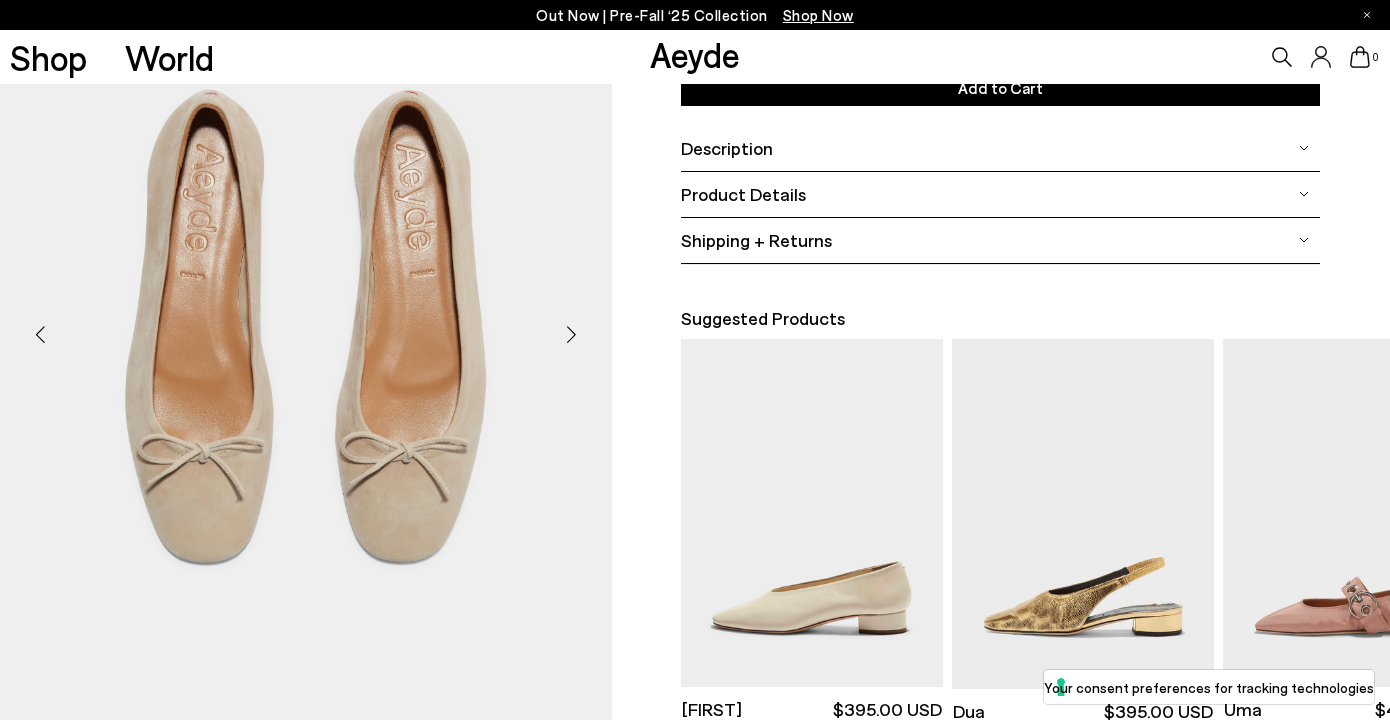 click at bounding box center [572, 334] 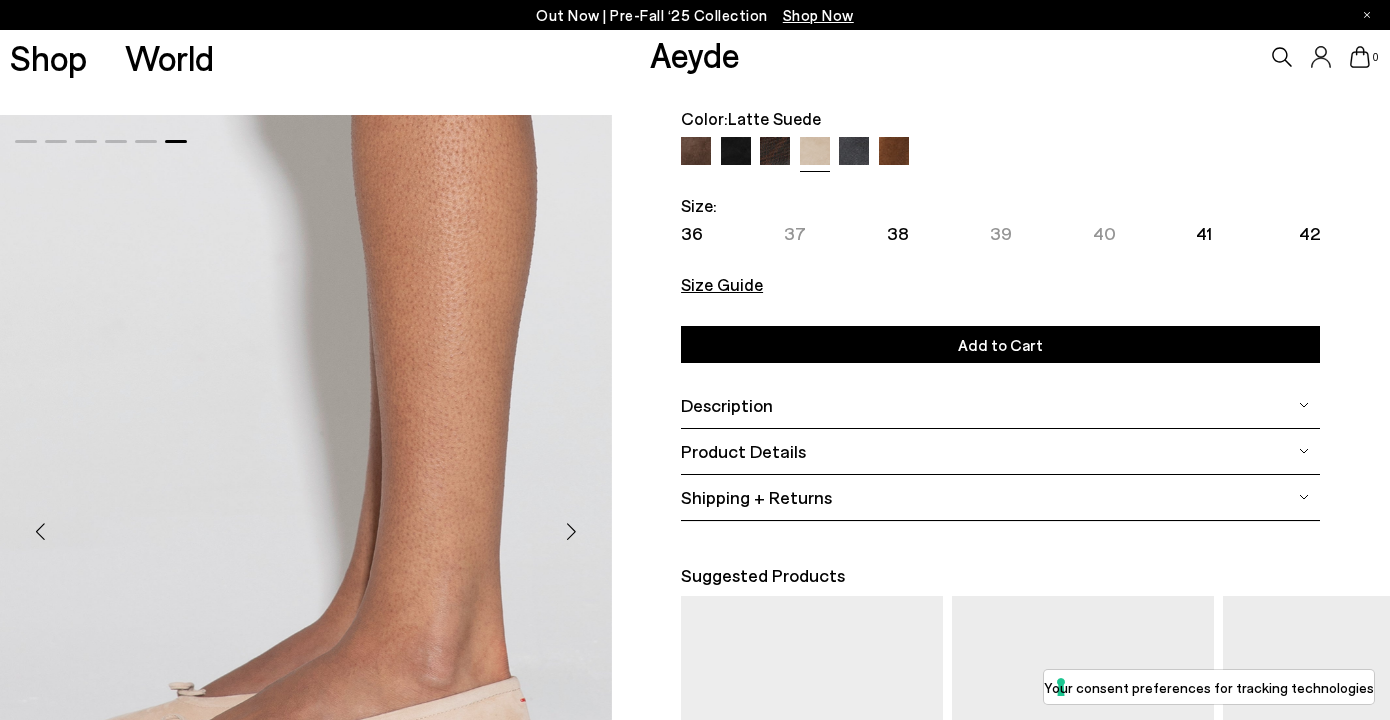 scroll, scrollTop: 0, scrollLeft: 0, axis: both 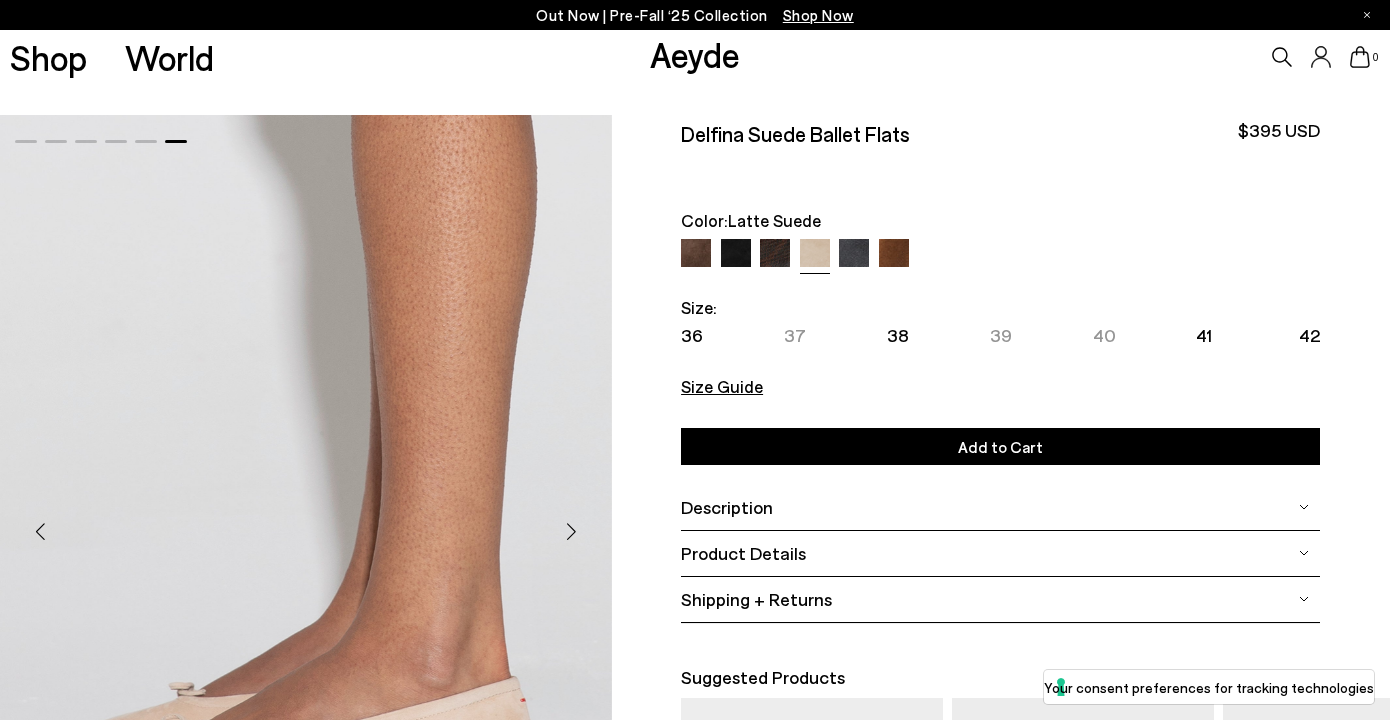 click on "39" at bounding box center (1001, 335) 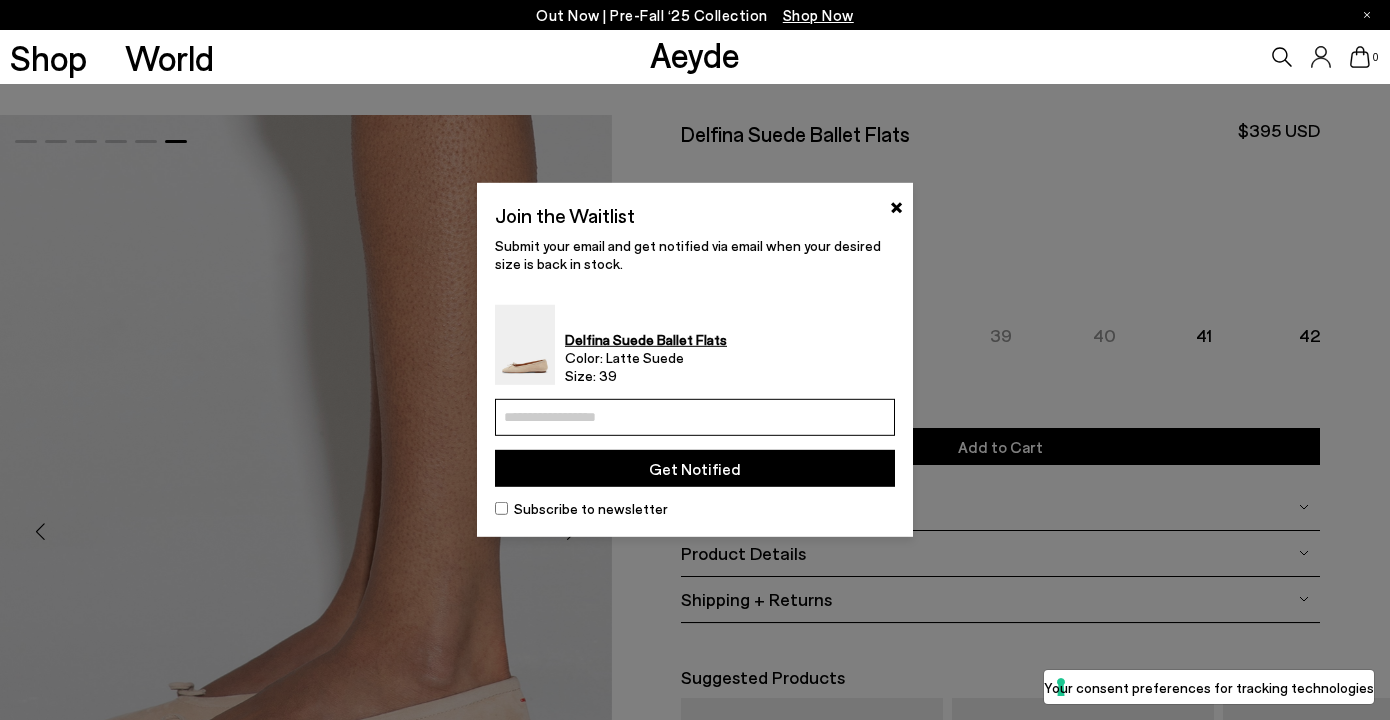 click on "Join the Waitlist
×
Submit your [EMAIL] and get notified via [EMAIL] when your desired size is back in stock.
Delfina Suede Ballet Flats
Color: Latte Suede
Size: 39
Get Notified
Subscribe to newsletter" at bounding box center (695, 360) 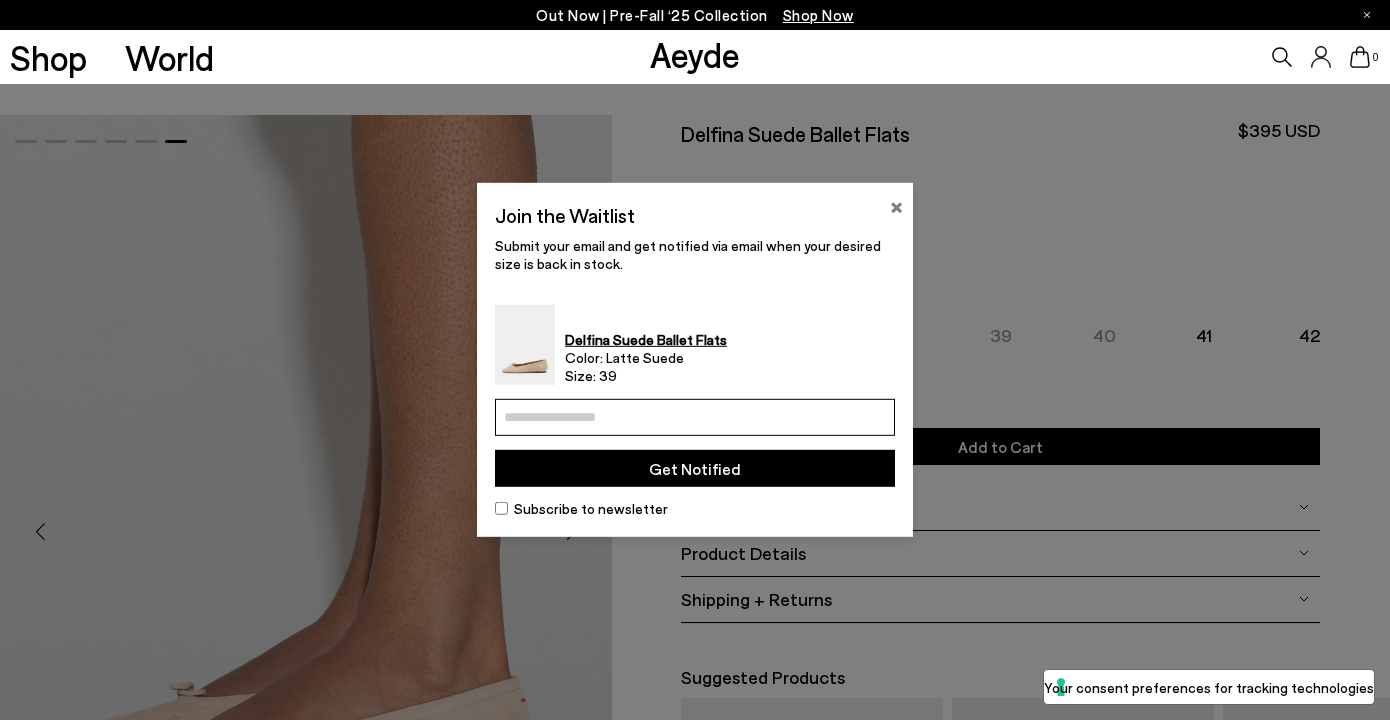 click on "×" at bounding box center (896, 205) 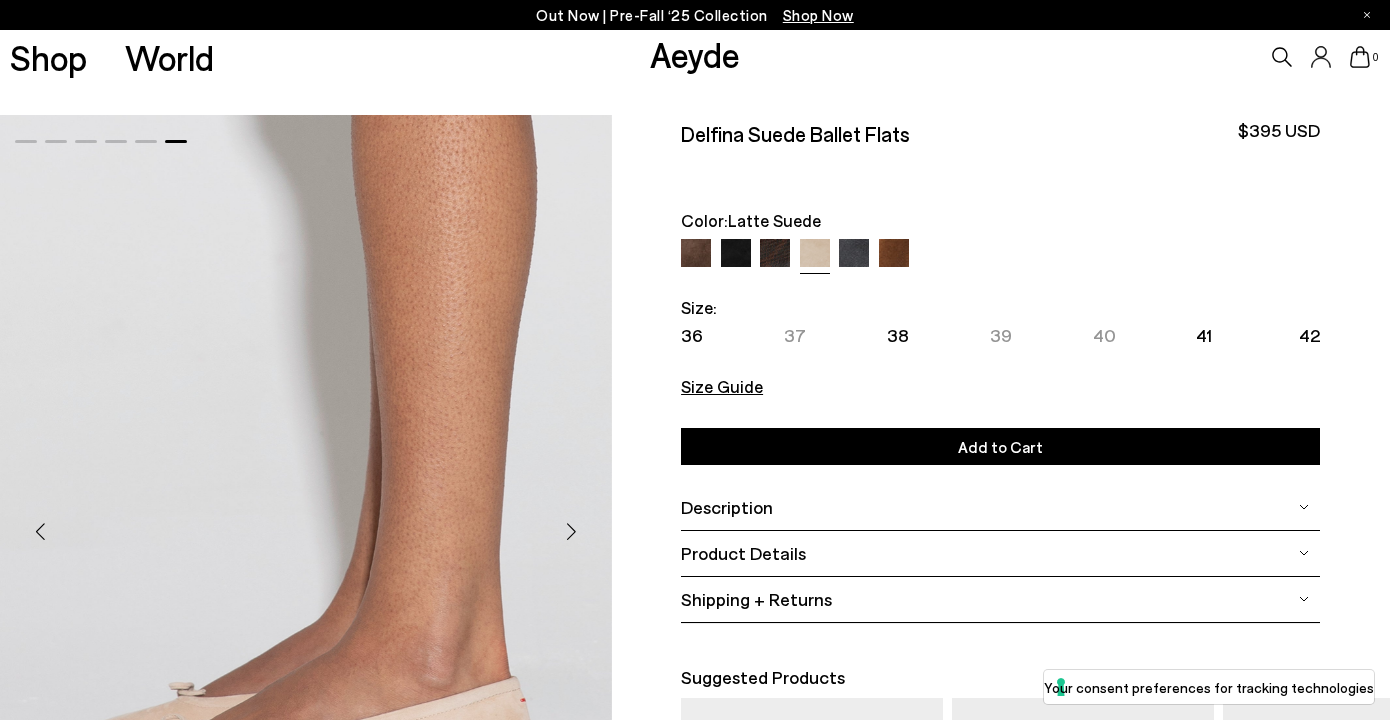 click on "Size Guide
Shoes
Belt
Our shoes come in European sizing. The easiest way to measure your foot is to stand on a sheet of paper, border your foot with a pen and measure the length between your heel and your longest toe. Please reference our size guide below:
EU
UK US ** **" at bounding box center (1001, 372) 